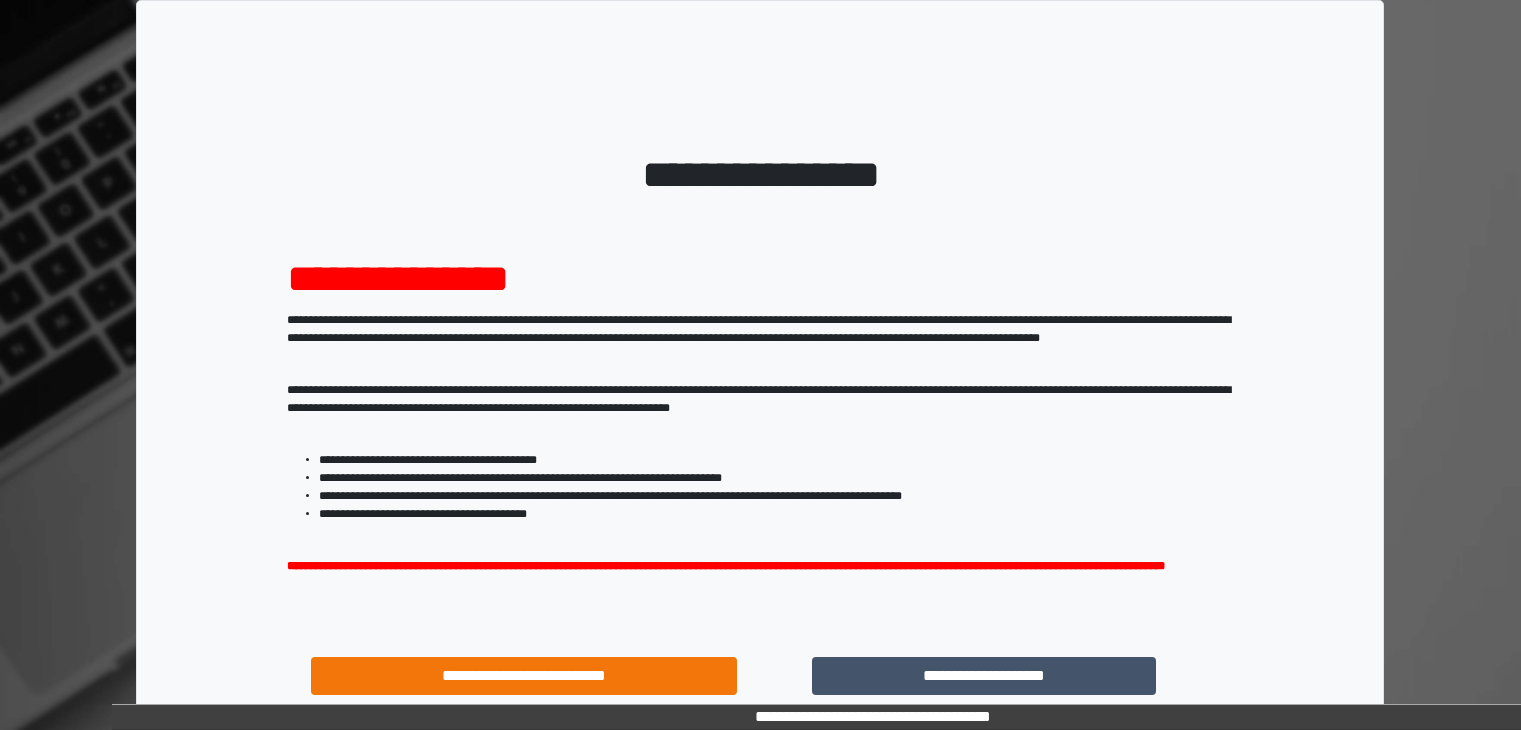 scroll, scrollTop: 0, scrollLeft: 0, axis: both 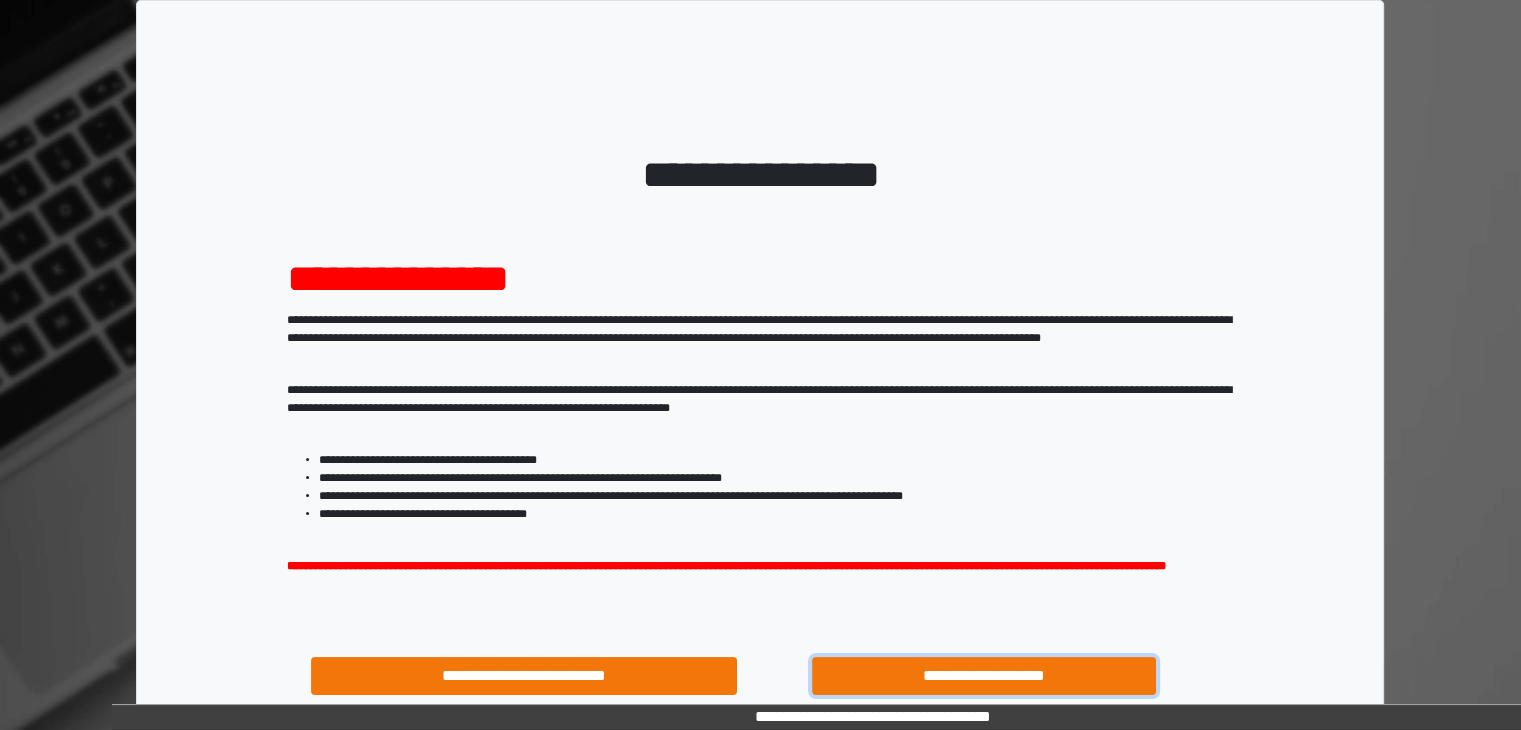 click on "**********" at bounding box center (984, 676) 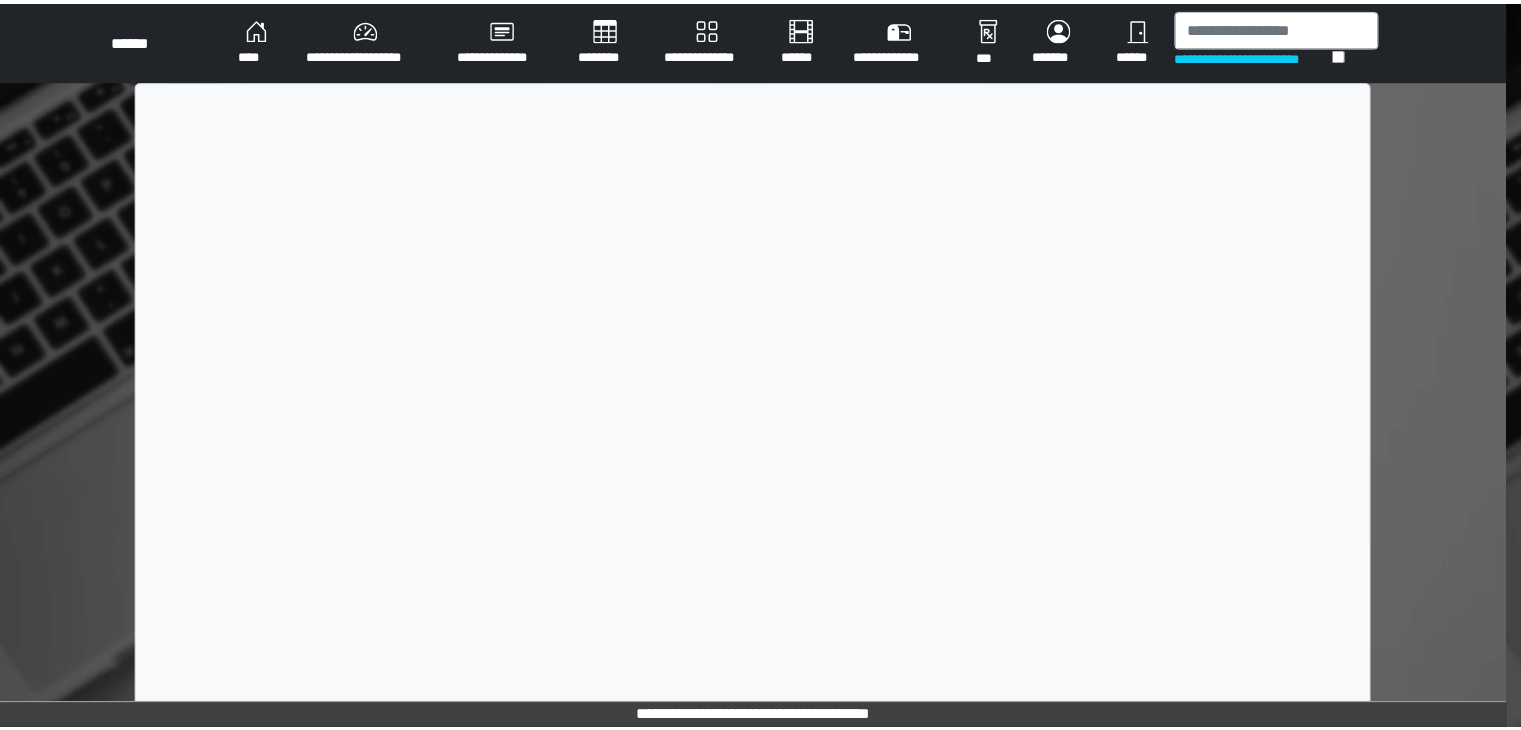 scroll, scrollTop: 0, scrollLeft: 0, axis: both 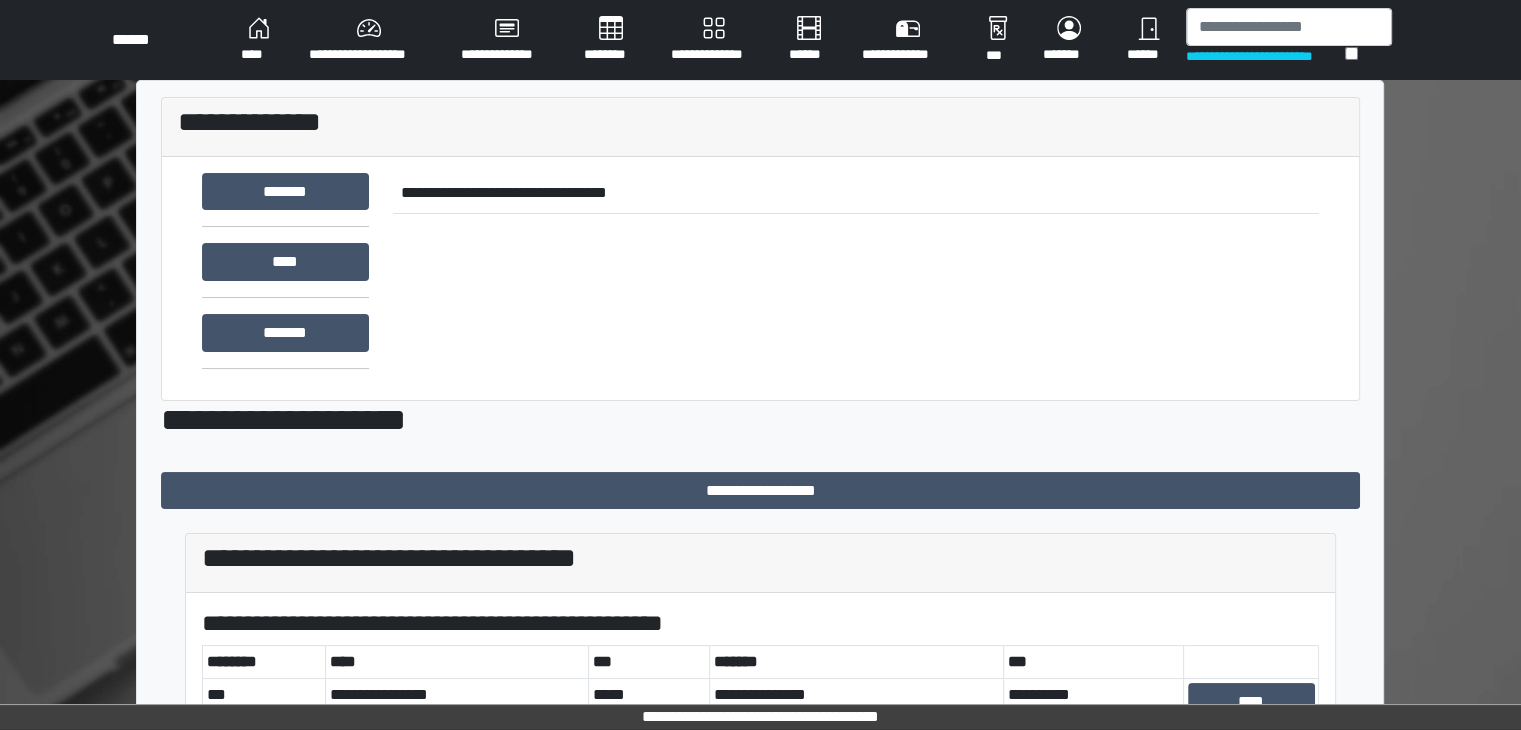 click on "**********" at bounding box center [369, 40] 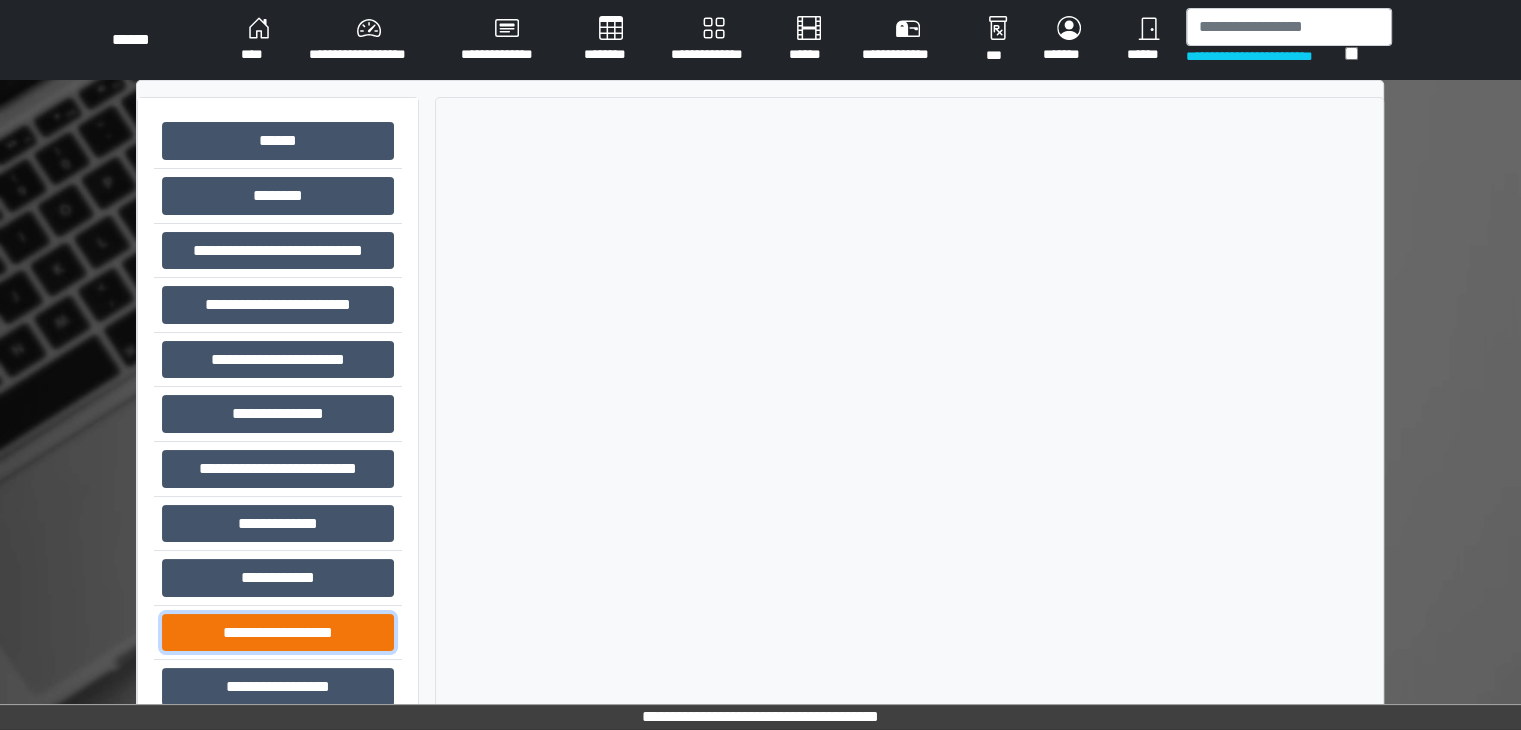 click on "**********" at bounding box center (278, 633) 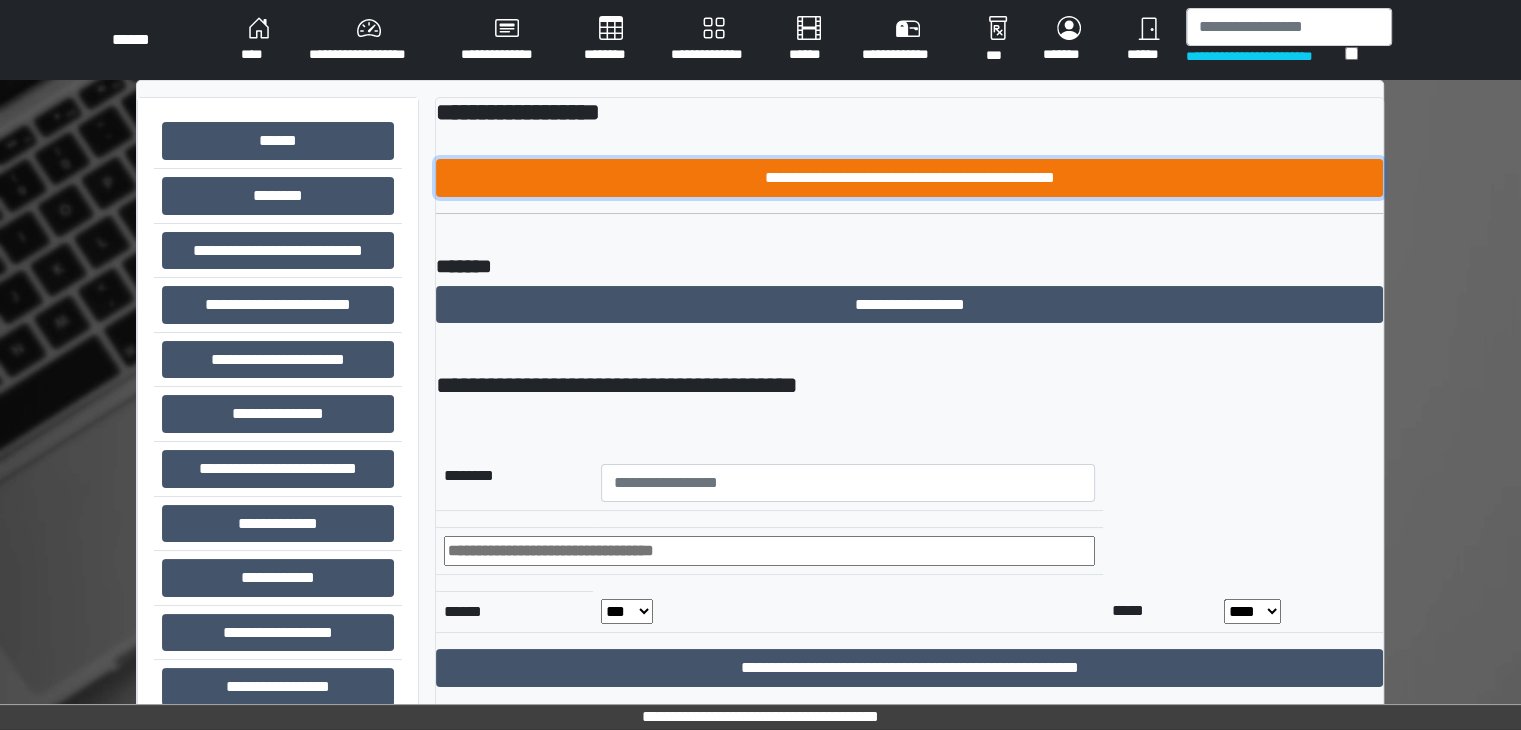 click on "**********" at bounding box center [909, 178] 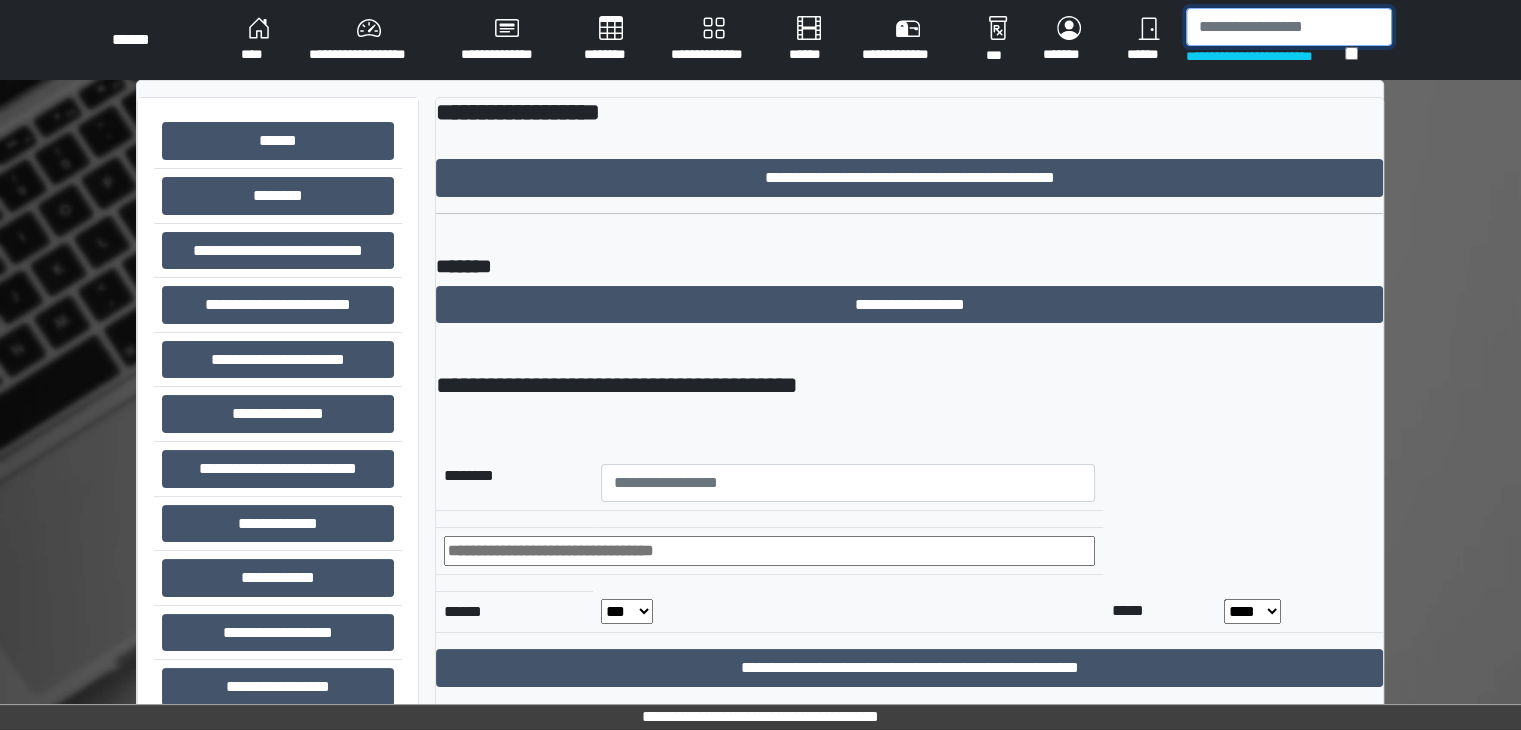 click at bounding box center [1289, 27] 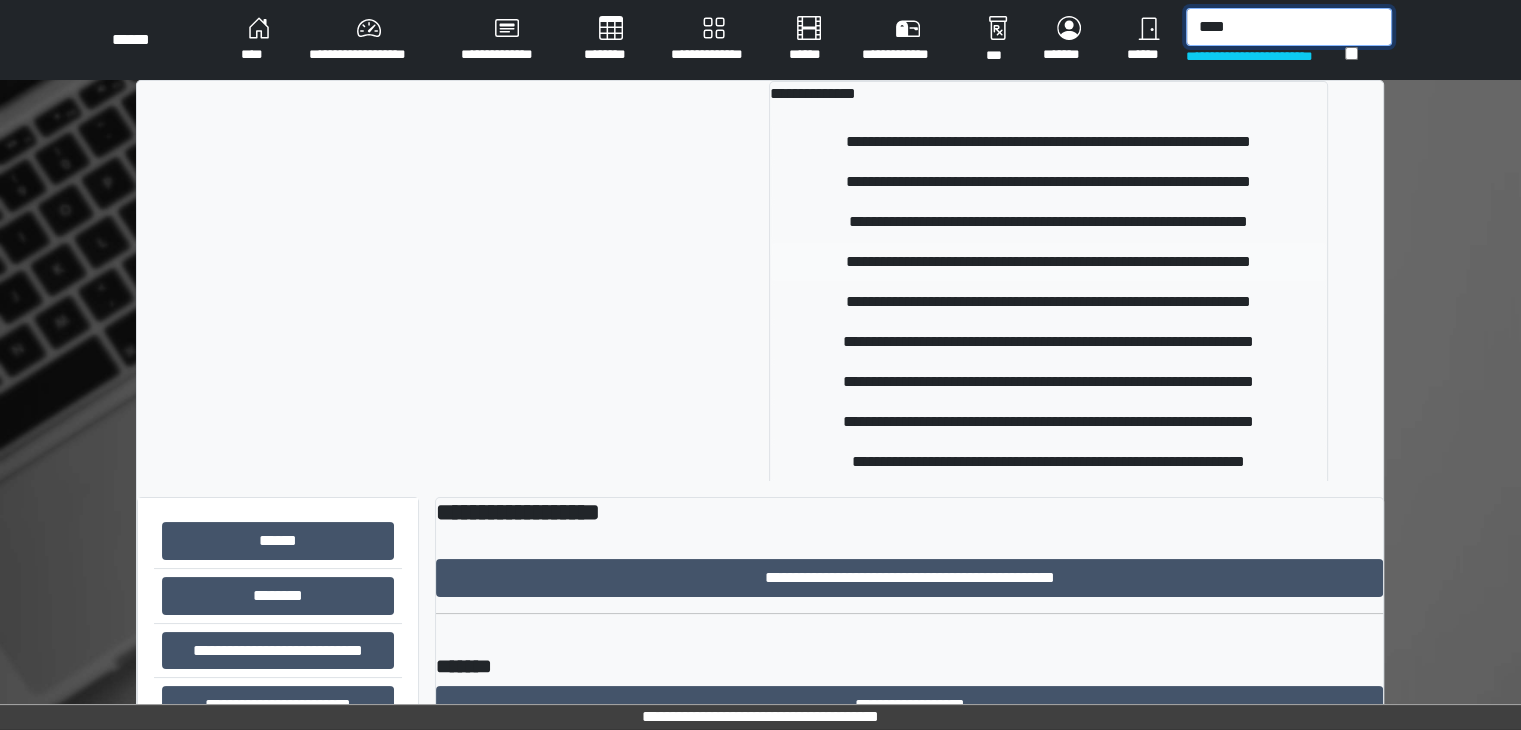 type on "****" 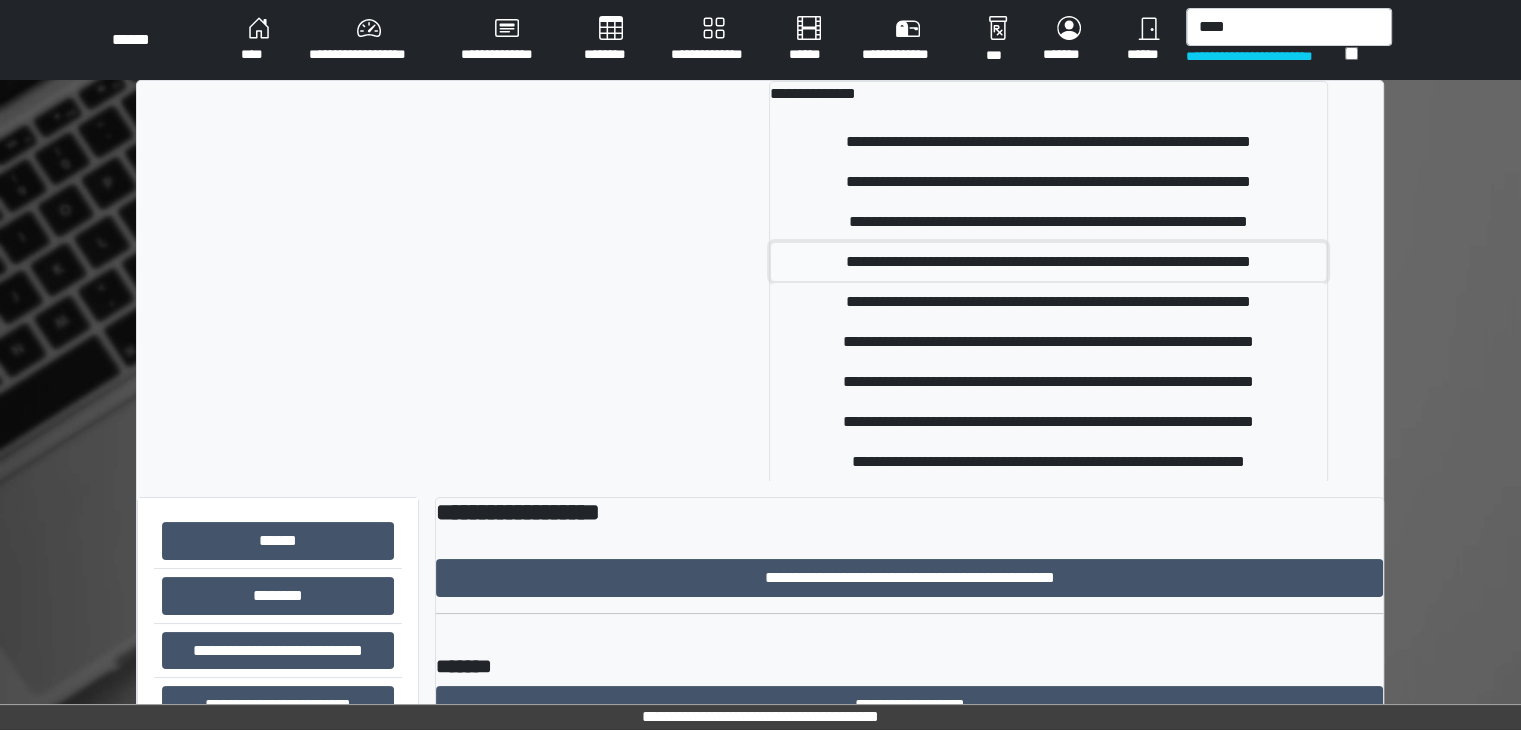 click on "**********" at bounding box center [1049, 262] 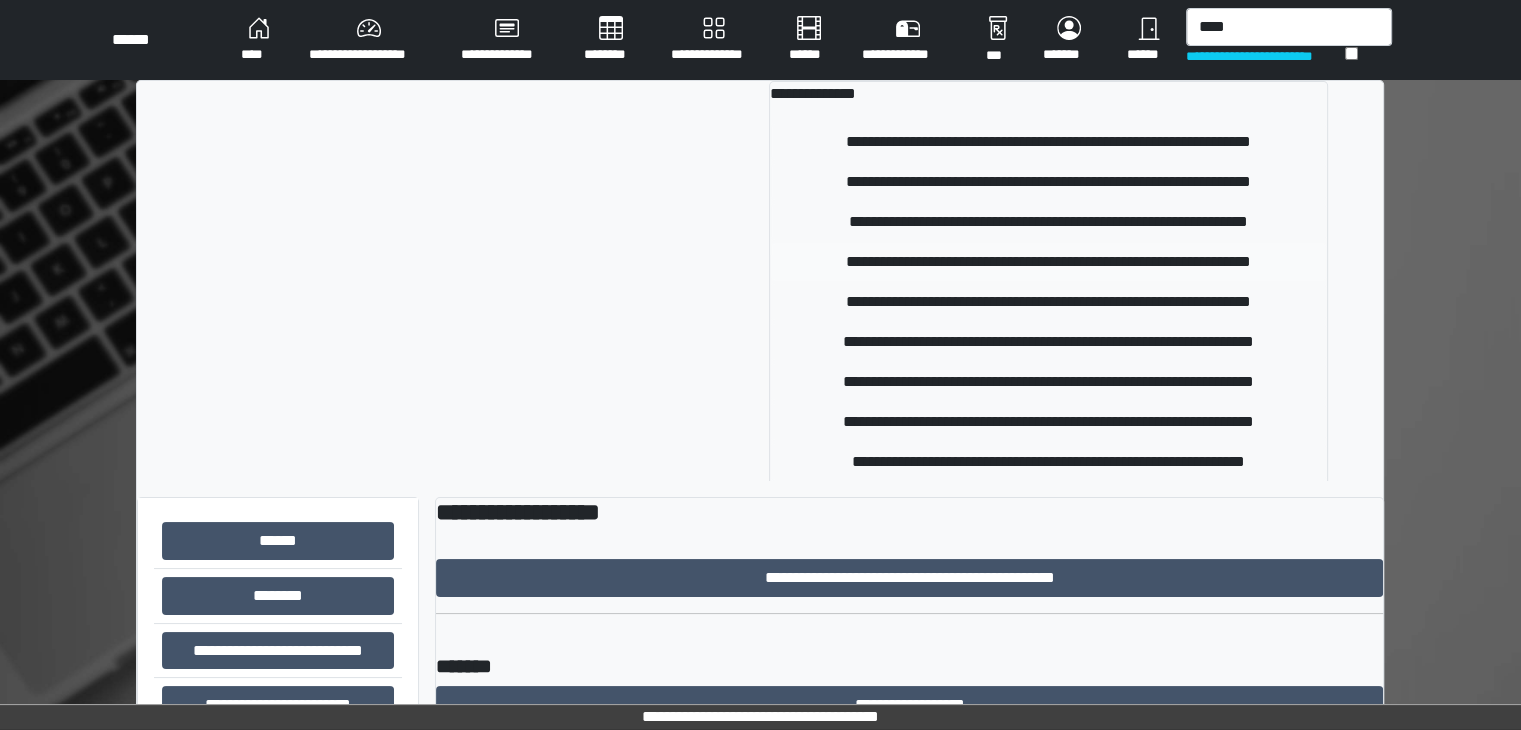 type 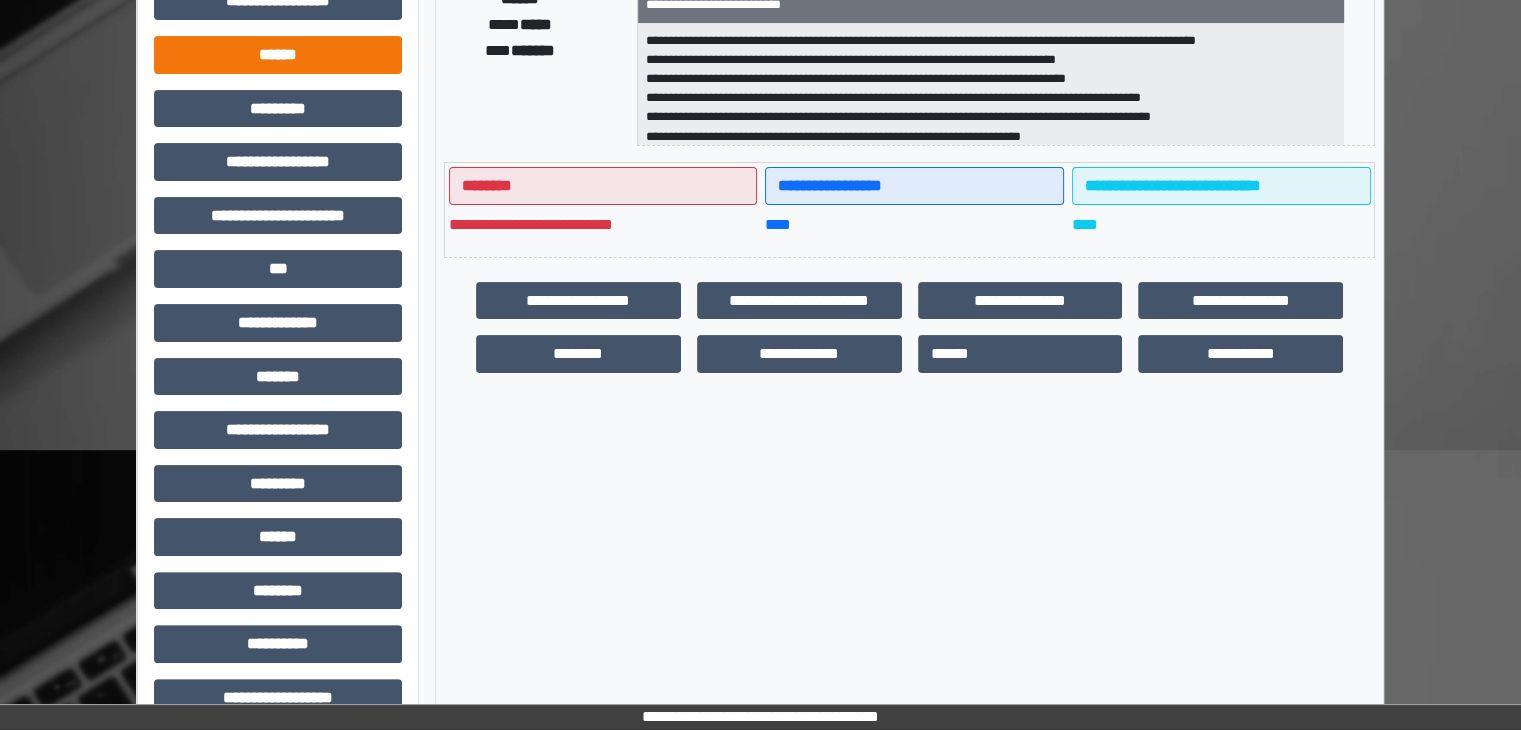 scroll, scrollTop: 436, scrollLeft: 0, axis: vertical 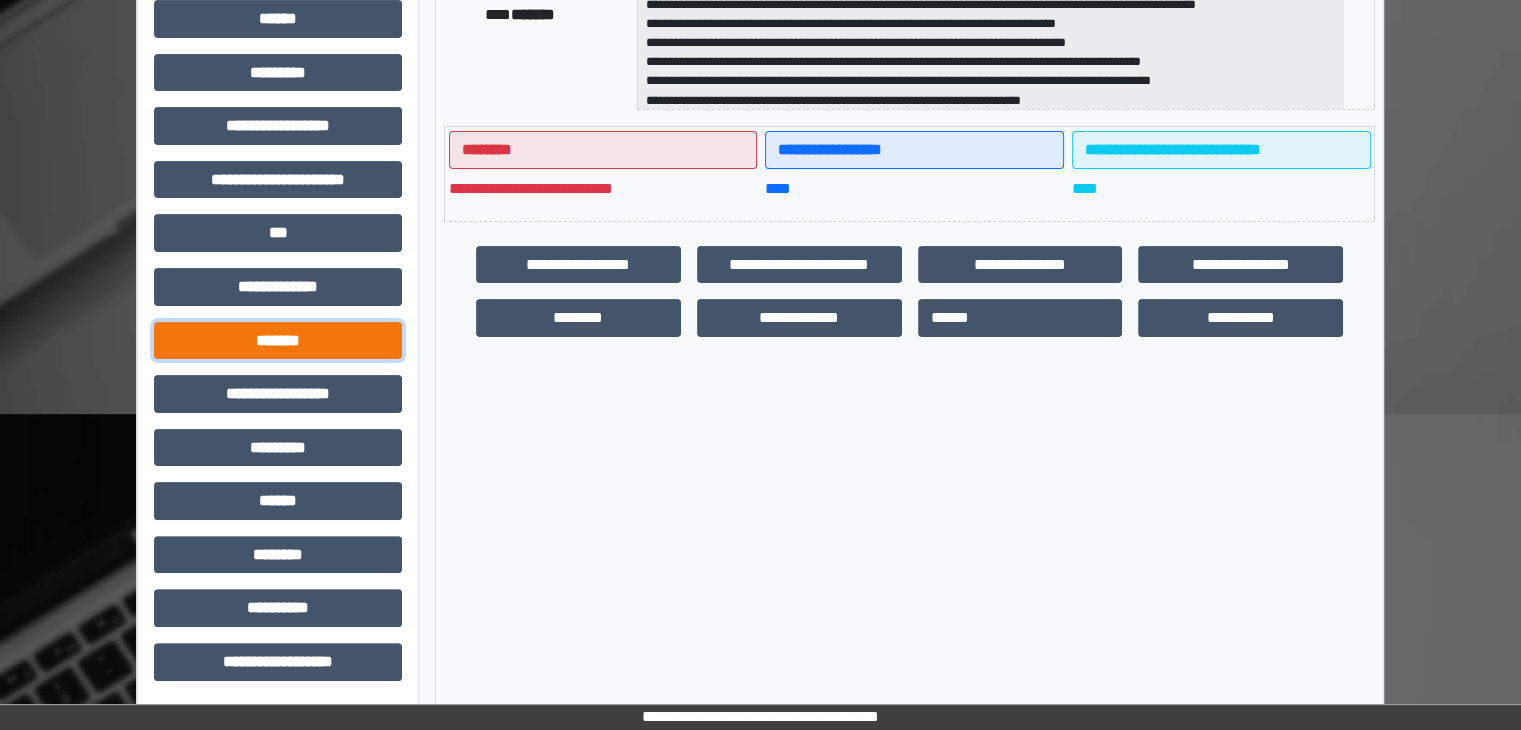 click on "*******" at bounding box center [278, 341] 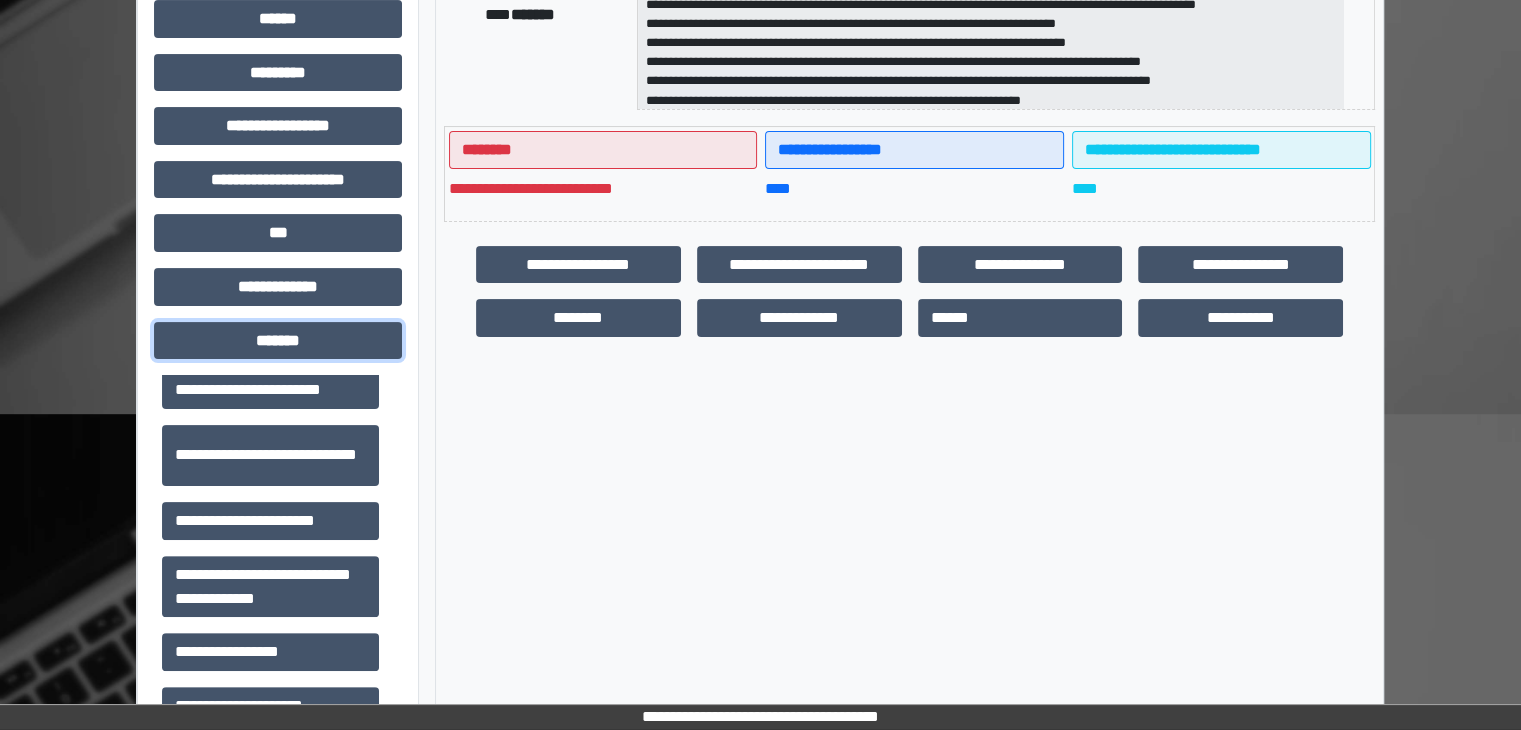 scroll, scrollTop: 912, scrollLeft: 0, axis: vertical 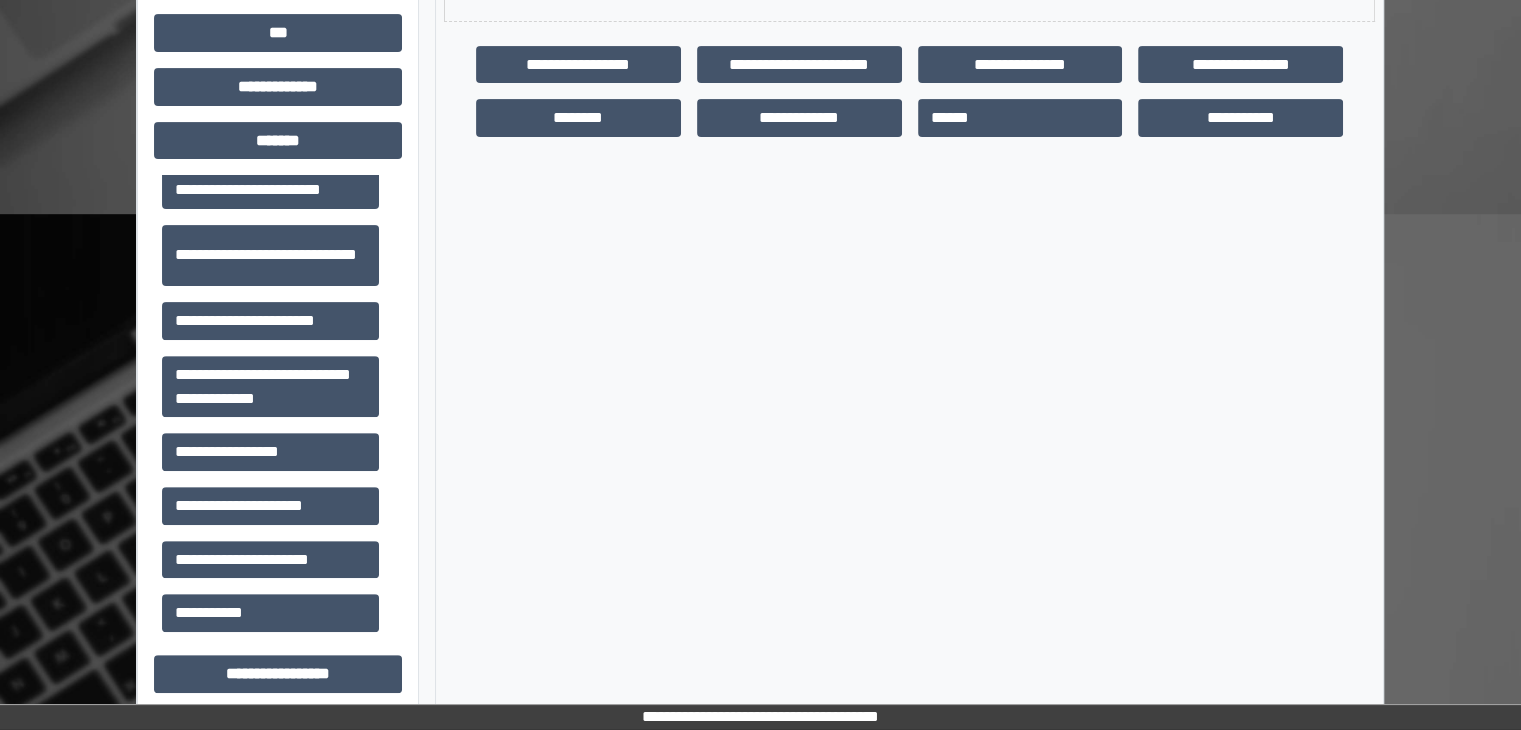 click on "**********" at bounding box center [270, 613] 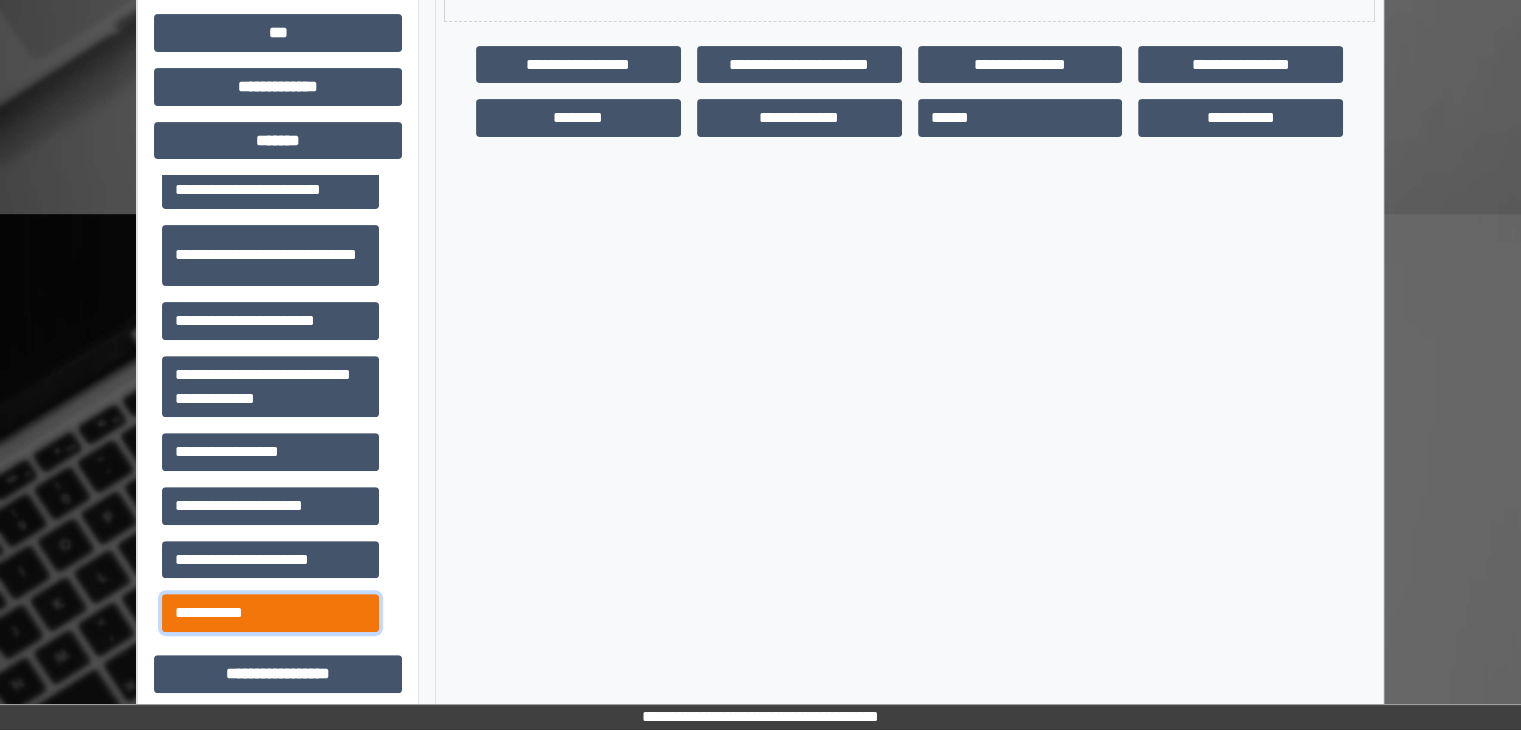click on "**********" at bounding box center [270, 613] 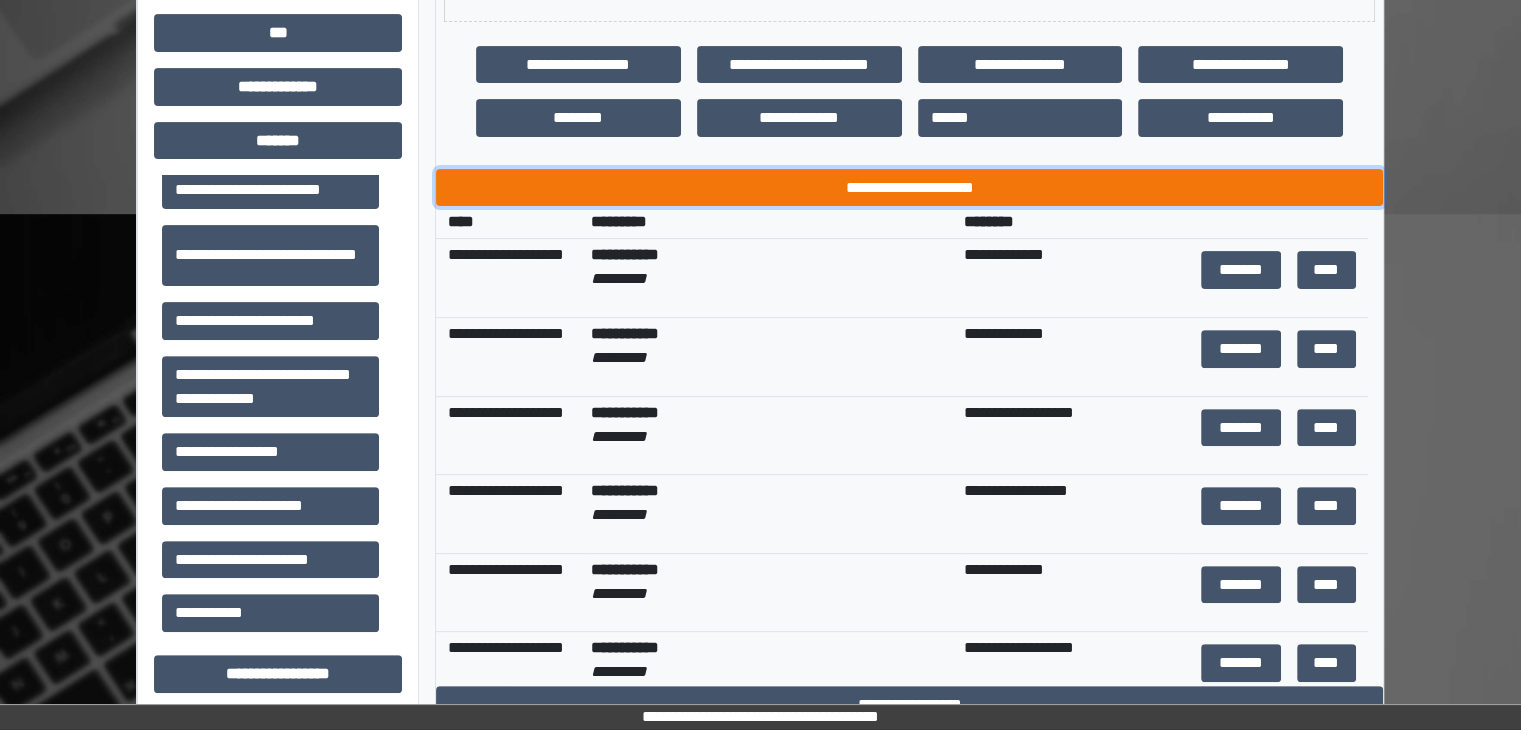 click on "**********" at bounding box center (909, 188) 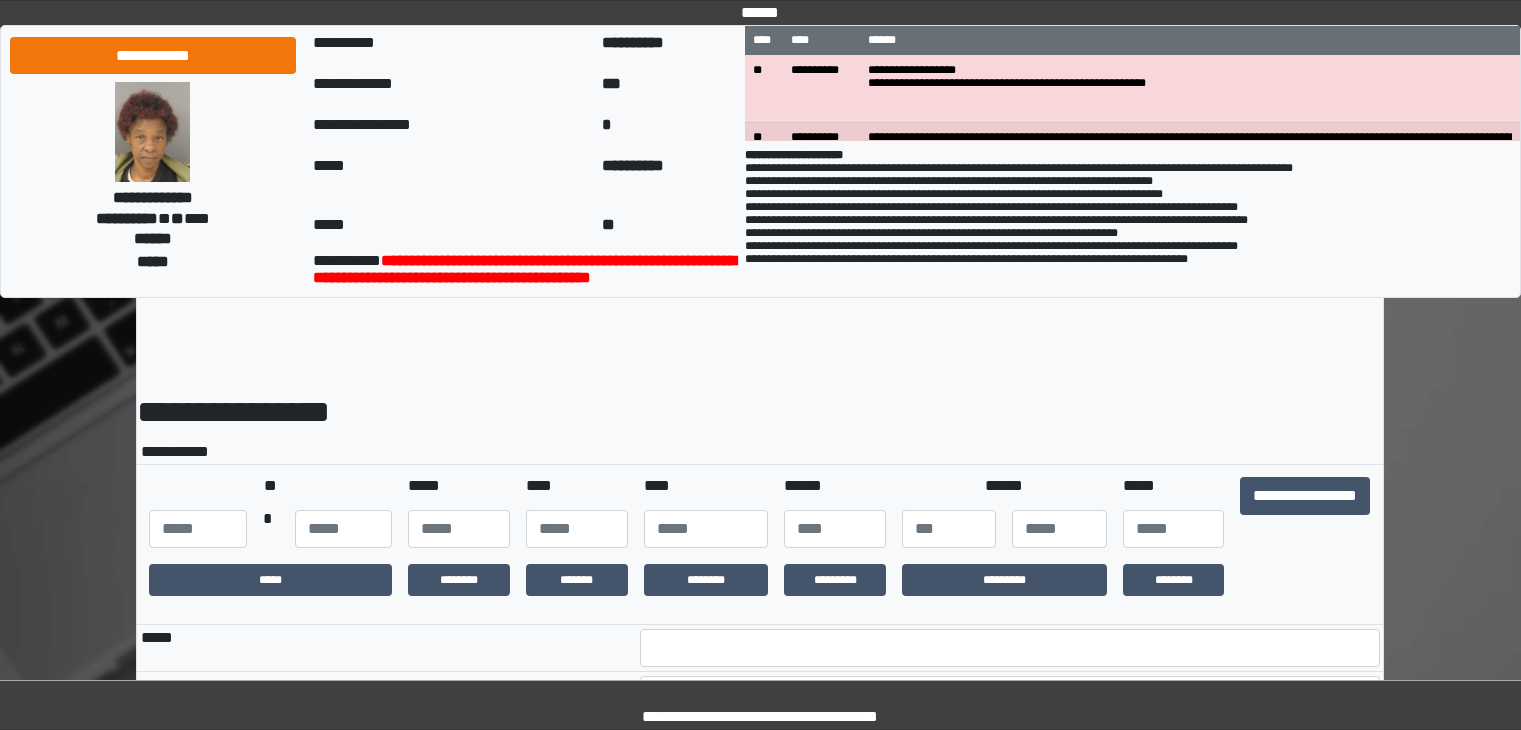 scroll, scrollTop: 0, scrollLeft: 0, axis: both 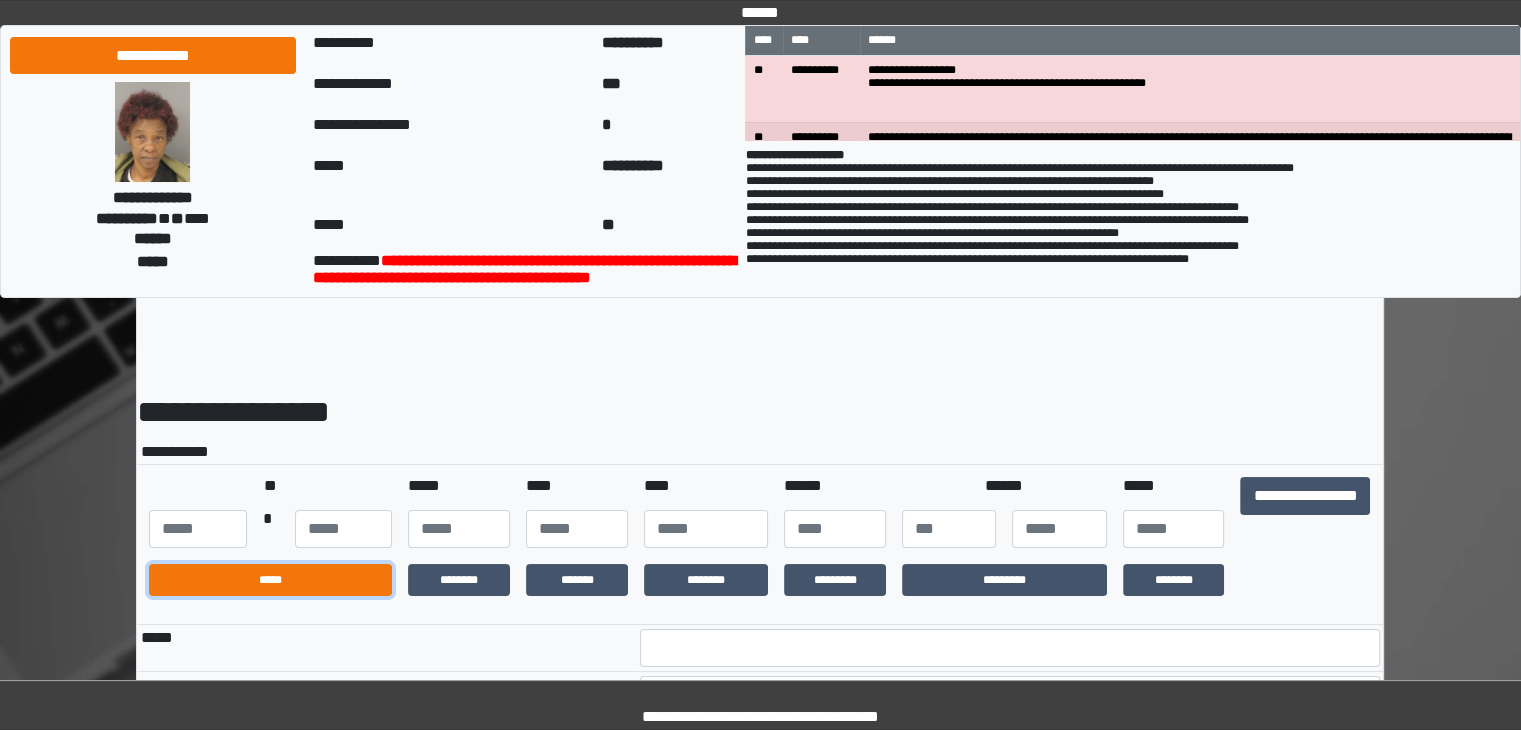 click on "*****" at bounding box center [270, 580] 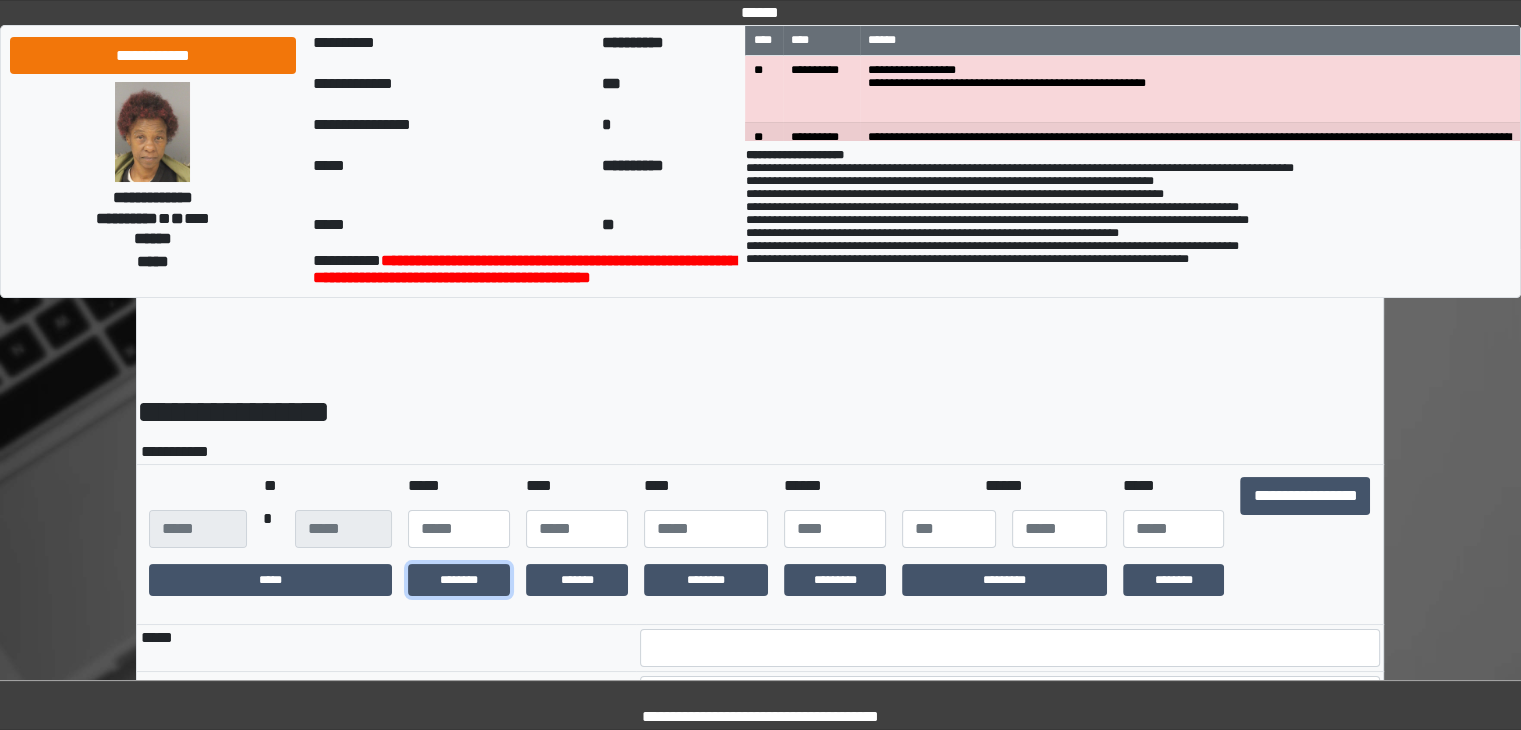 drag, startPoint x: 460, startPoint y: 585, endPoint x: 512, endPoint y: 593, distance: 52.611786 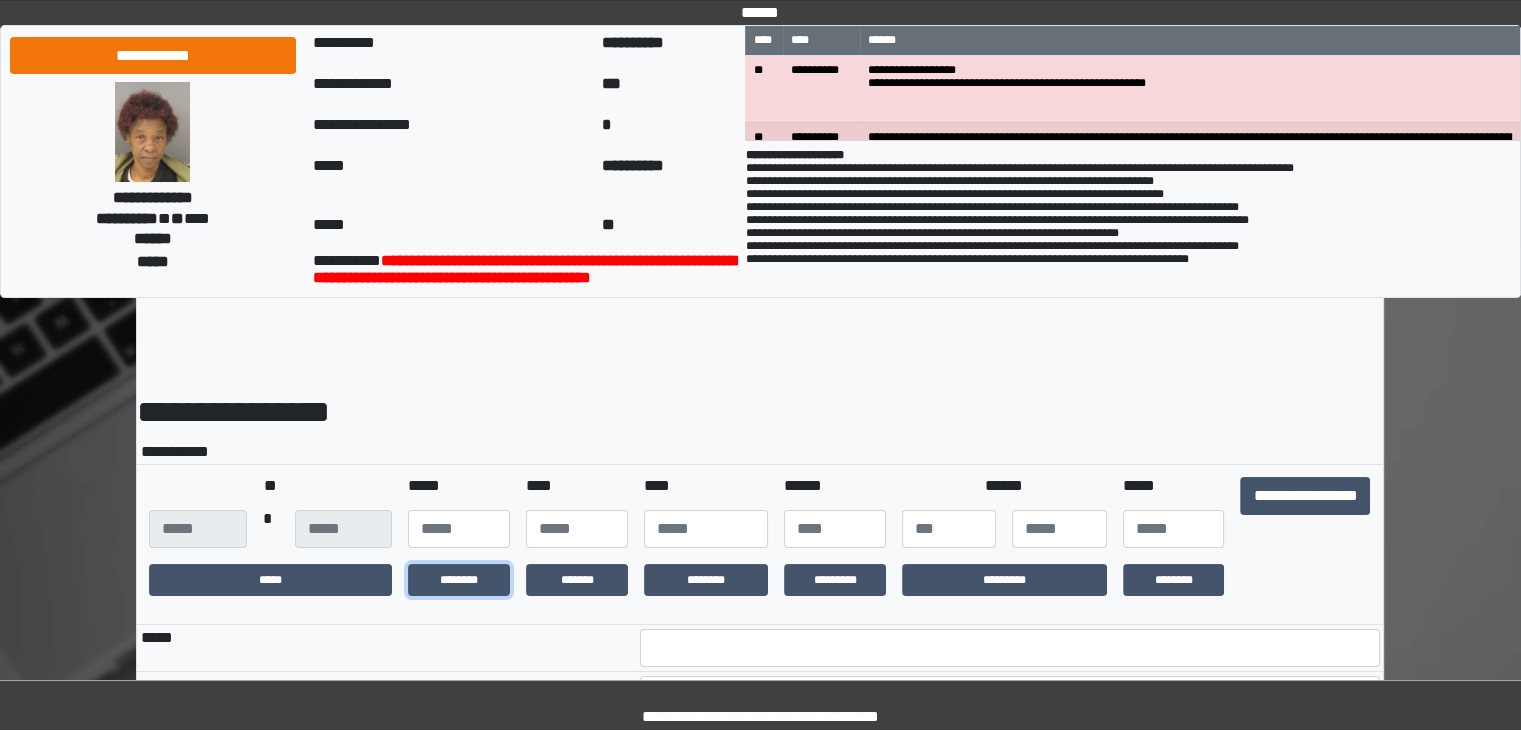 click on "********" at bounding box center (459, 580) 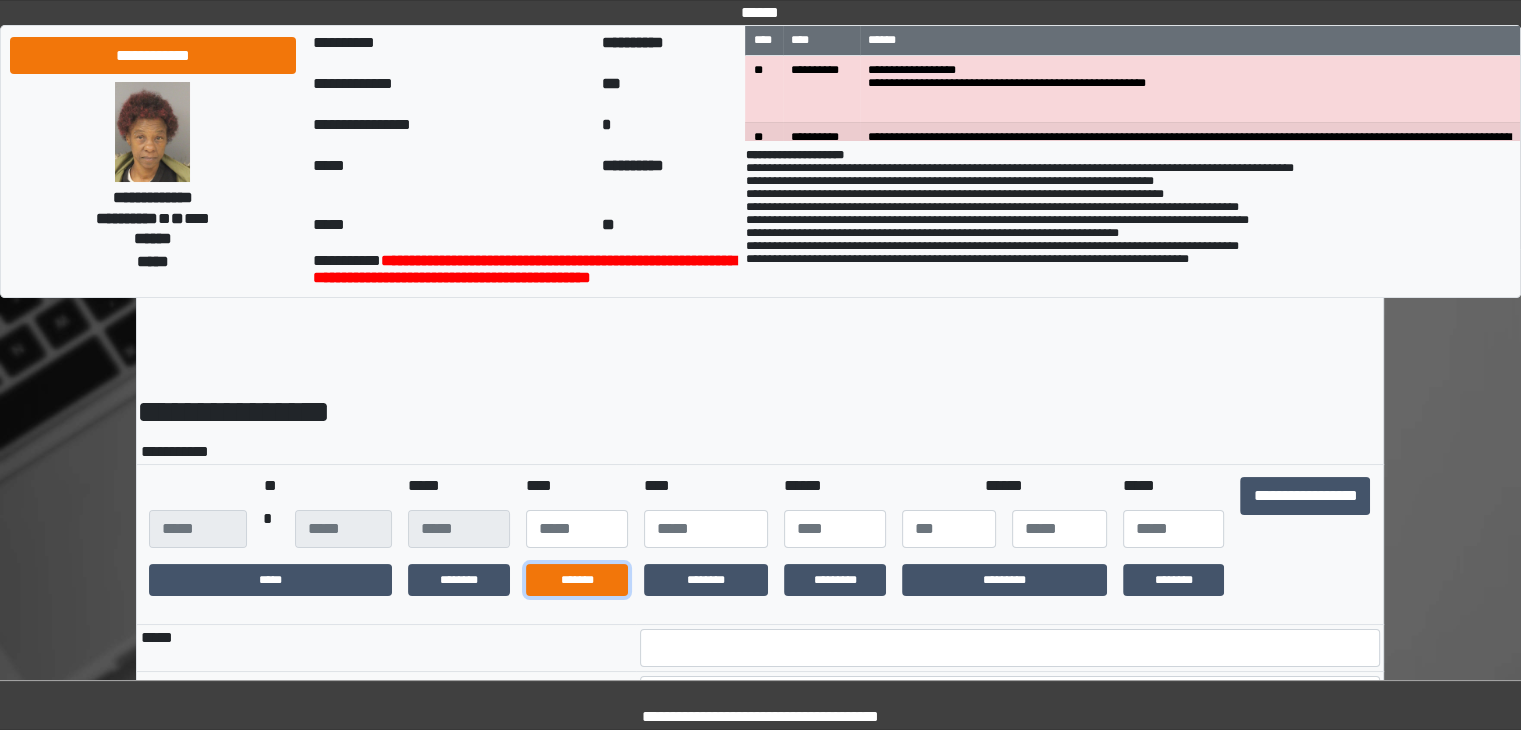 drag, startPoint x: 595, startPoint y: 598, endPoint x: 724, endPoint y: 587, distance: 129.46814 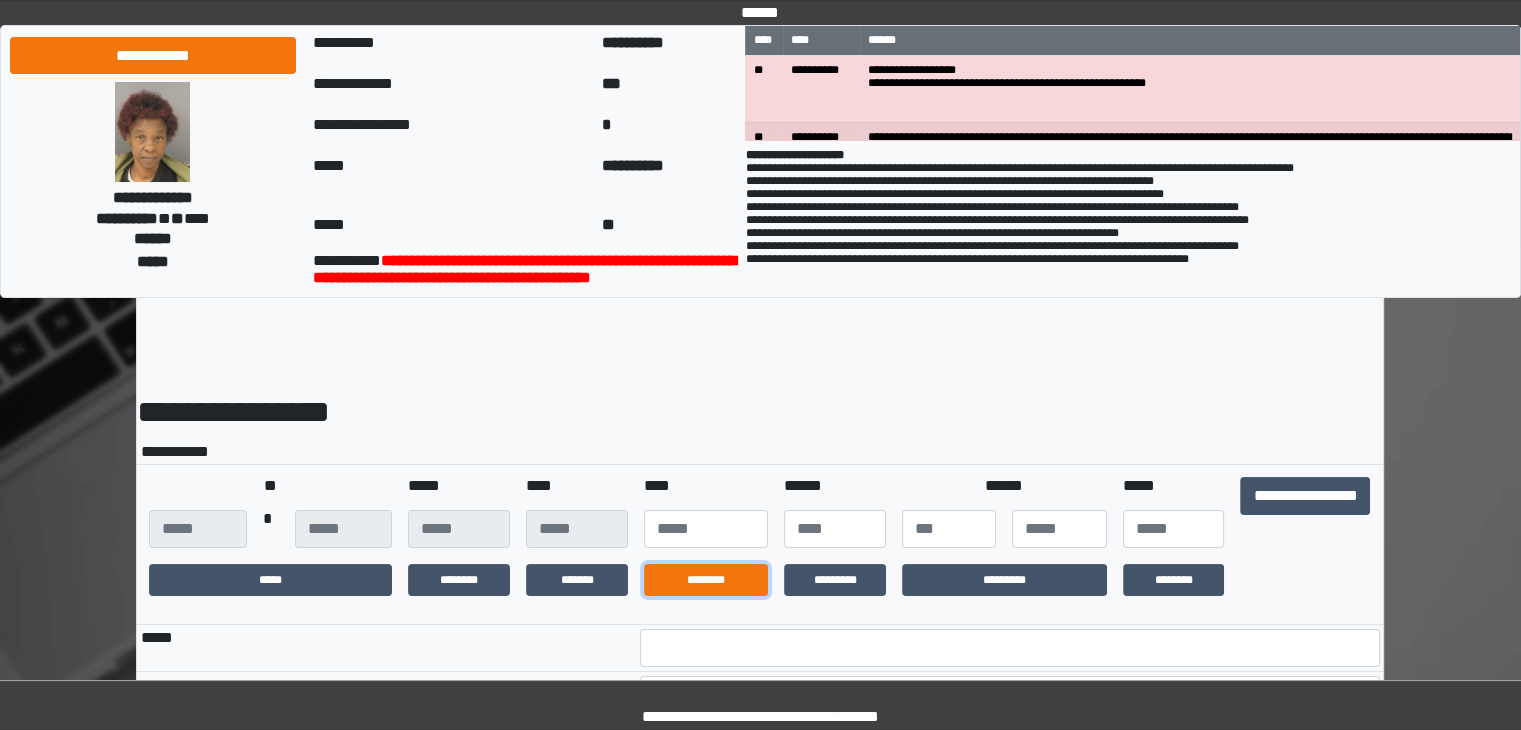 drag, startPoint x: 724, startPoint y: 587, endPoint x: 742, endPoint y: 585, distance: 18.110771 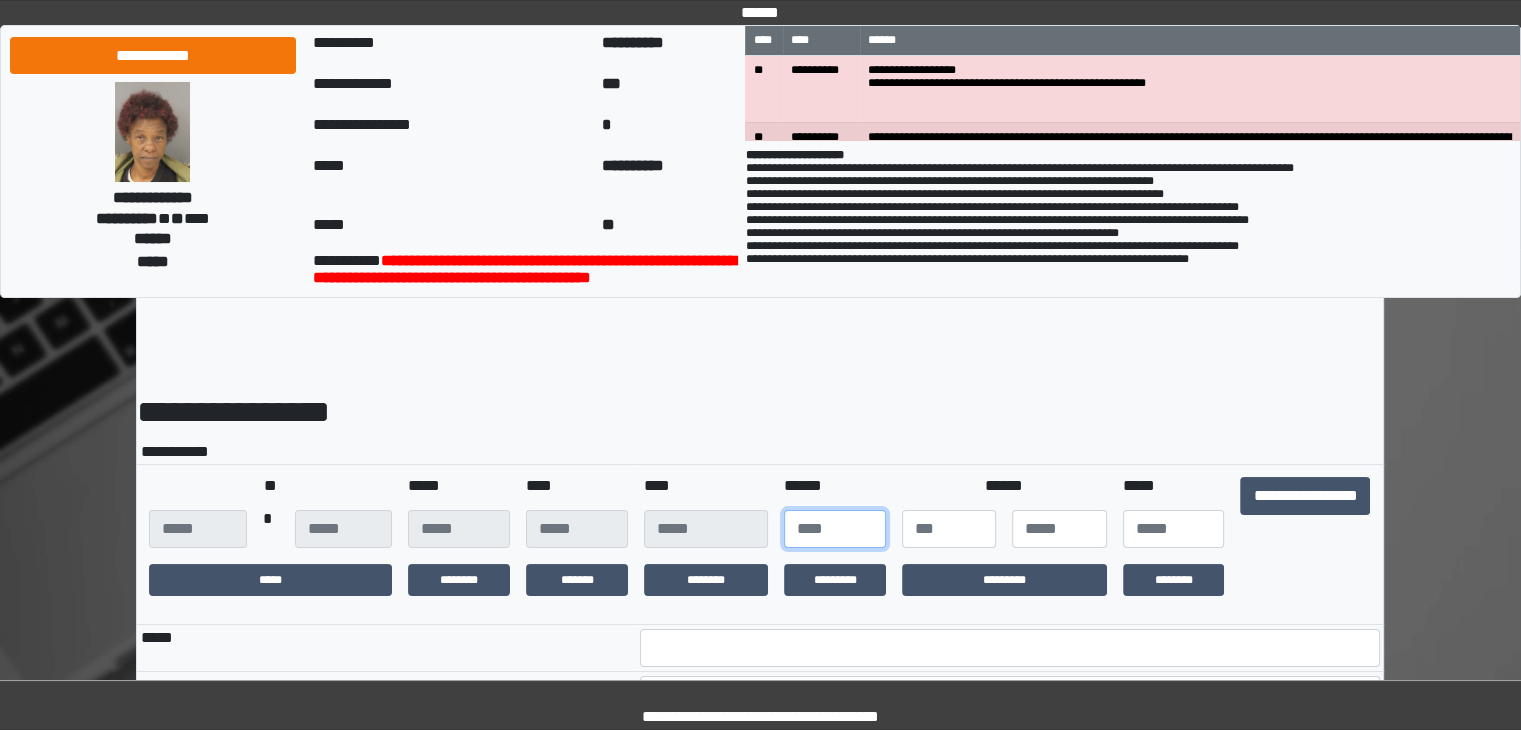 click at bounding box center (835, 529) 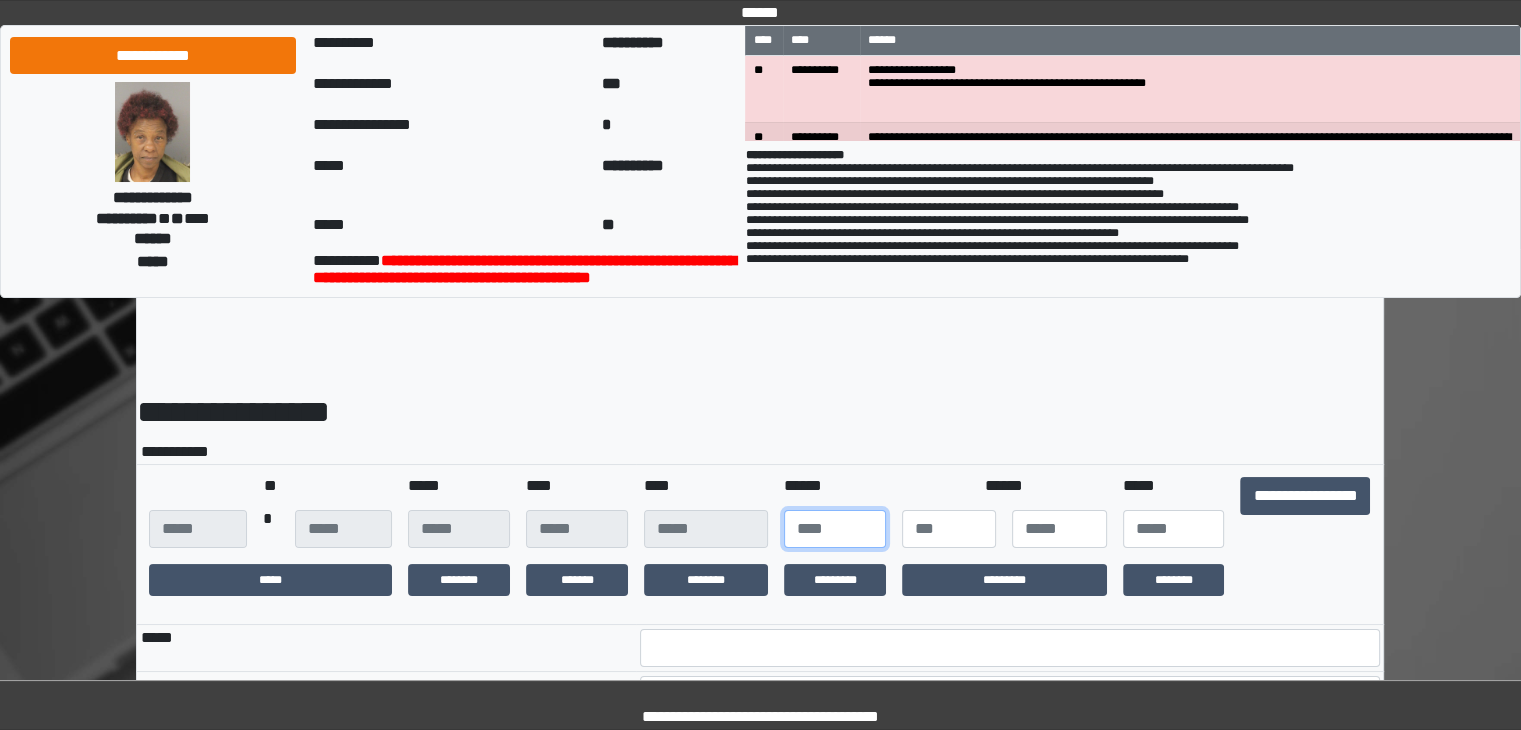 type on "***" 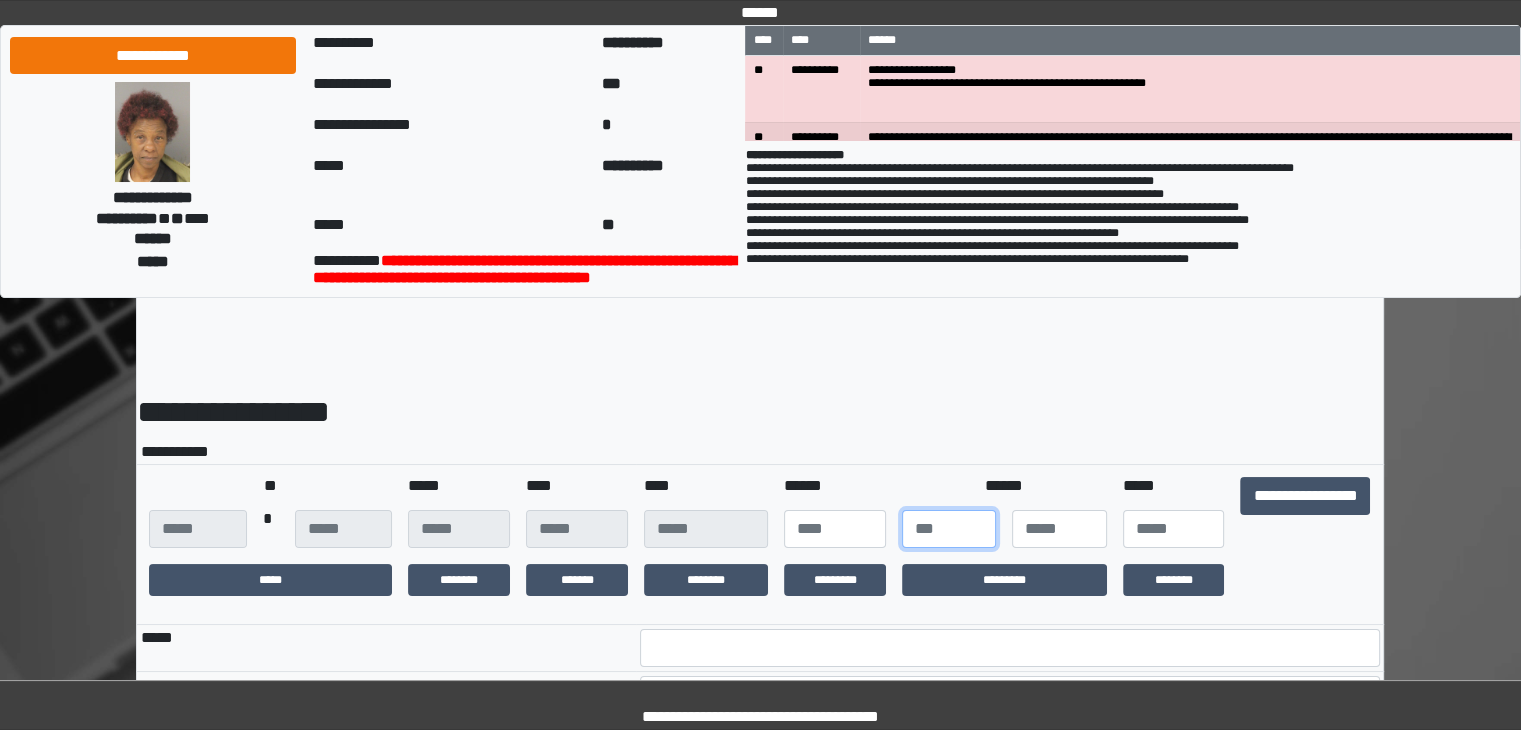click at bounding box center [949, 529] 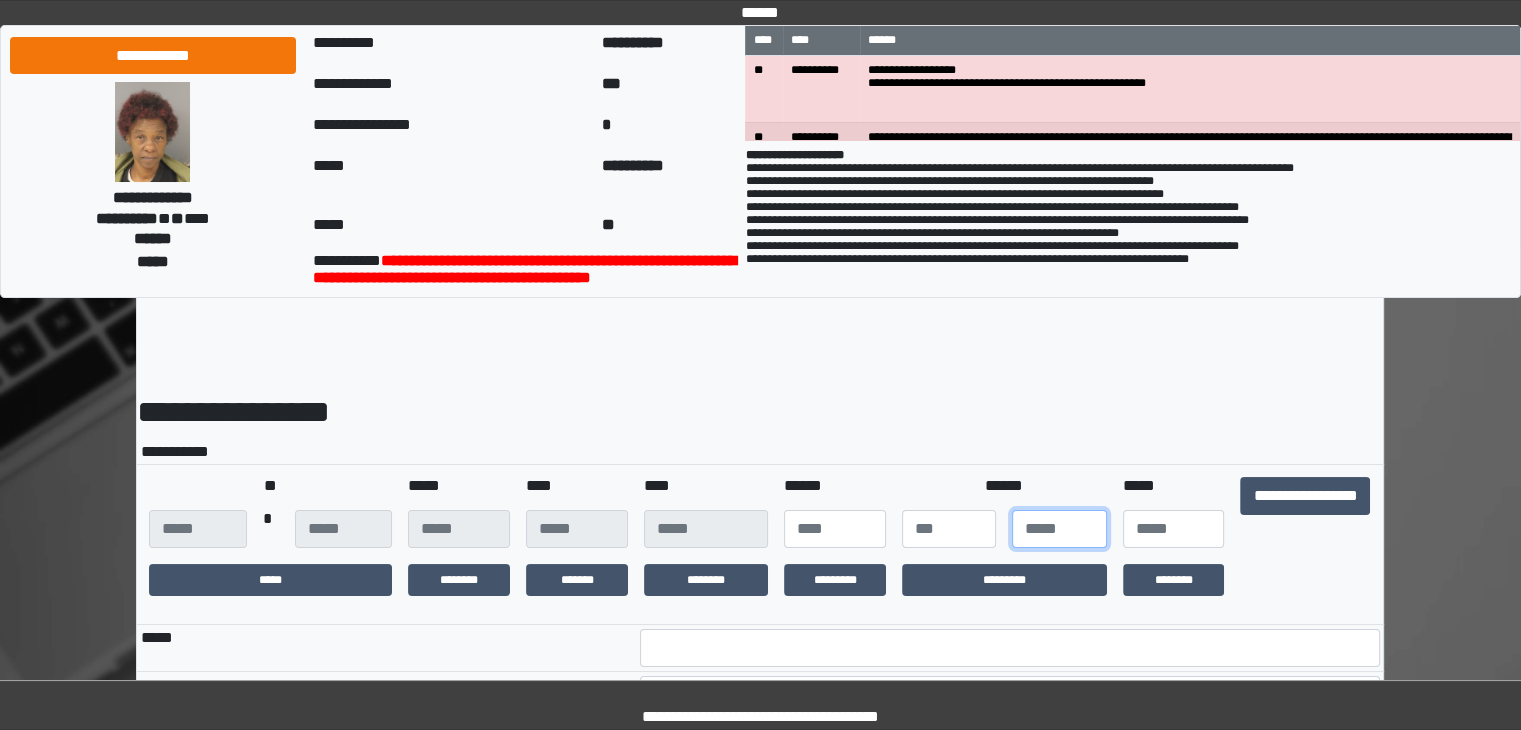 click at bounding box center (1059, 529) 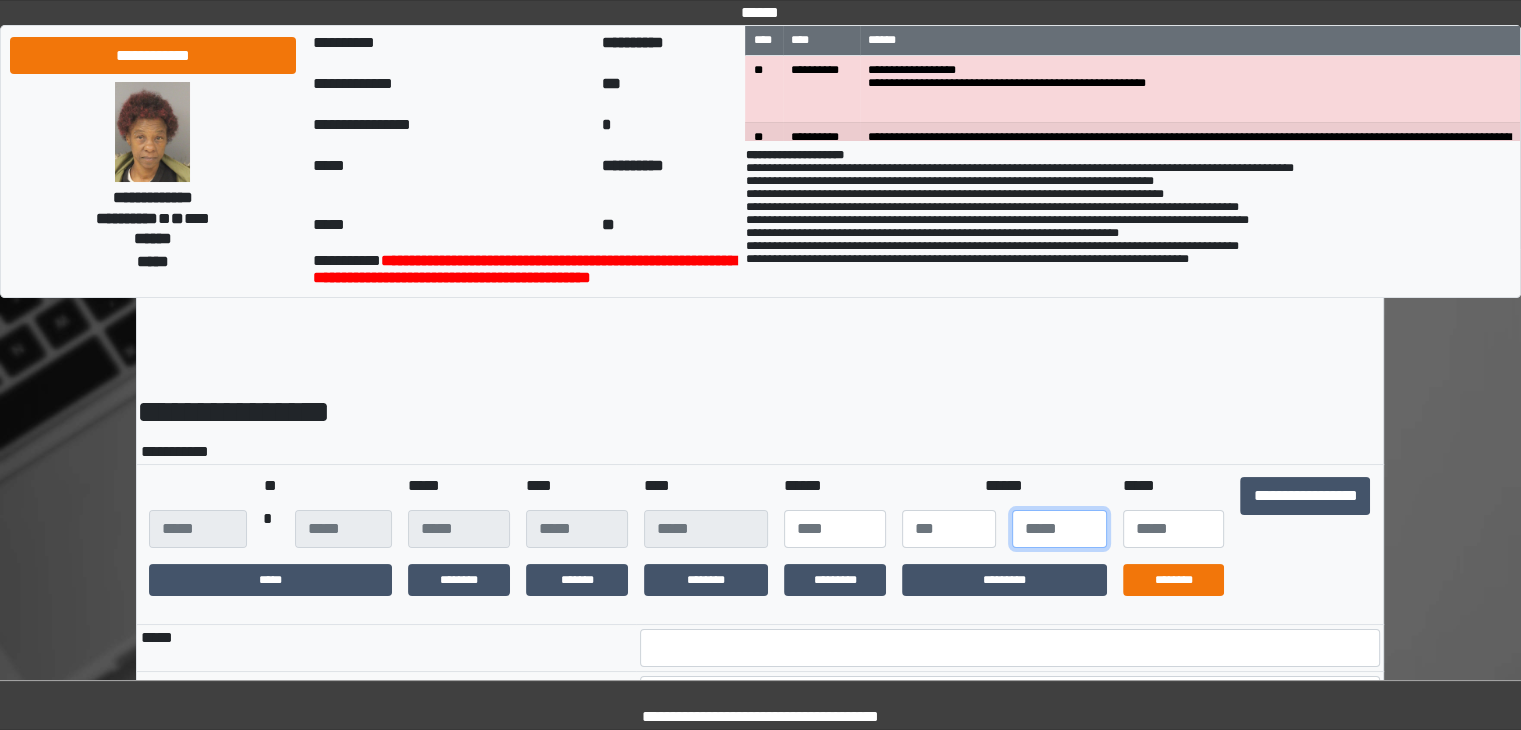 type on "*" 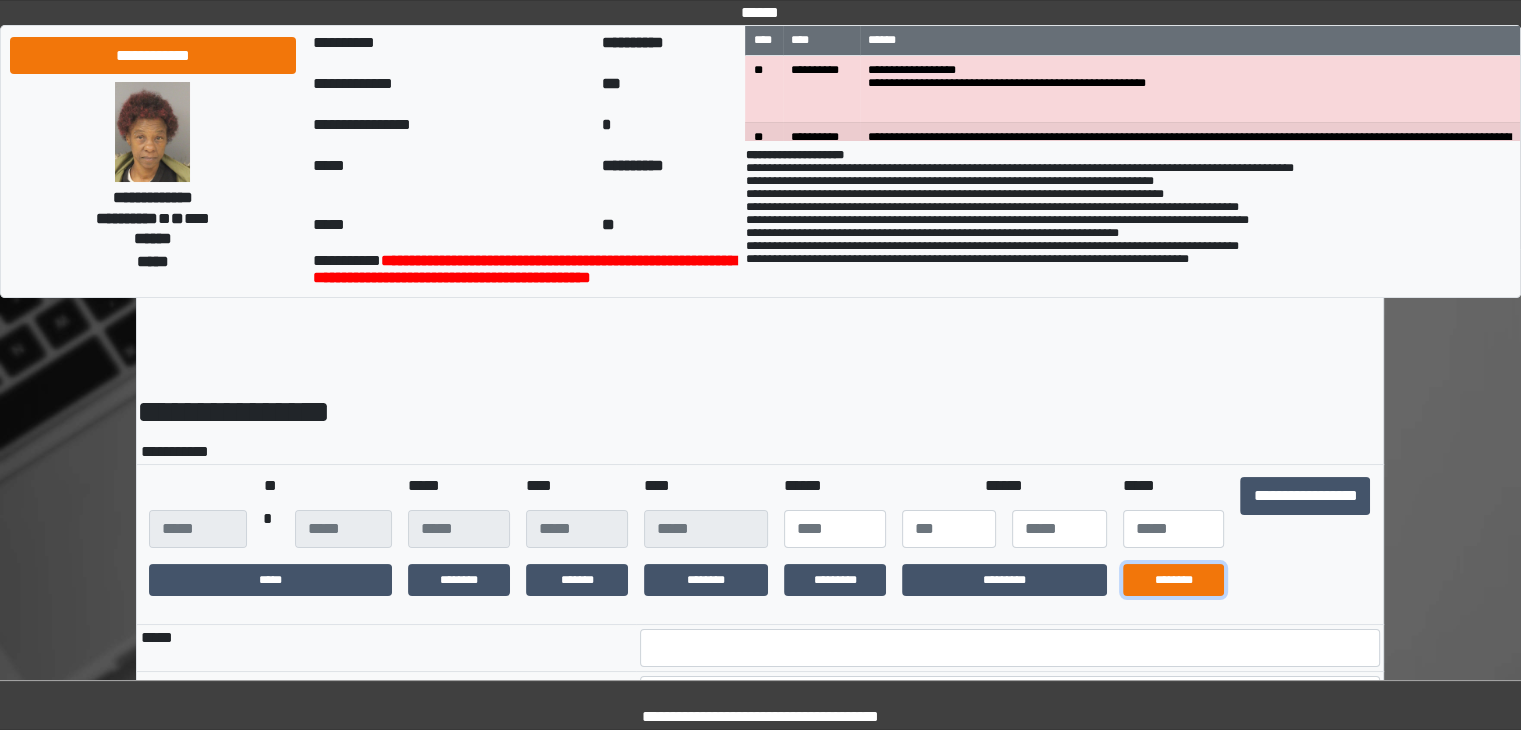 click on "********" at bounding box center (1174, 580) 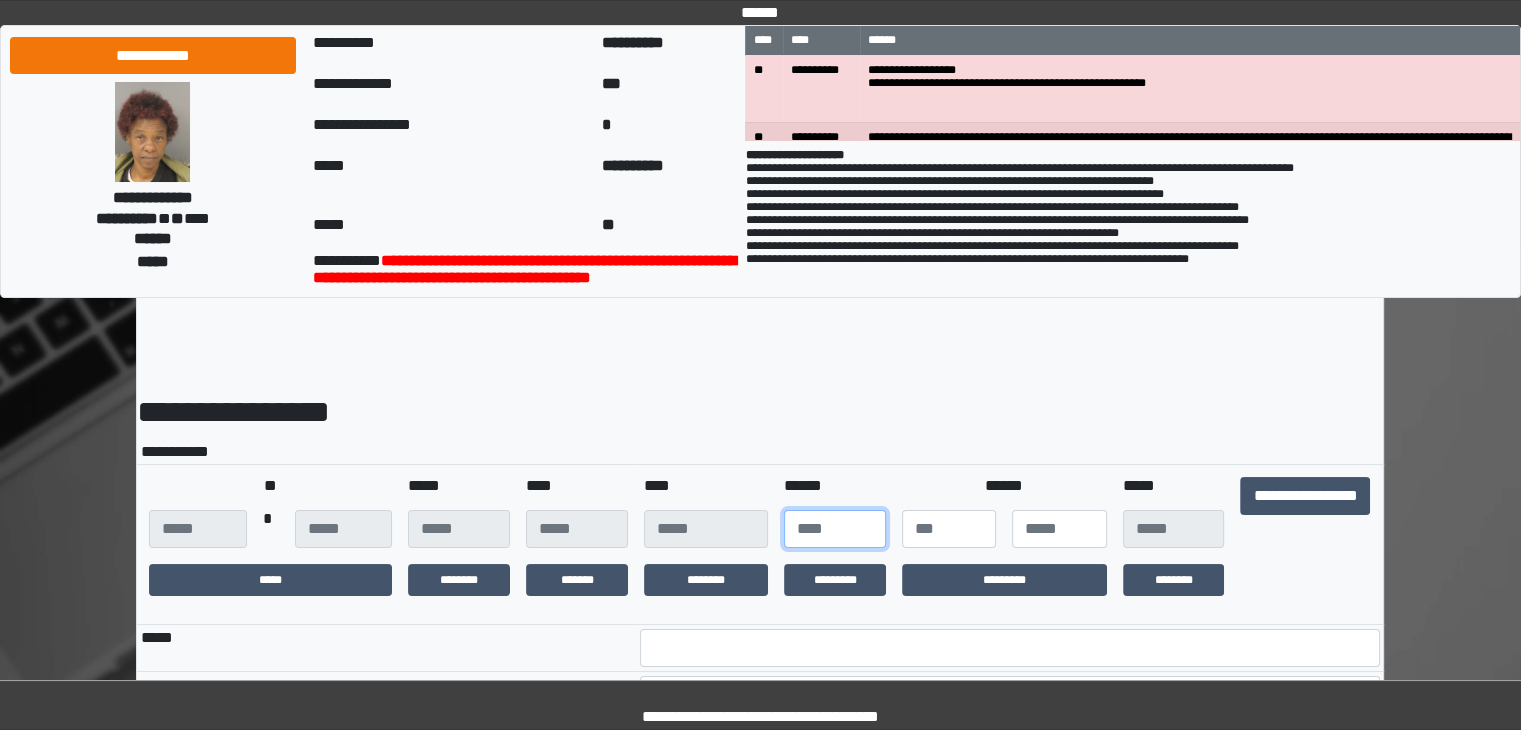 click on "***" at bounding box center [835, 529] 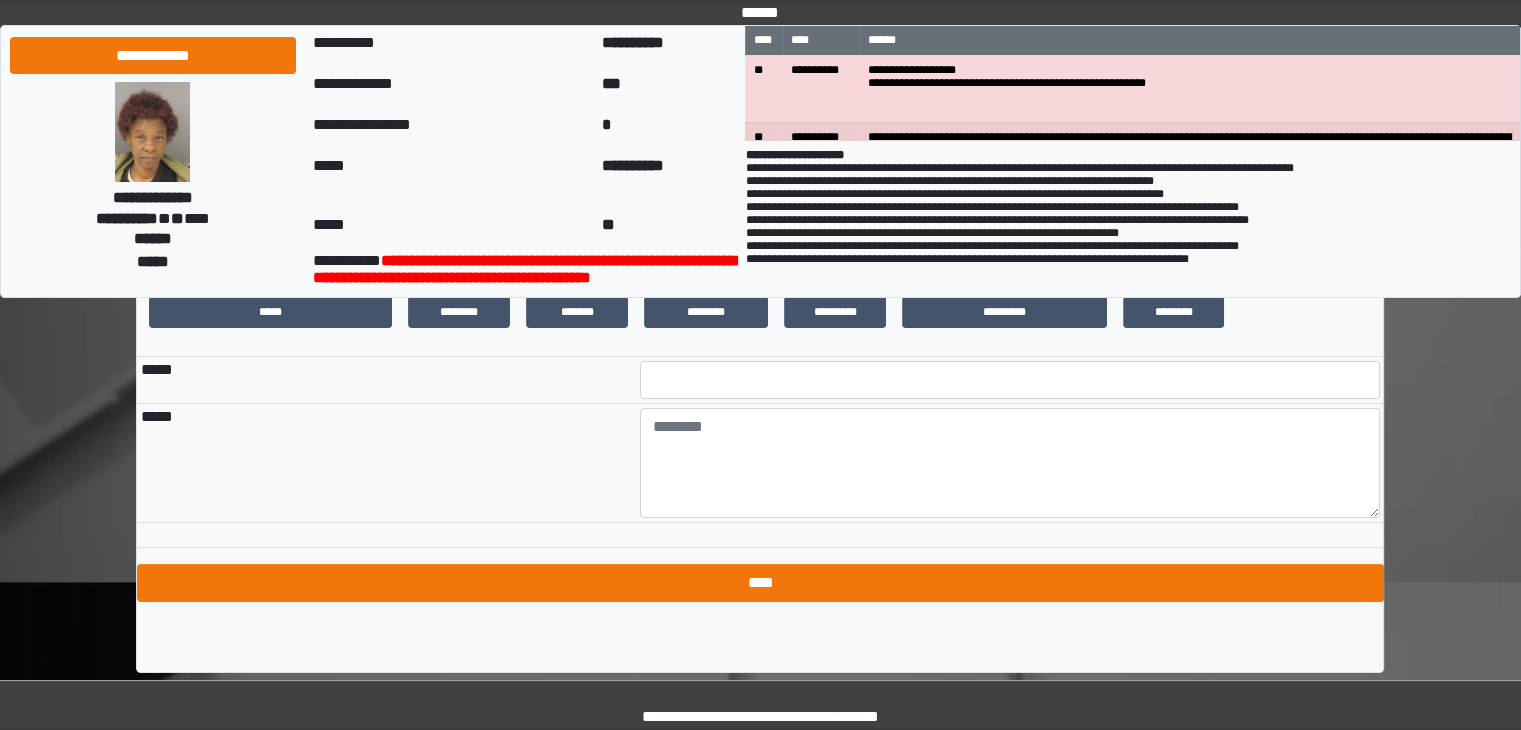 scroll, scrollTop: 276, scrollLeft: 0, axis: vertical 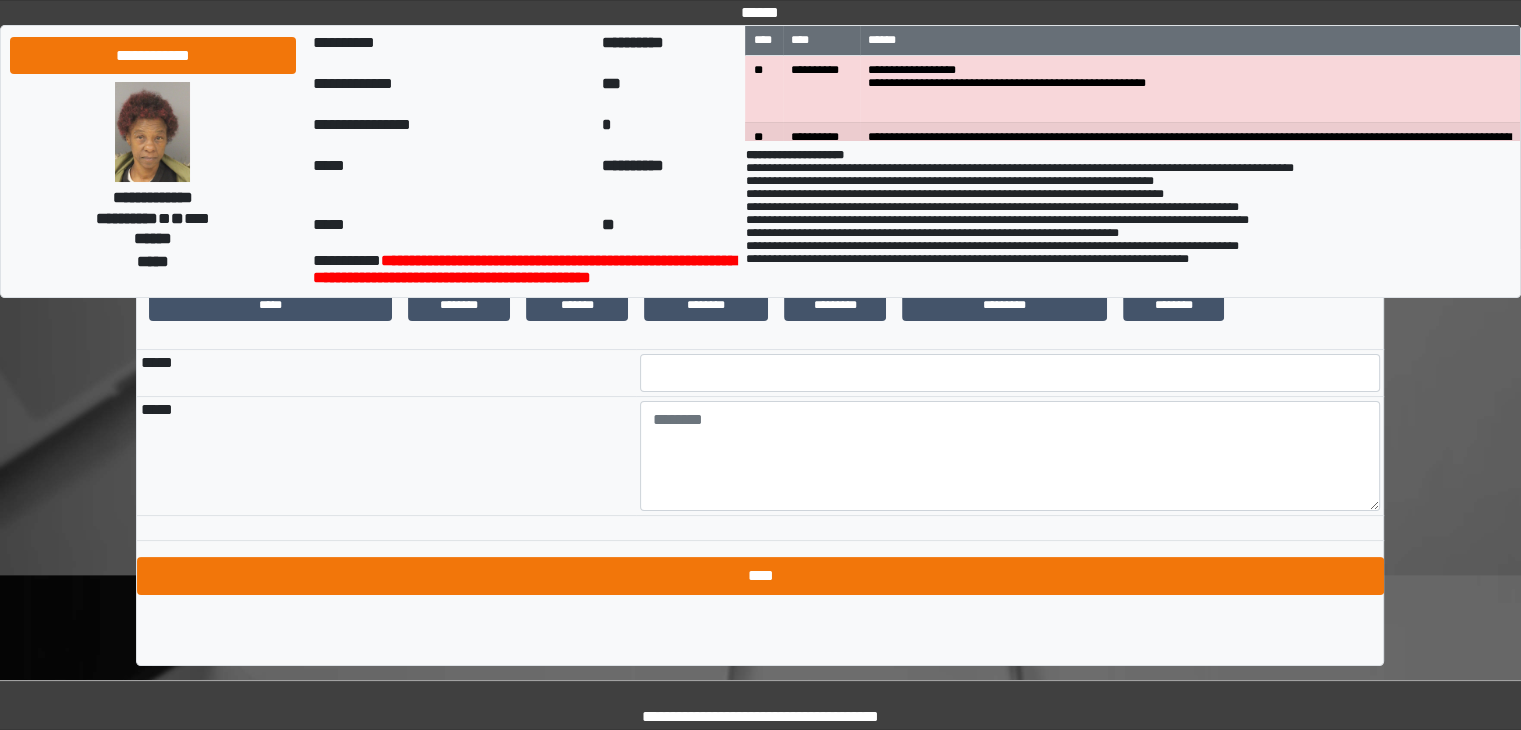 type on "***" 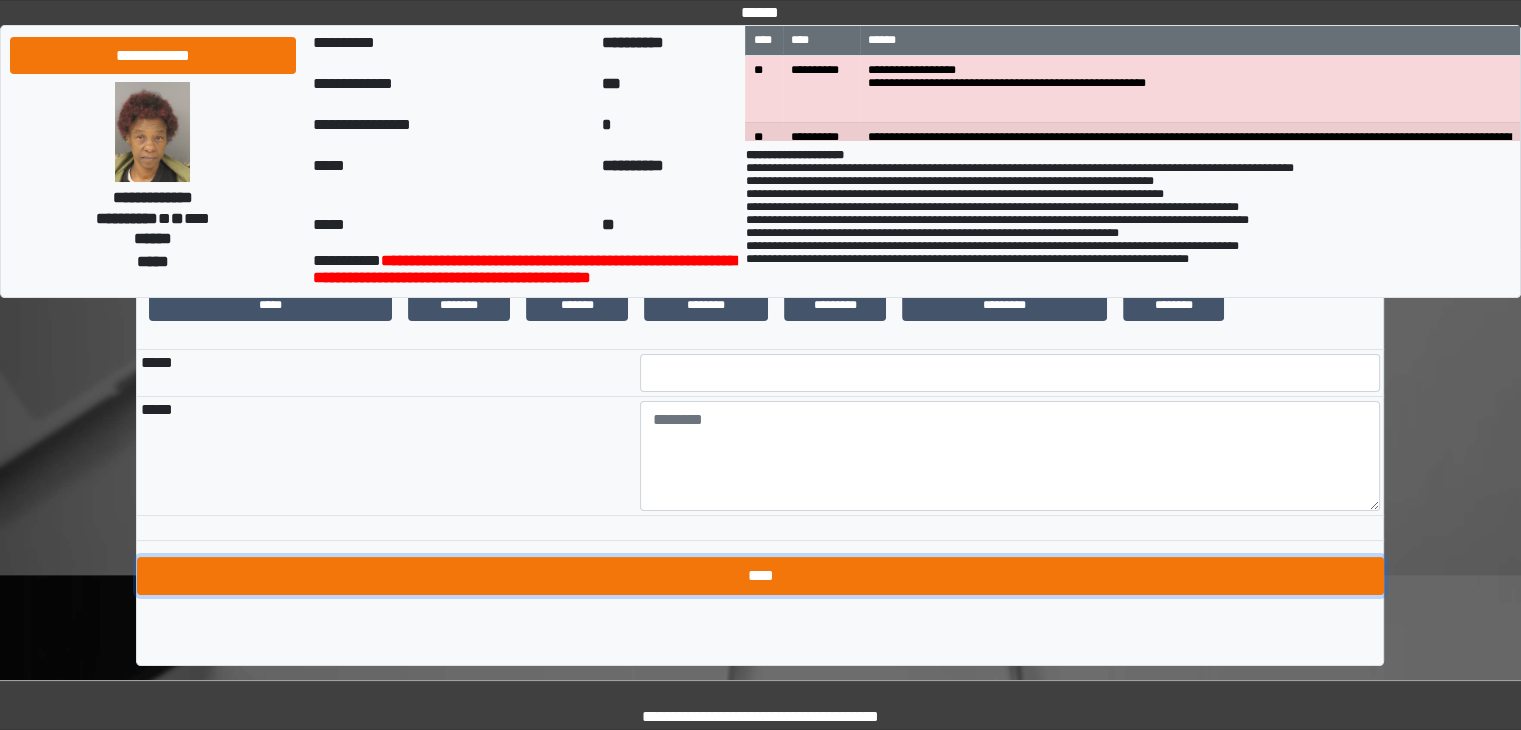 click on "****" at bounding box center (760, 576) 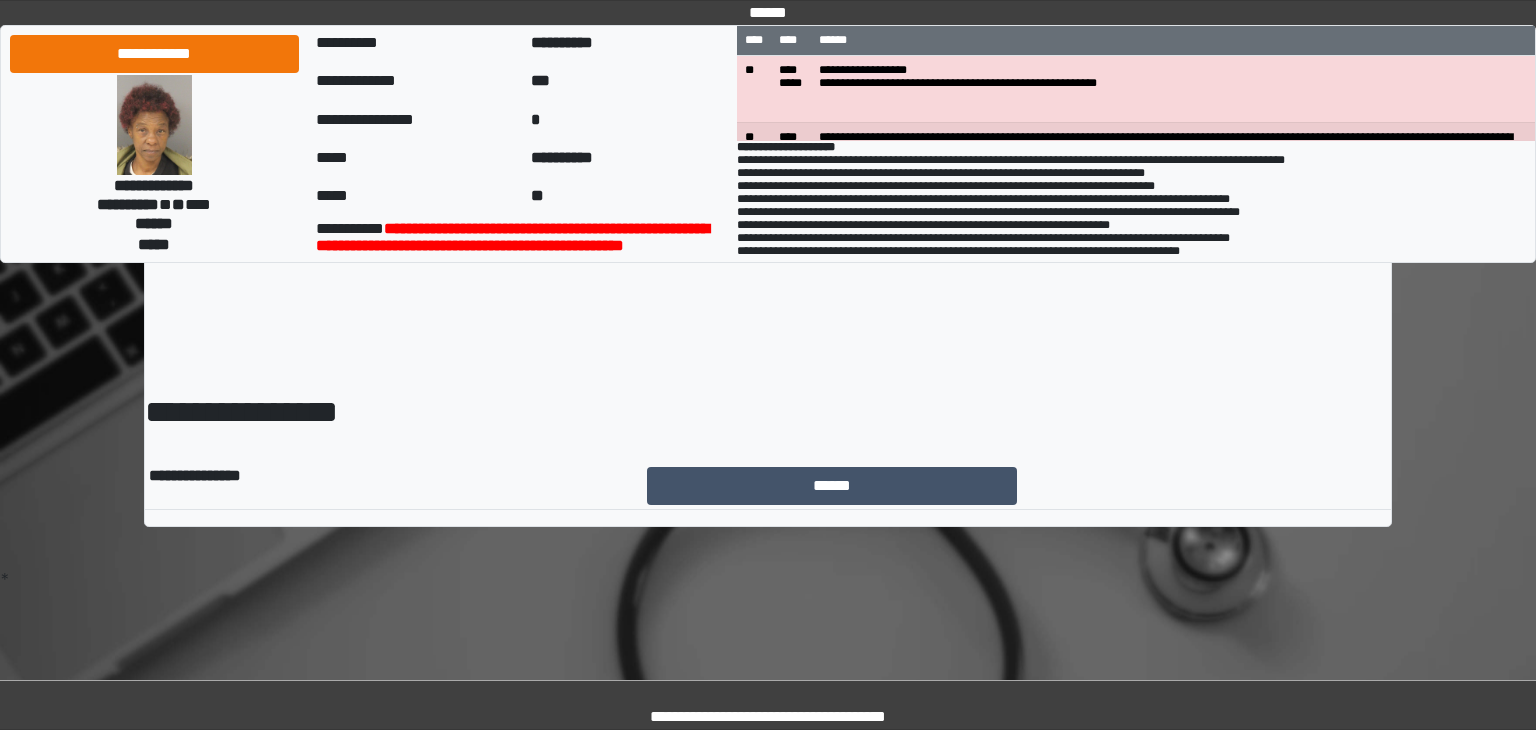 scroll, scrollTop: 0, scrollLeft: 0, axis: both 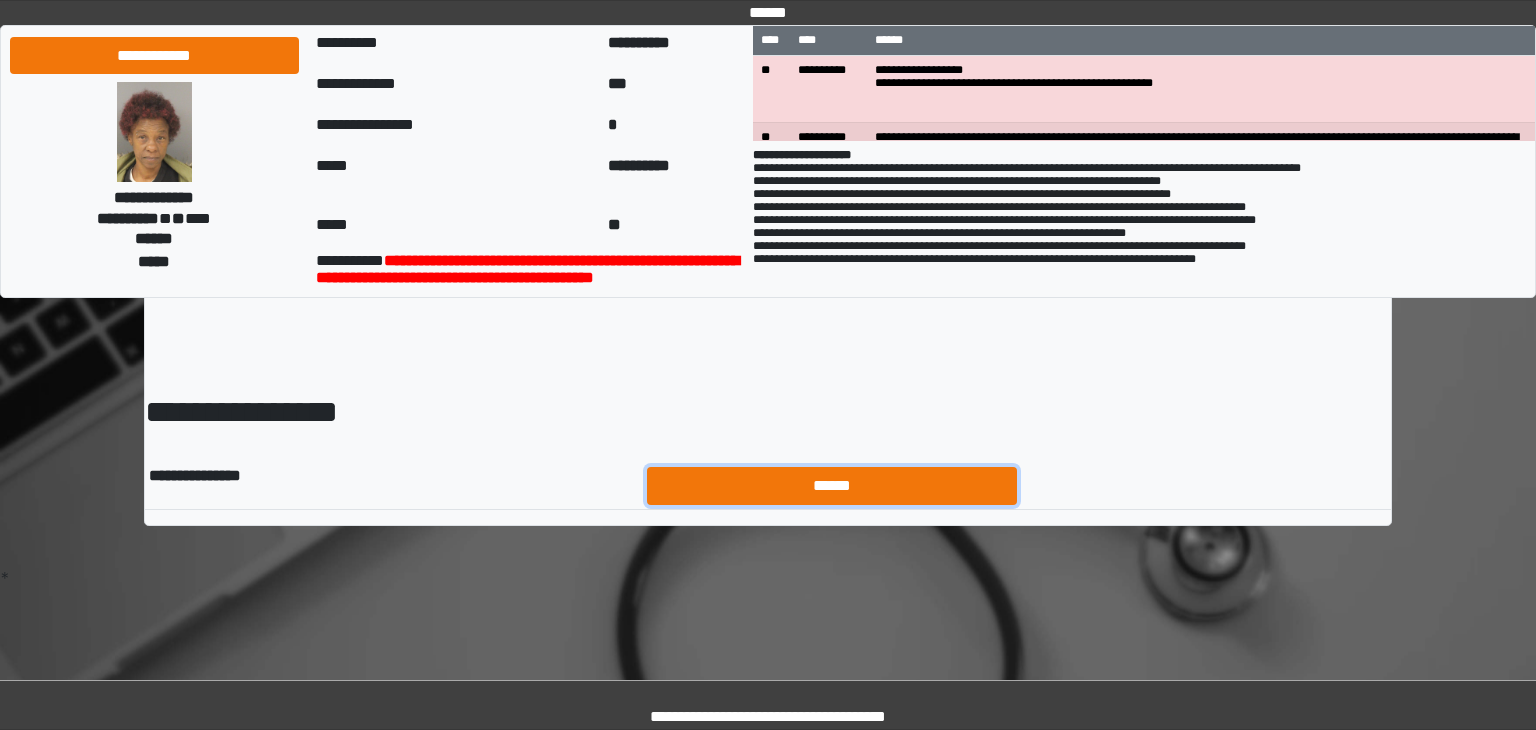 click on "******" at bounding box center [832, 486] 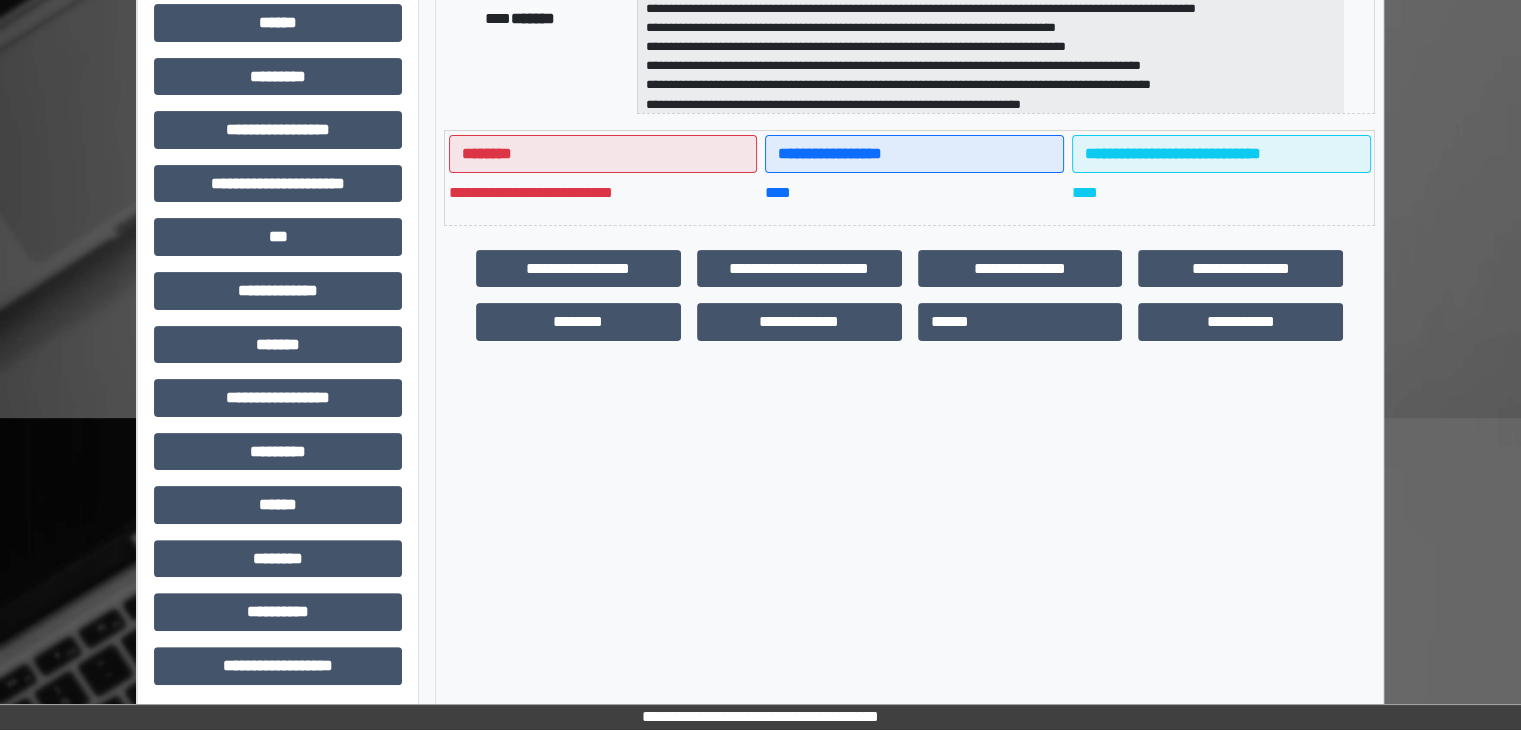 scroll, scrollTop: 436, scrollLeft: 0, axis: vertical 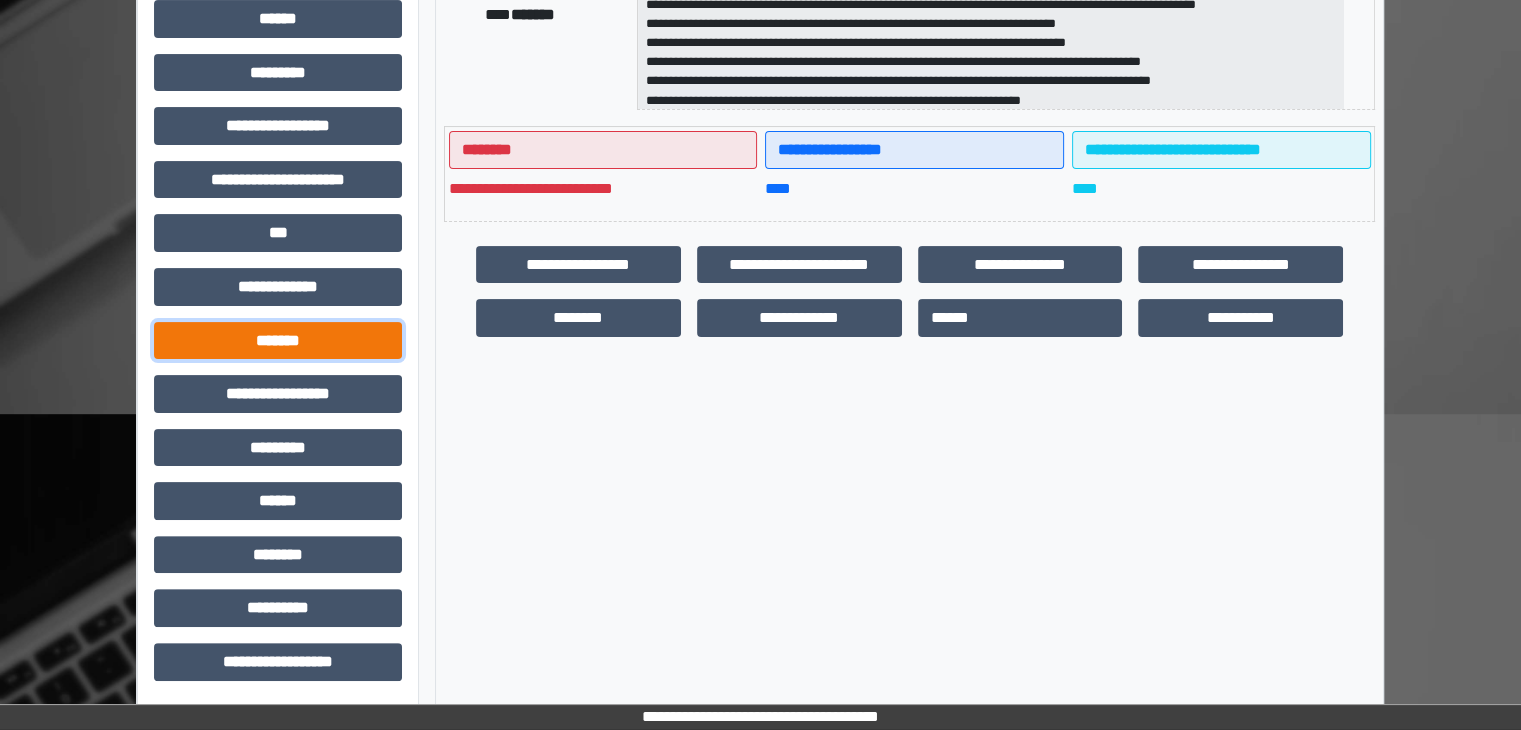 click on "*******" at bounding box center (278, 341) 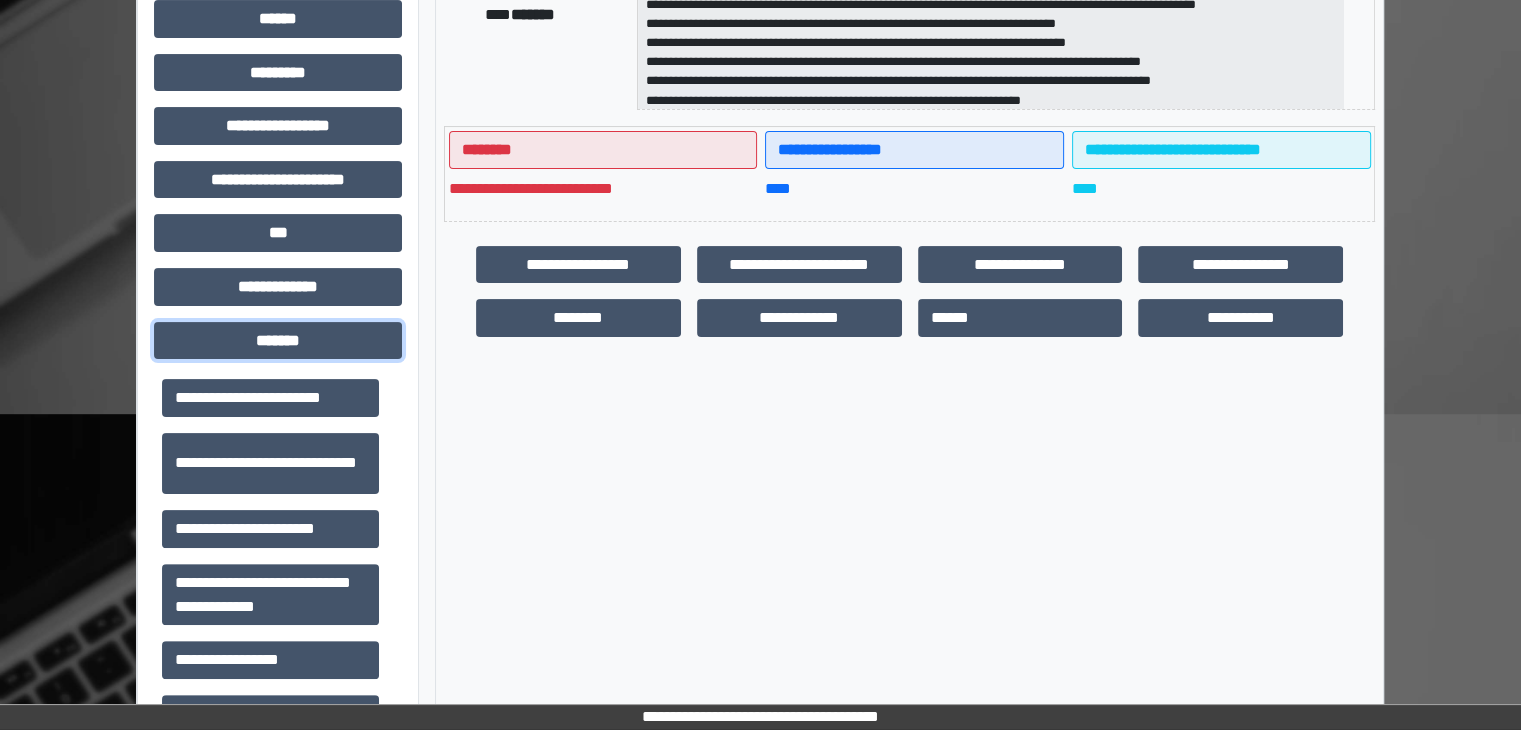 scroll, scrollTop: 912, scrollLeft: 0, axis: vertical 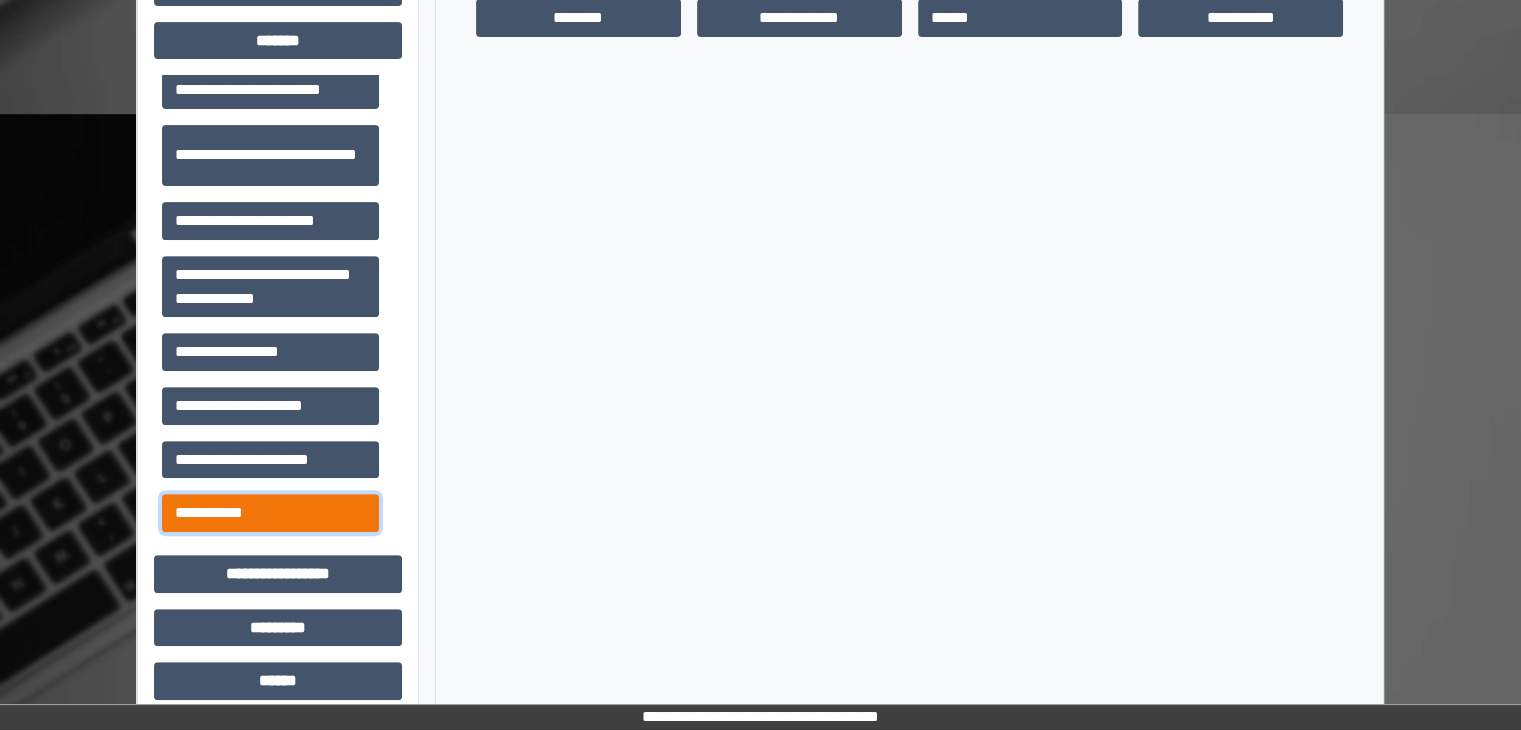 click on "**********" at bounding box center (270, 513) 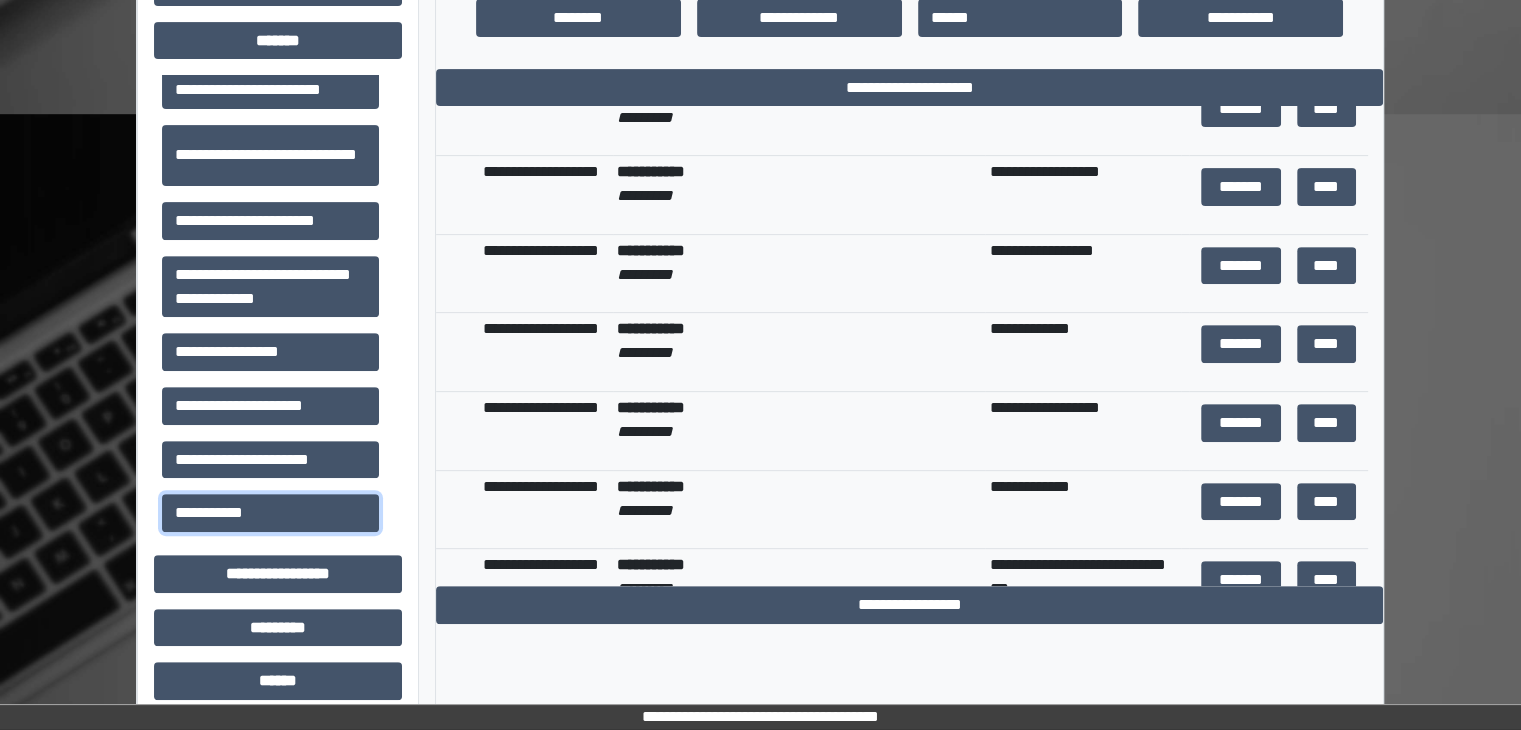 scroll, scrollTop: 274, scrollLeft: 0, axis: vertical 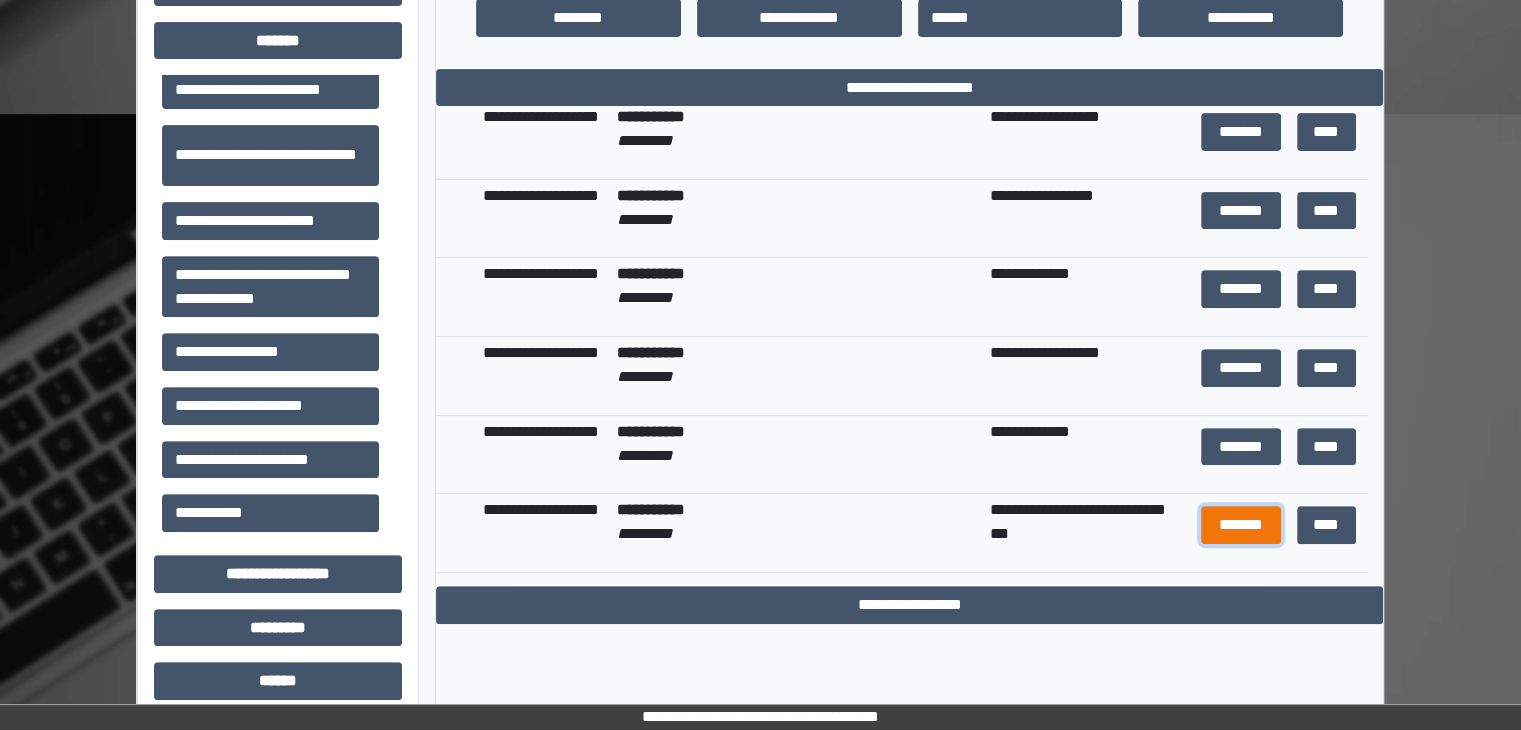 click on "*******" at bounding box center [1241, 525] 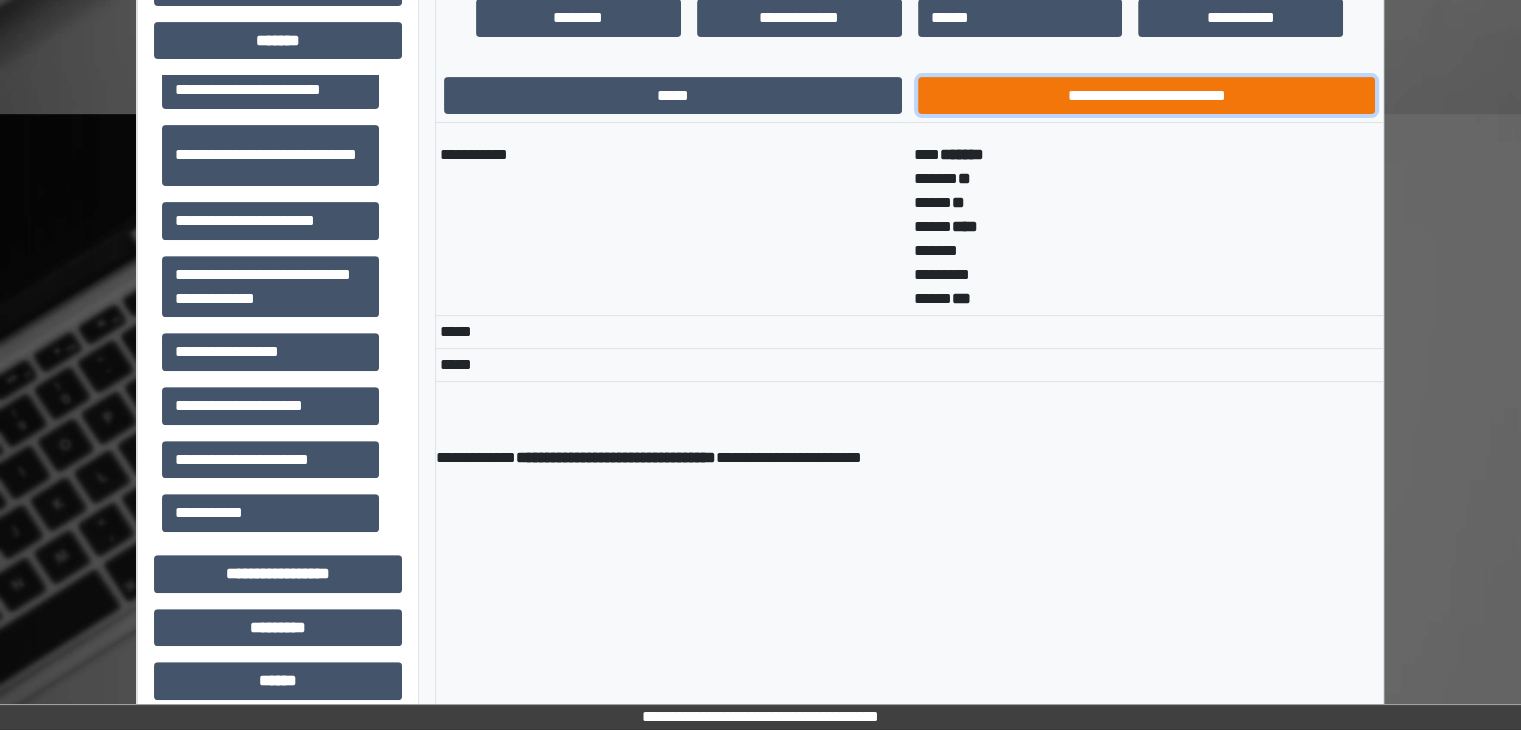 click on "**********" at bounding box center (1147, 96) 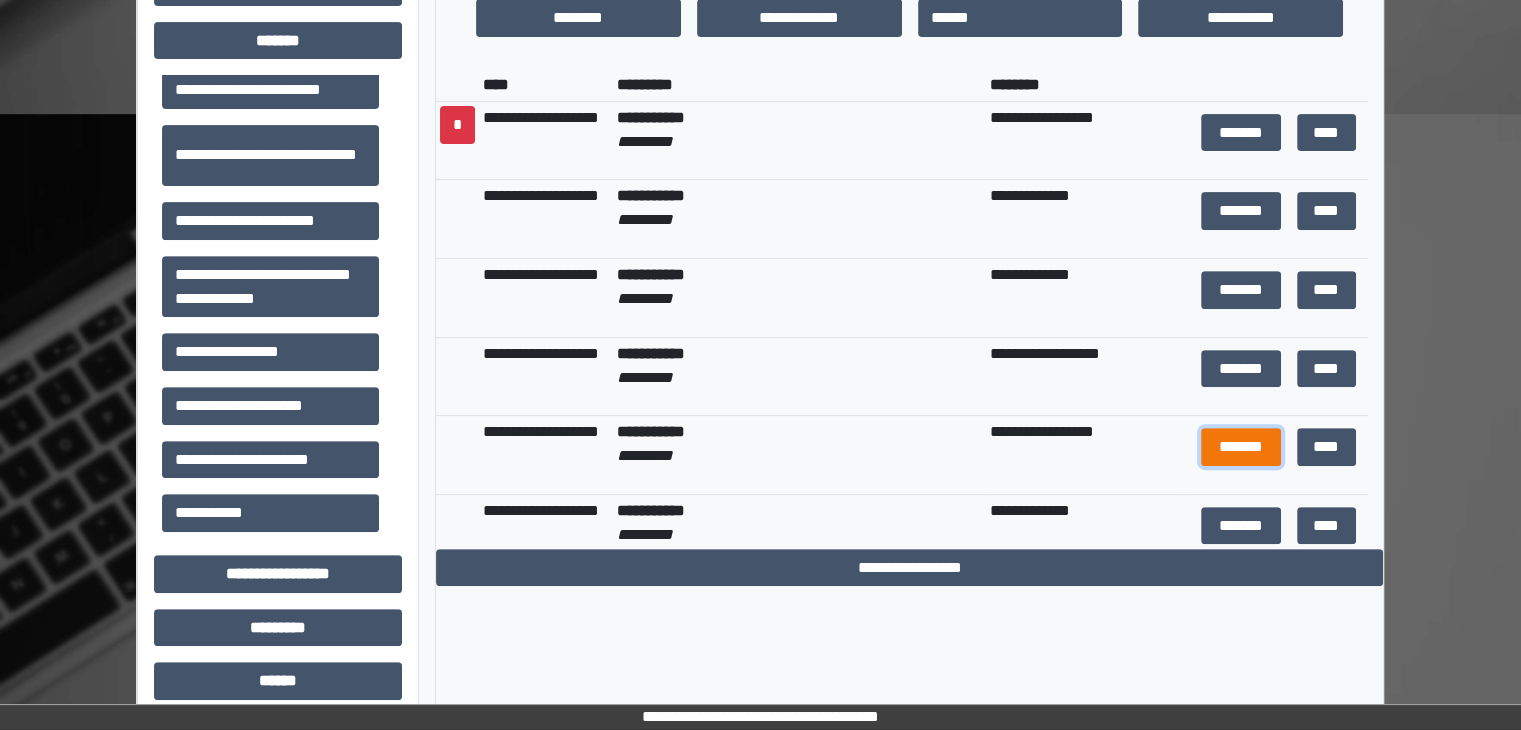 click on "*******" at bounding box center (1241, 447) 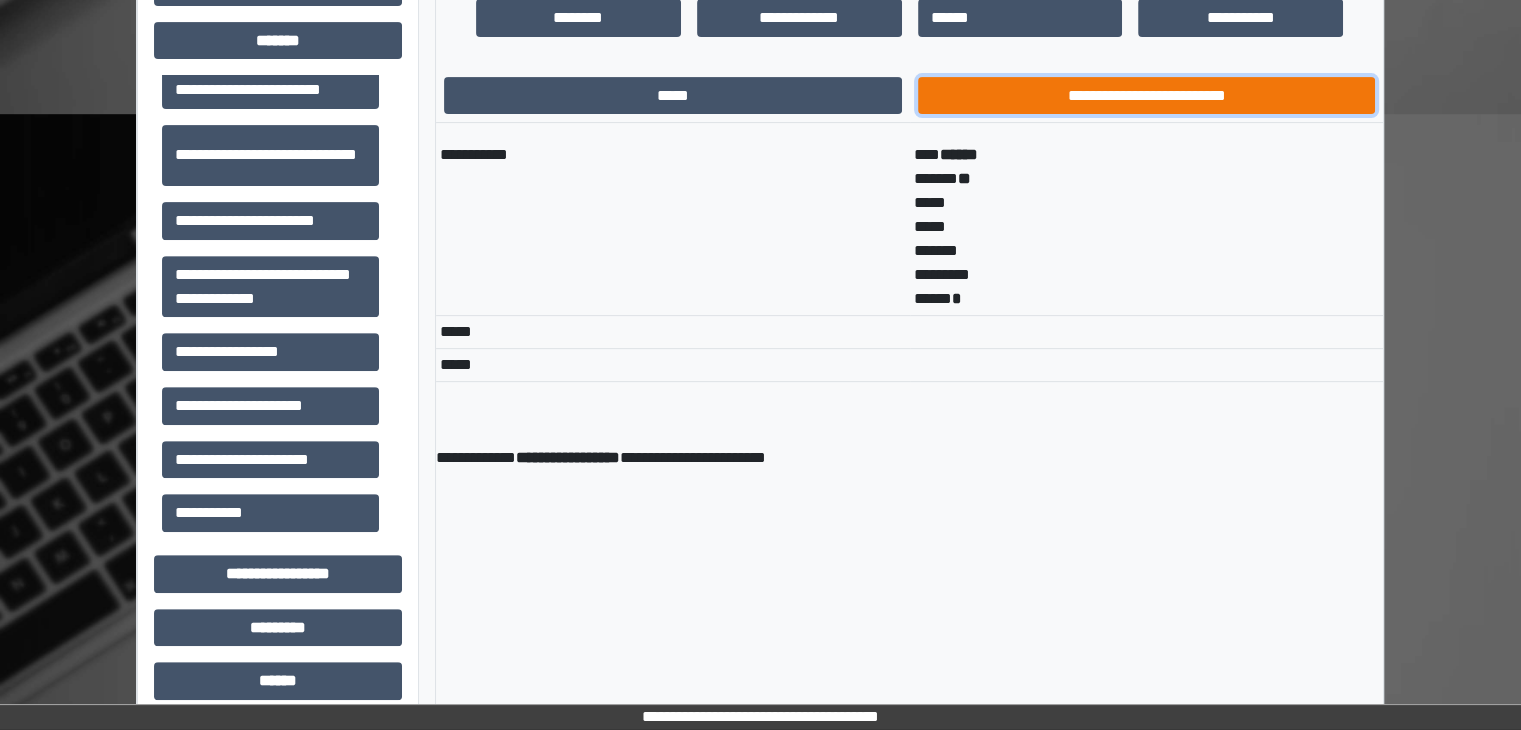click on "**********" at bounding box center [1147, 96] 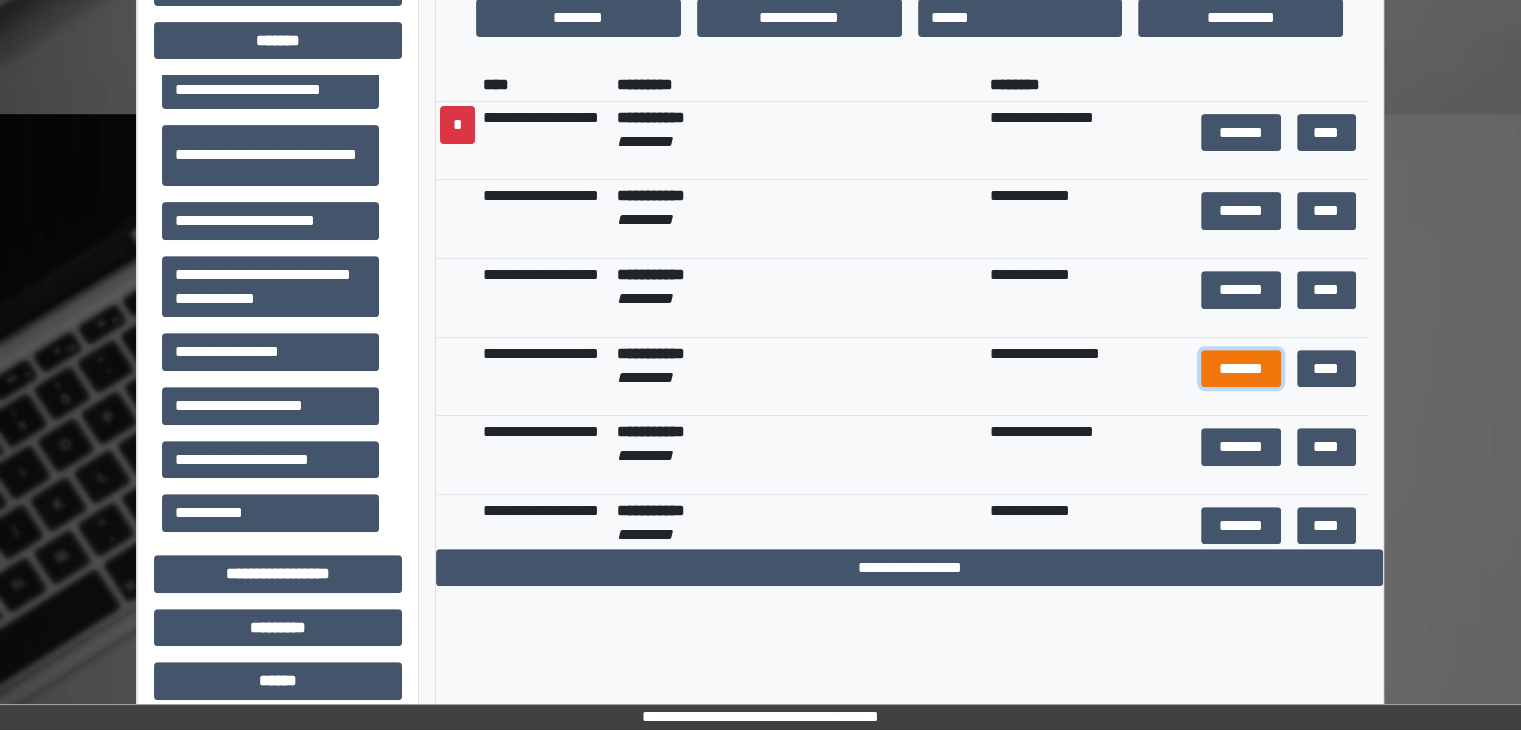 click on "*******" at bounding box center [1241, 369] 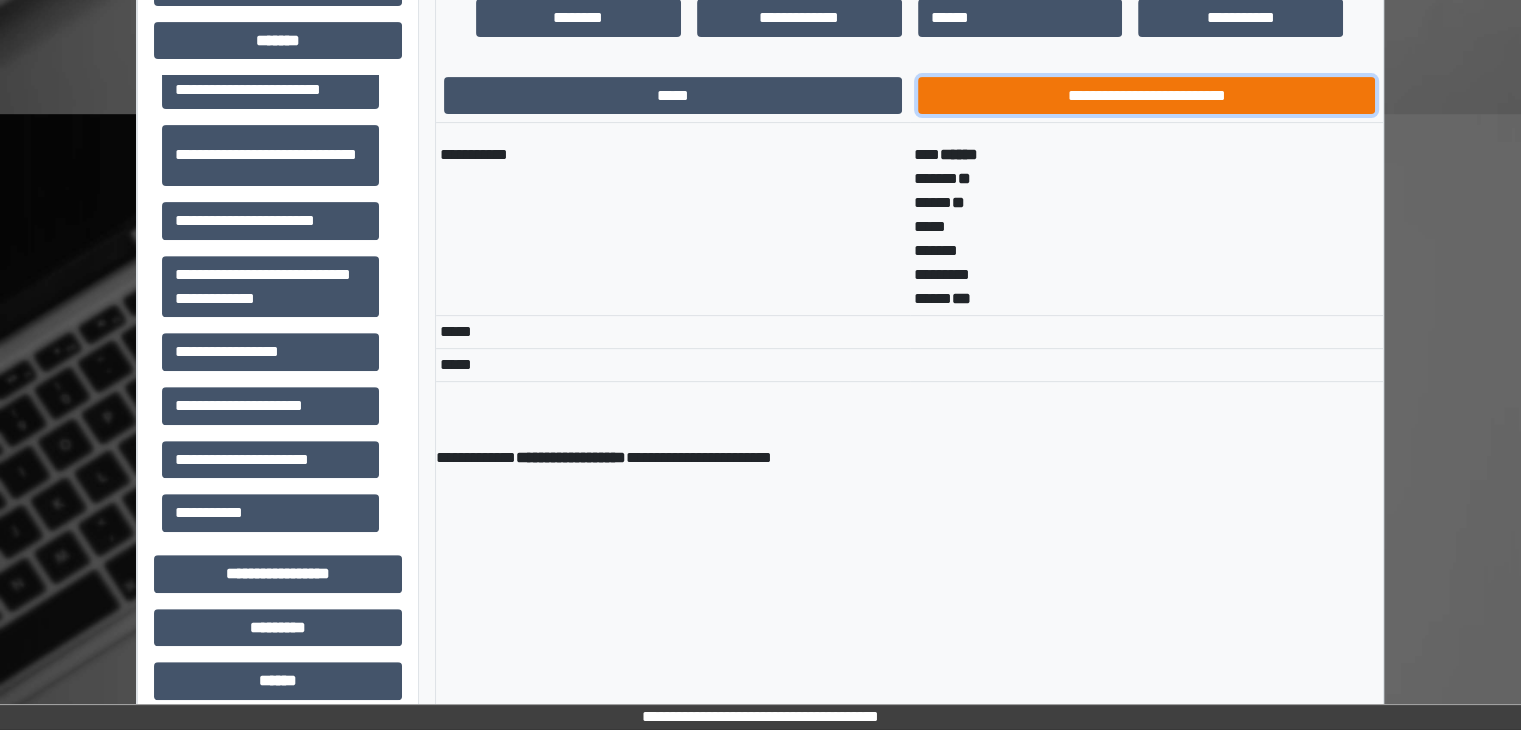 click on "**********" at bounding box center [1147, 96] 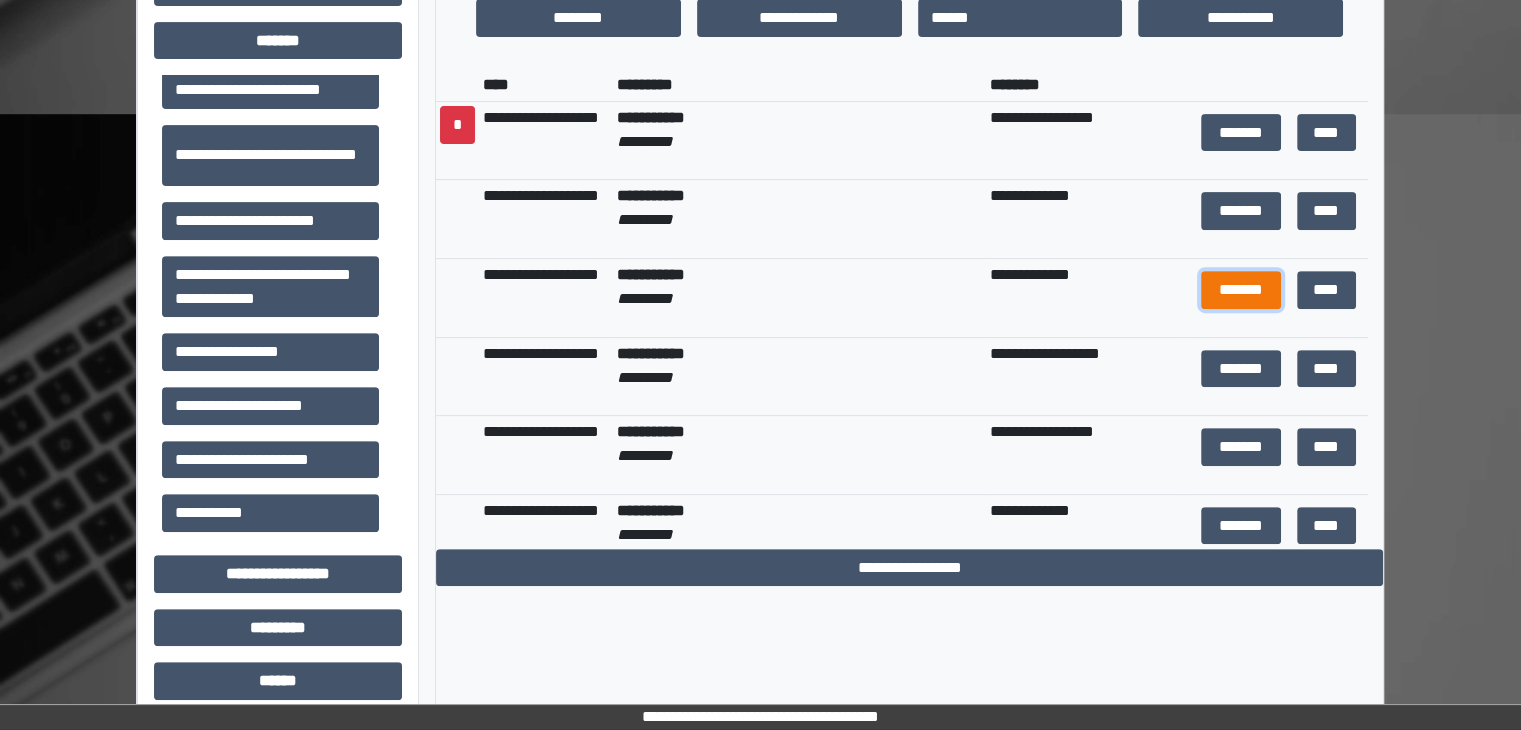click on "*******" at bounding box center (1241, 290) 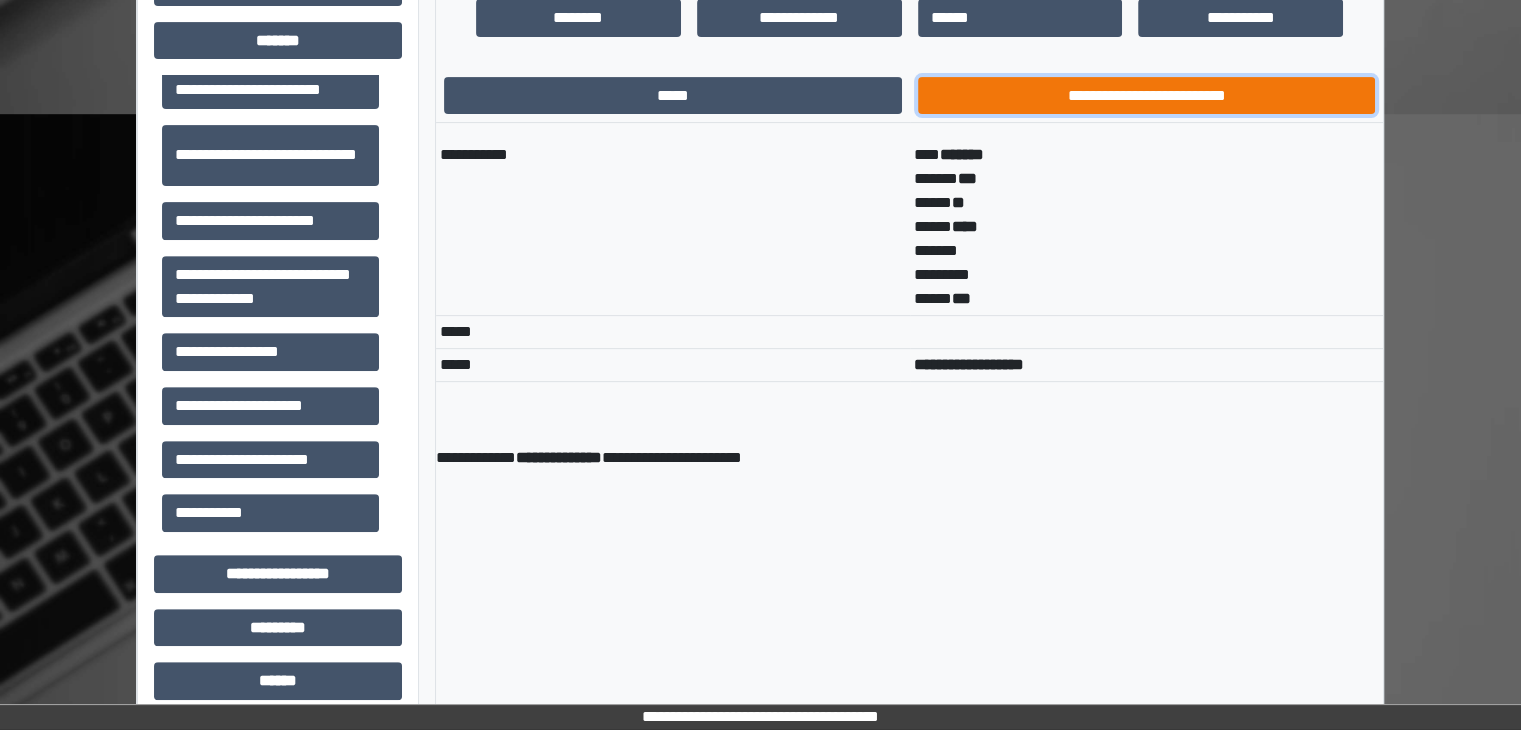 click on "**********" at bounding box center (1147, 96) 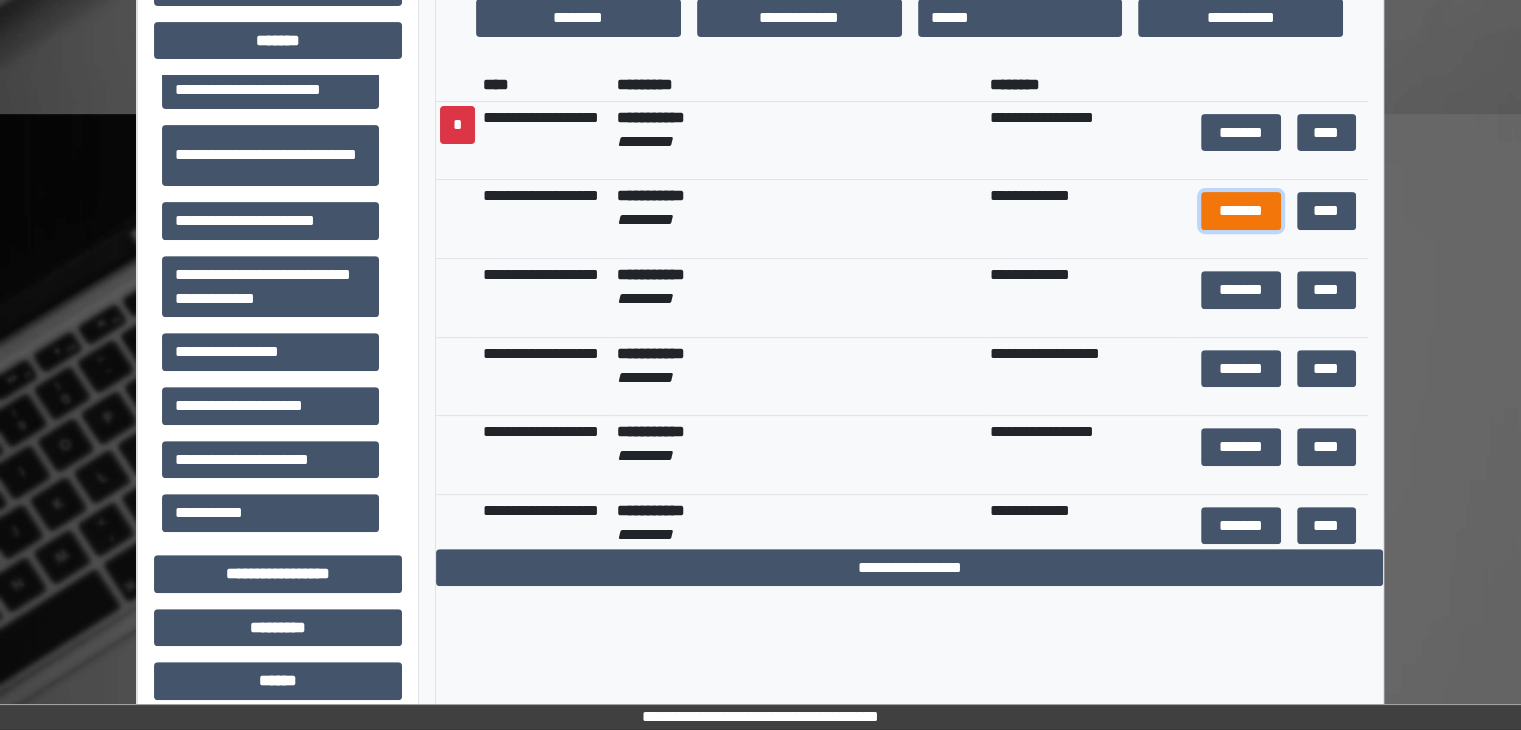 click on "*******" at bounding box center [1241, 211] 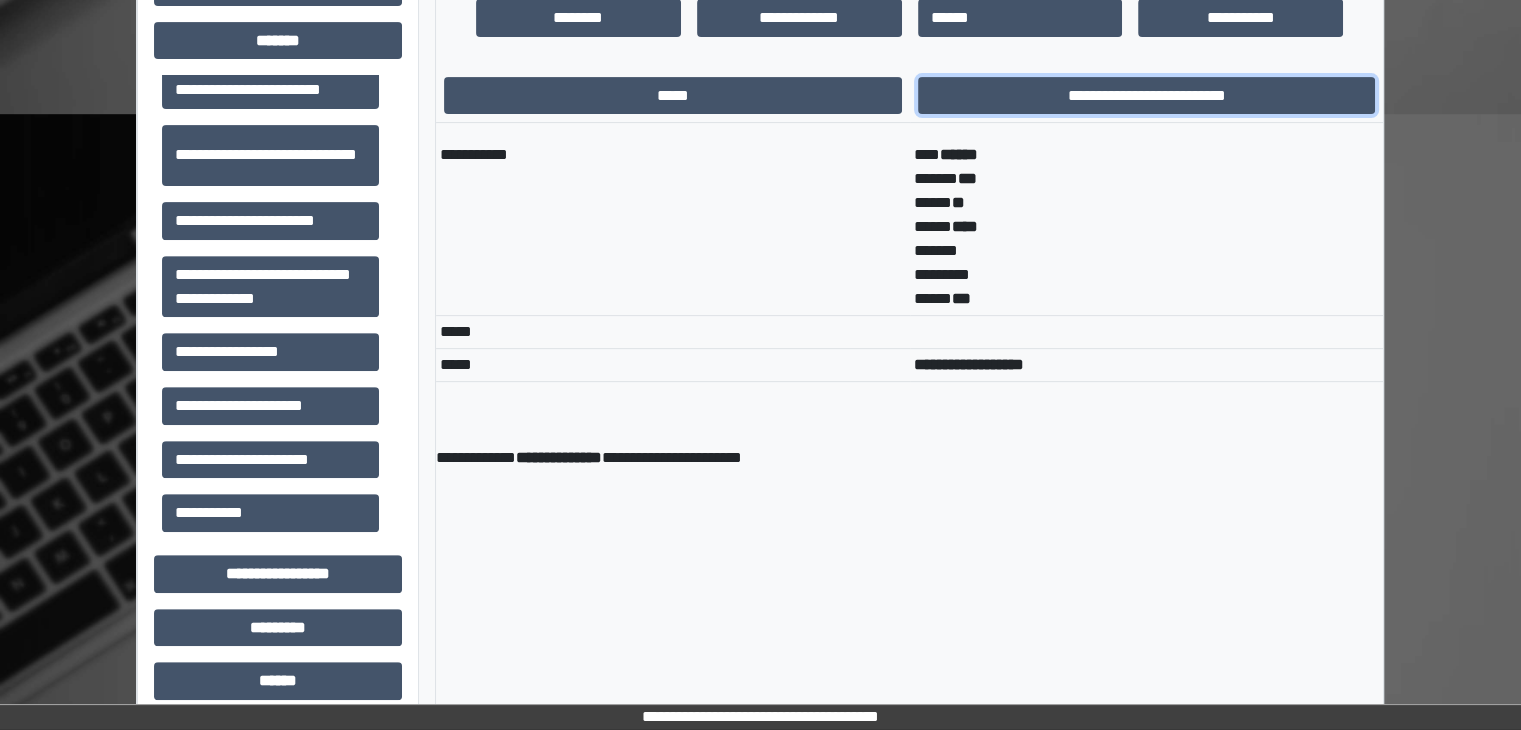 drag, startPoint x: 1131, startPoint y: 133, endPoint x: 1115, endPoint y: 156, distance: 28.01785 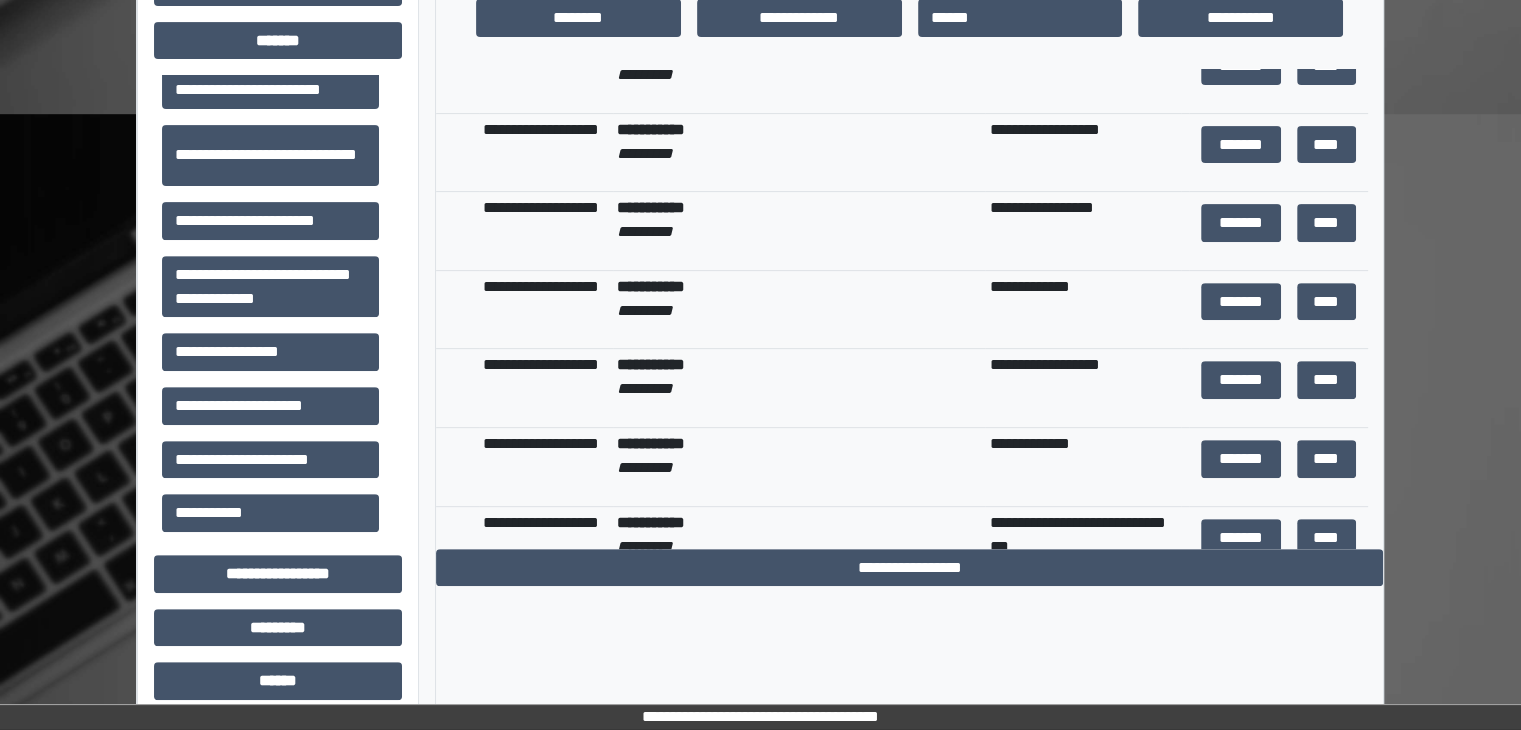 scroll, scrollTop: 274, scrollLeft: 0, axis: vertical 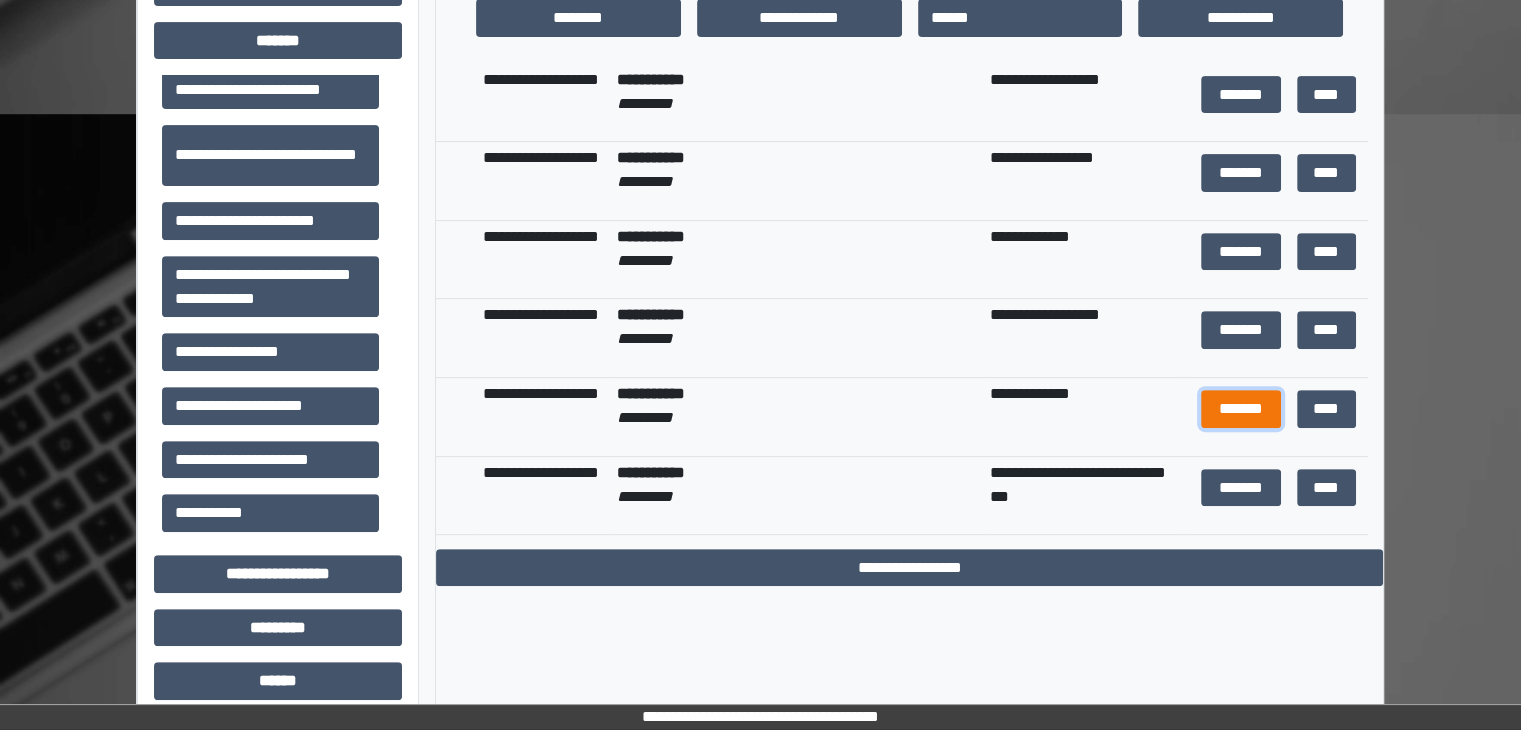 click on "*******" at bounding box center [1241, 409] 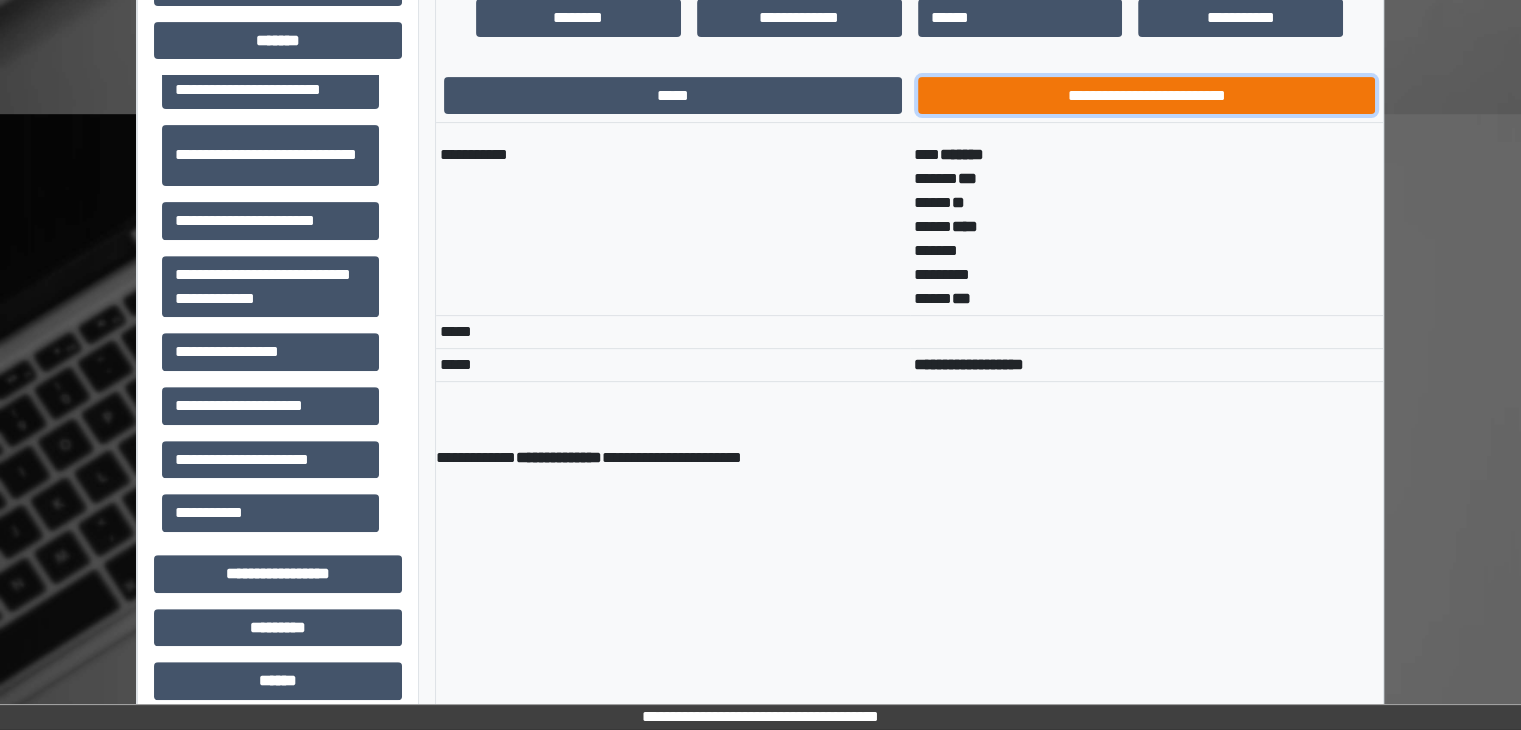 click on "**********" at bounding box center (1147, 96) 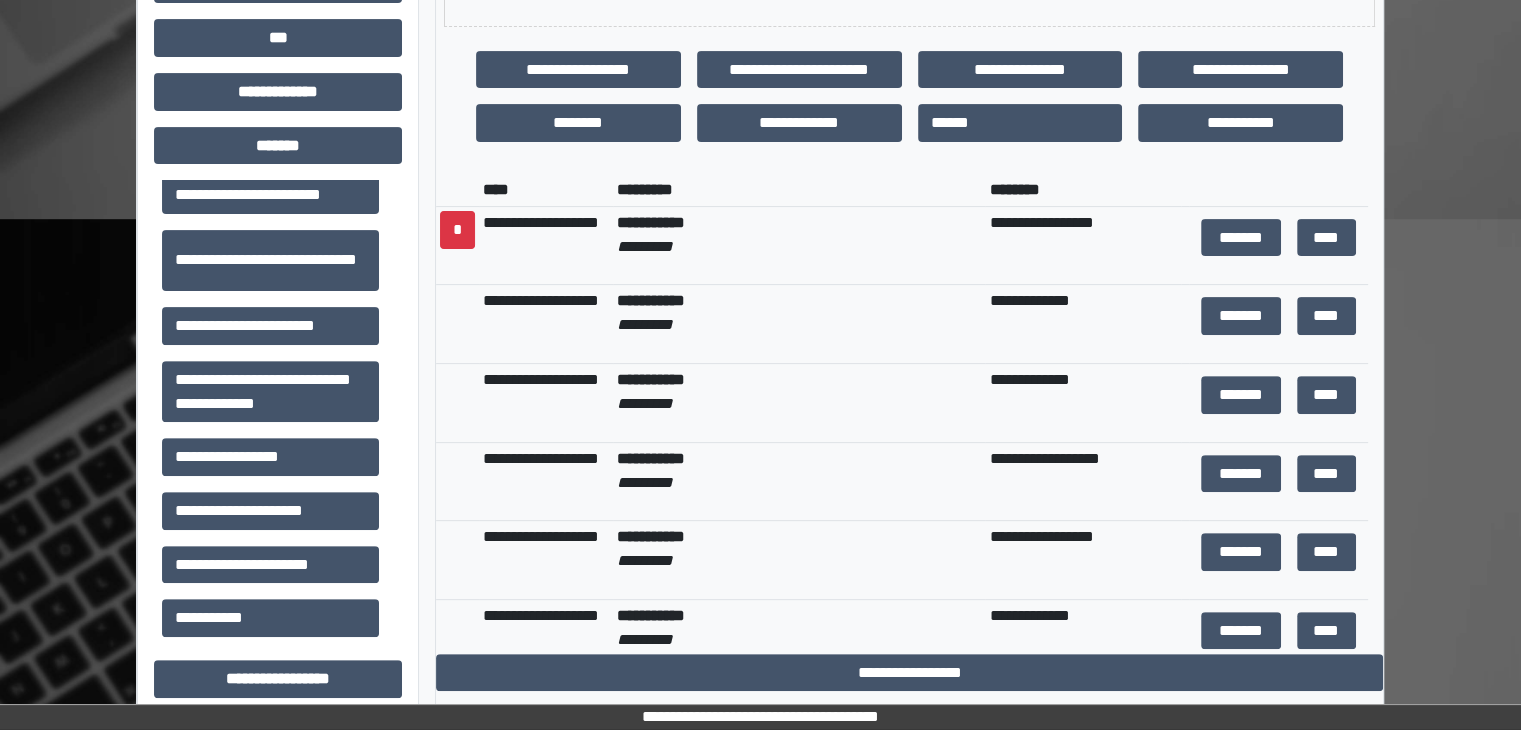 scroll, scrollTop: 436, scrollLeft: 0, axis: vertical 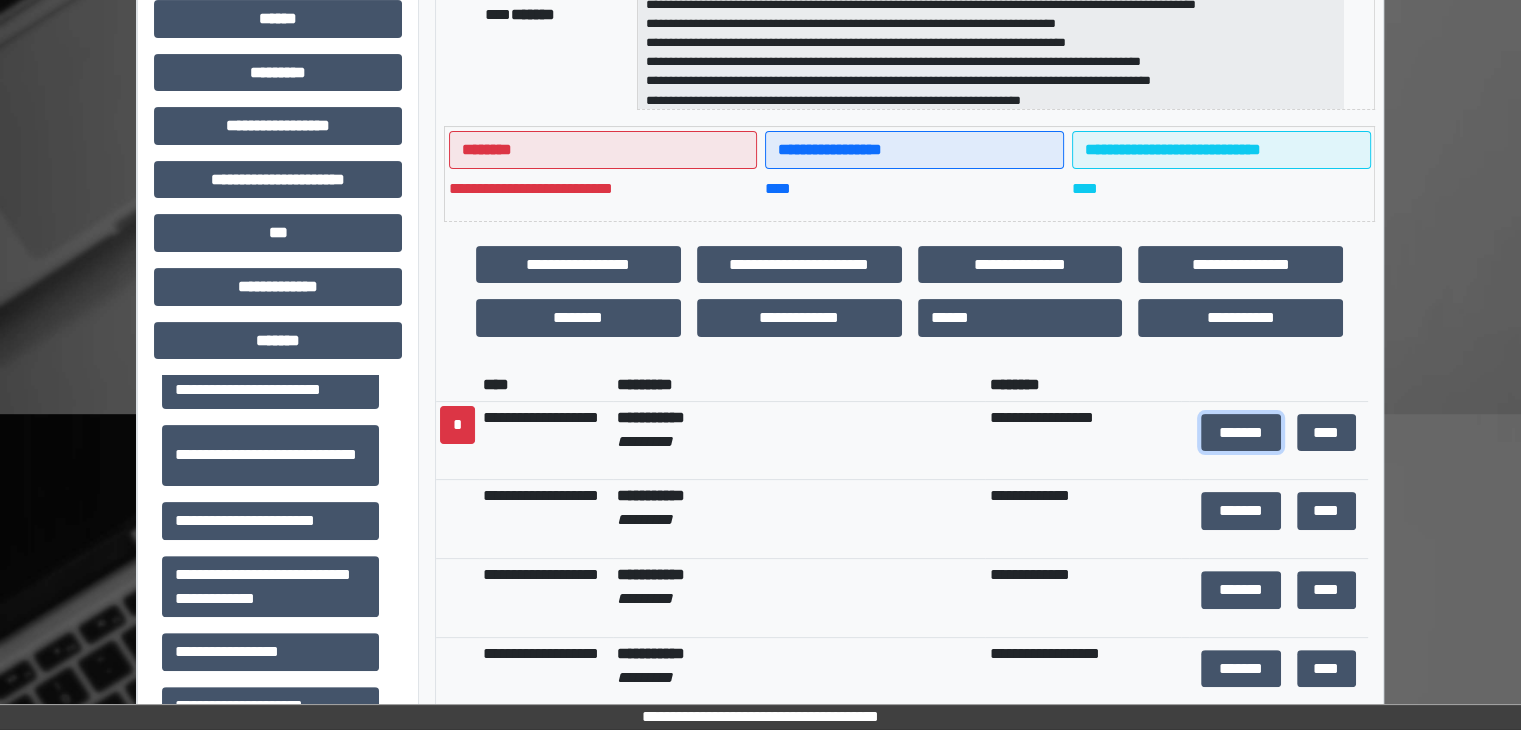 drag, startPoint x: 1248, startPoint y: 464, endPoint x: 1213, endPoint y: 447, distance: 38.910152 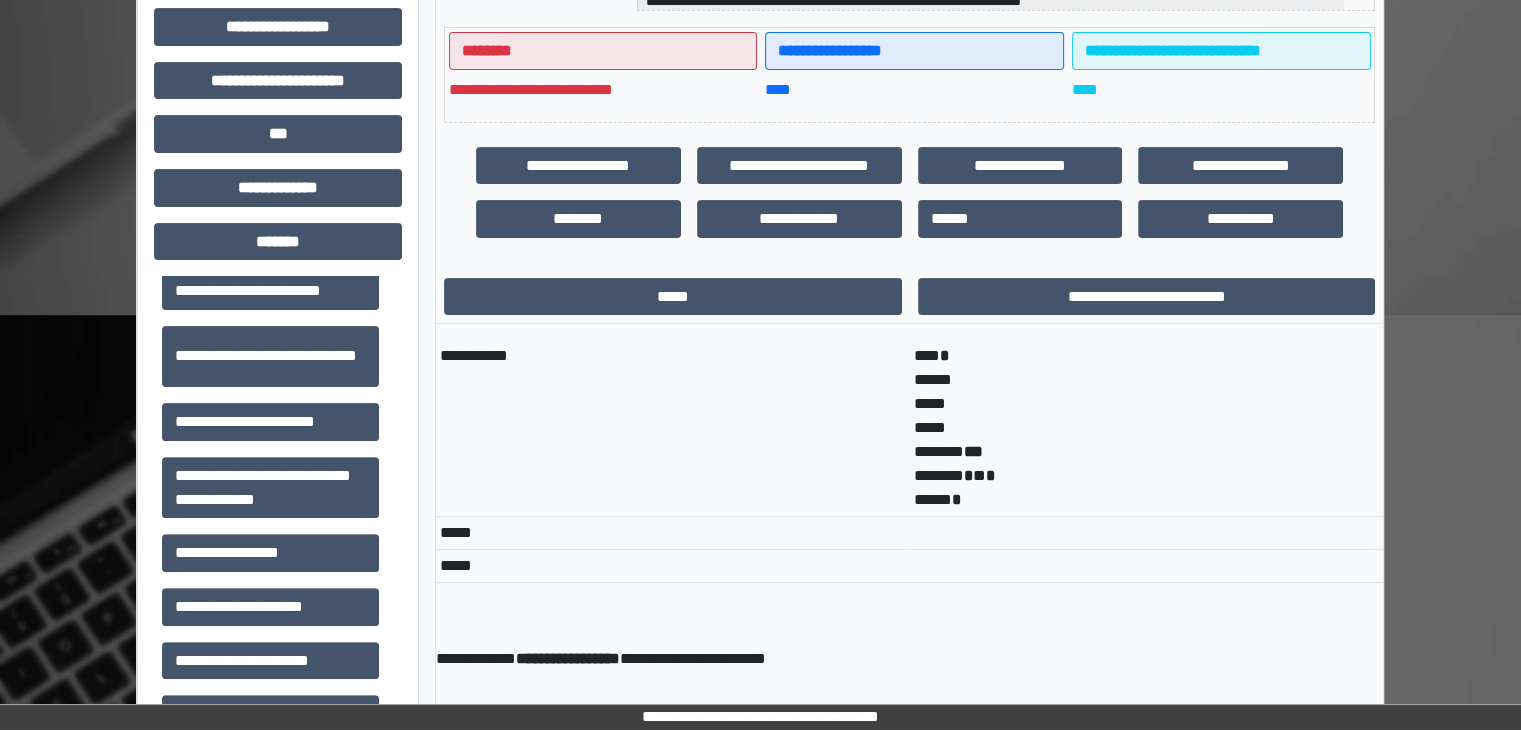 scroll, scrollTop: 536, scrollLeft: 0, axis: vertical 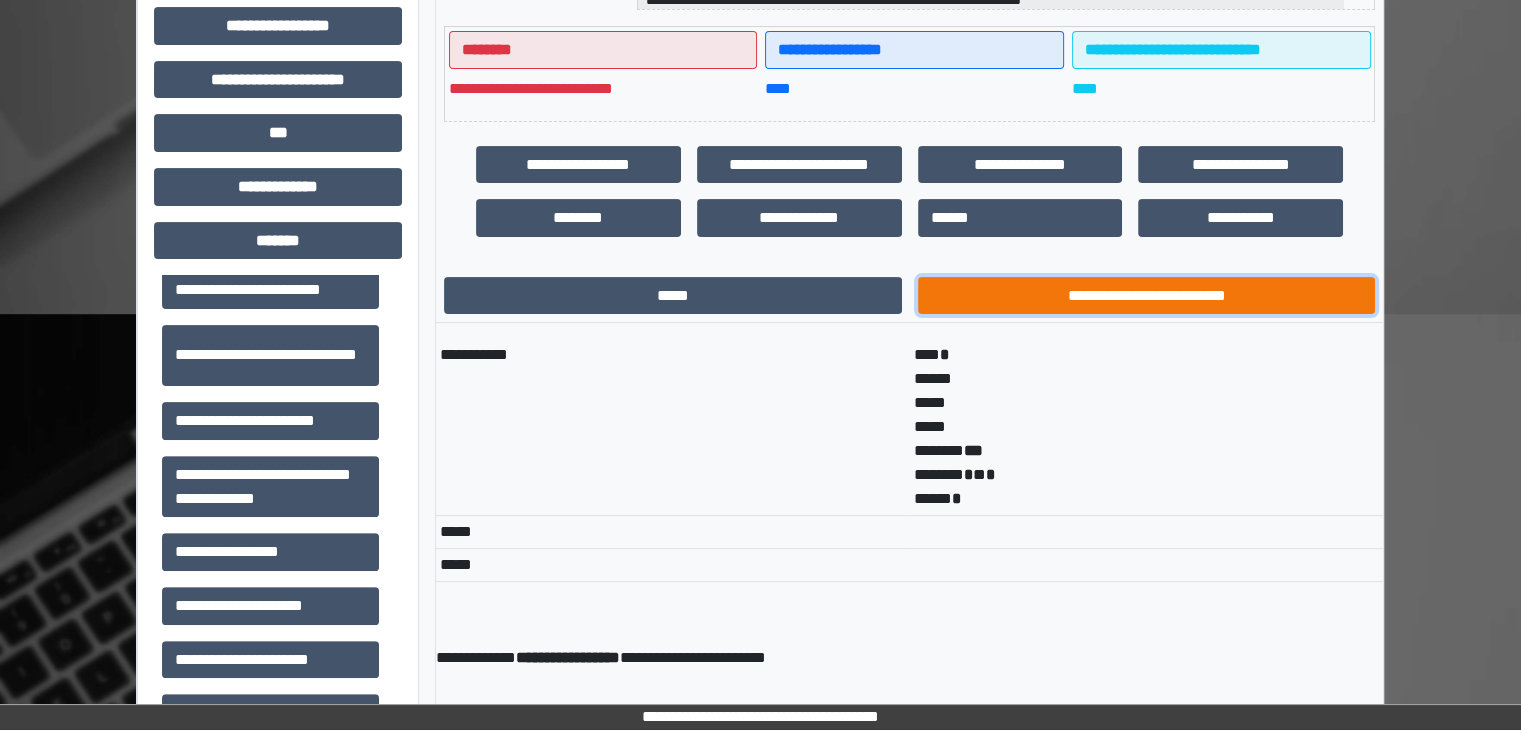 click on "**********" at bounding box center [1147, 296] 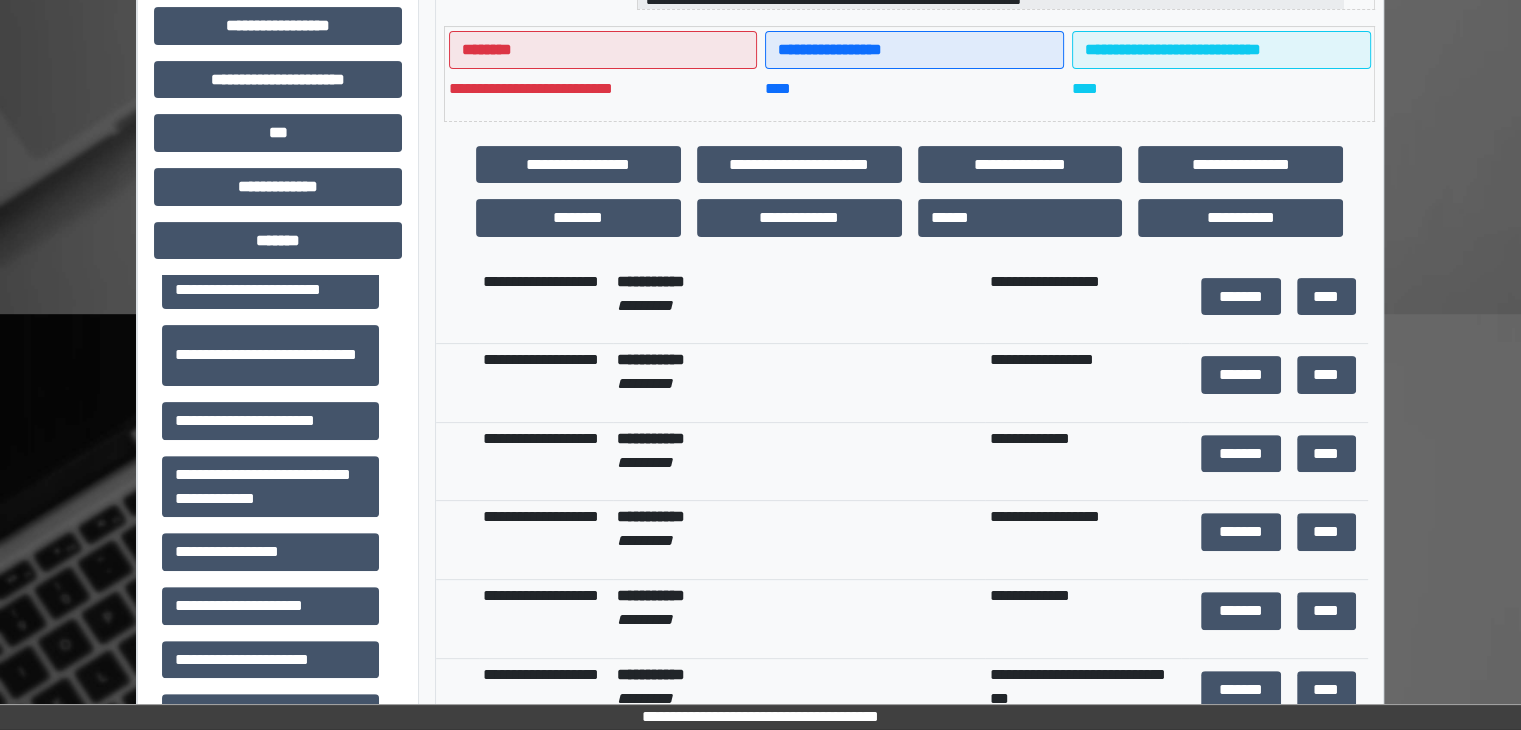 scroll, scrollTop: 274, scrollLeft: 0, axis: vertical 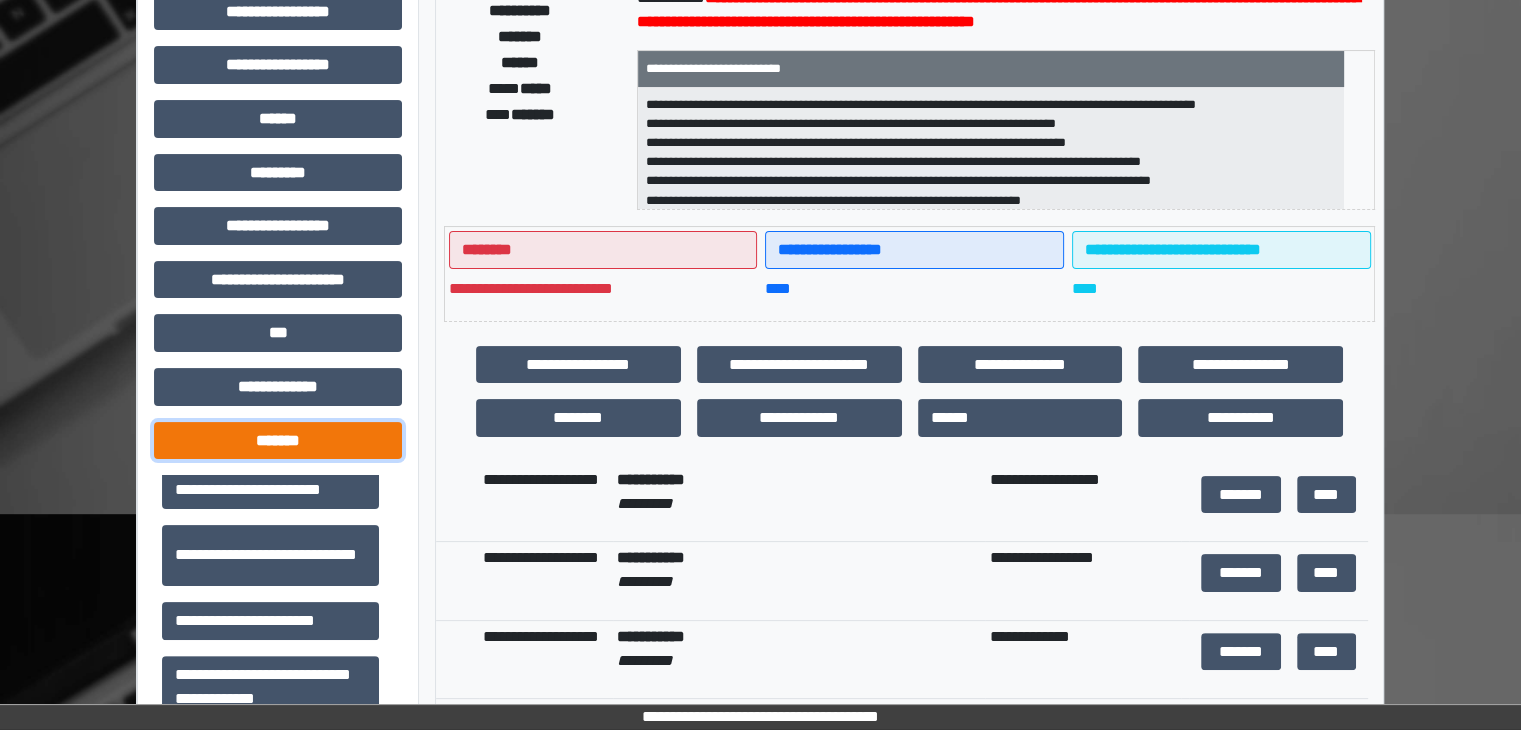 click on "*******" at bounding box center (278, 441) 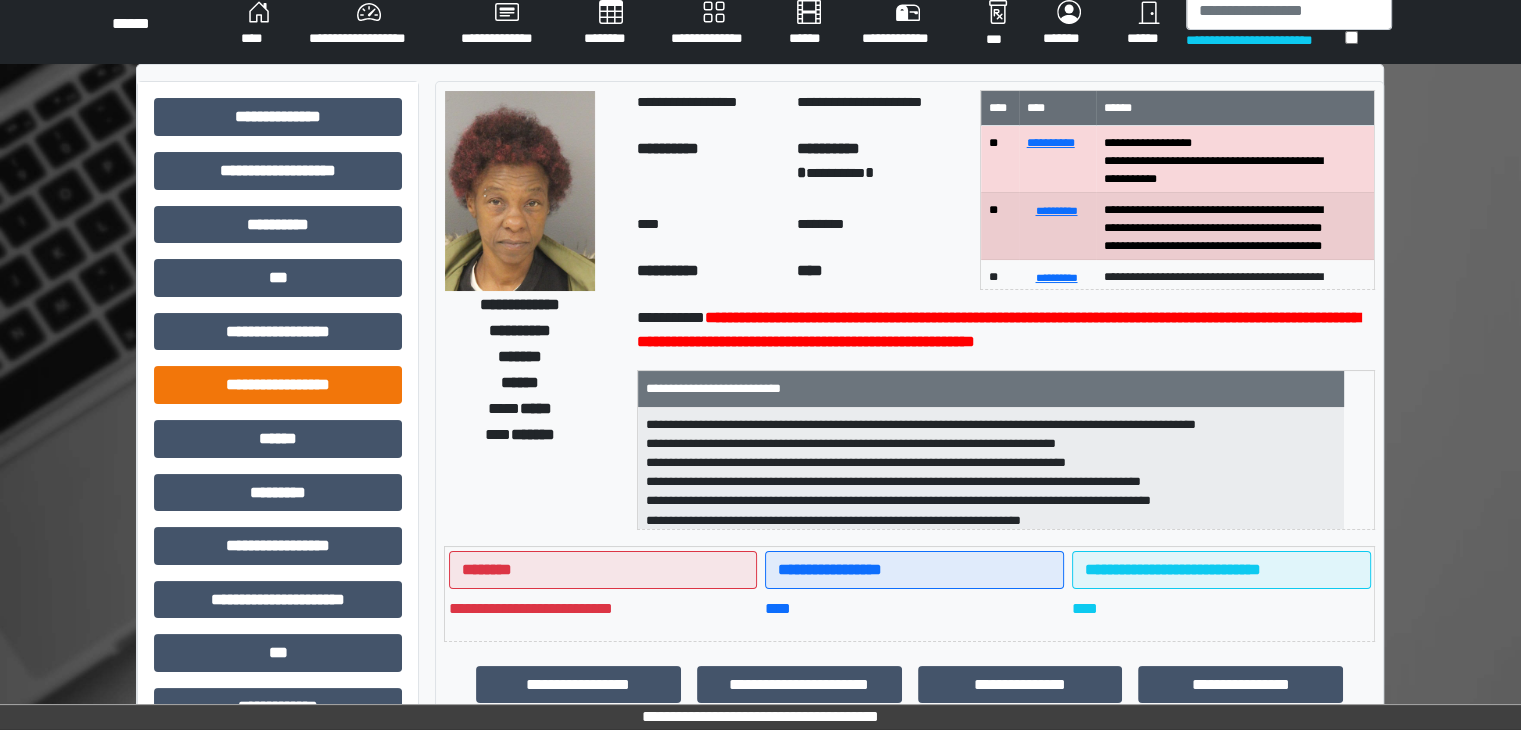 scroll, scrollTop: 0, scrollLeft: 0, axis: both 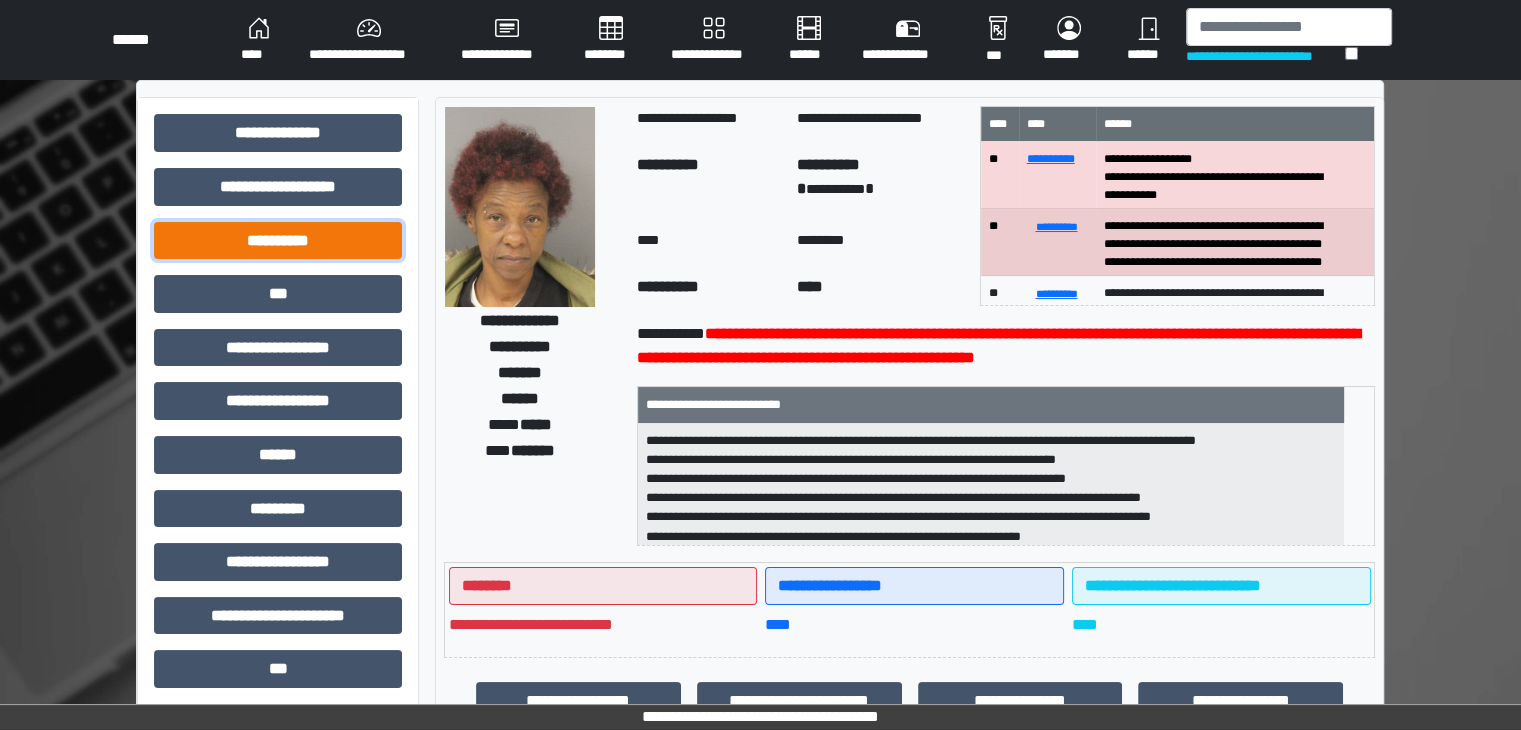 click on "**********" at bounding box center [278, 241] 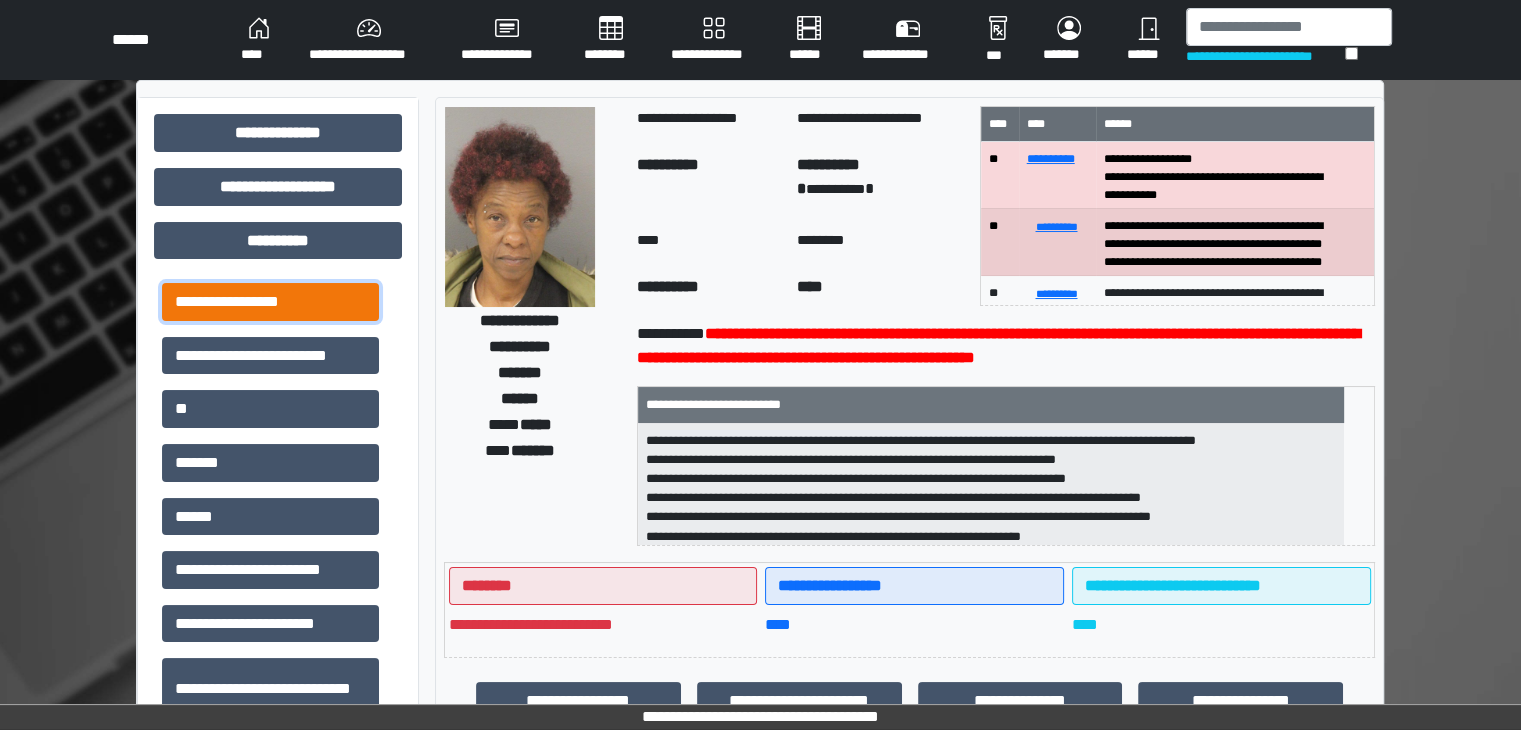 click on "**********" at bounding box center [270, 302] 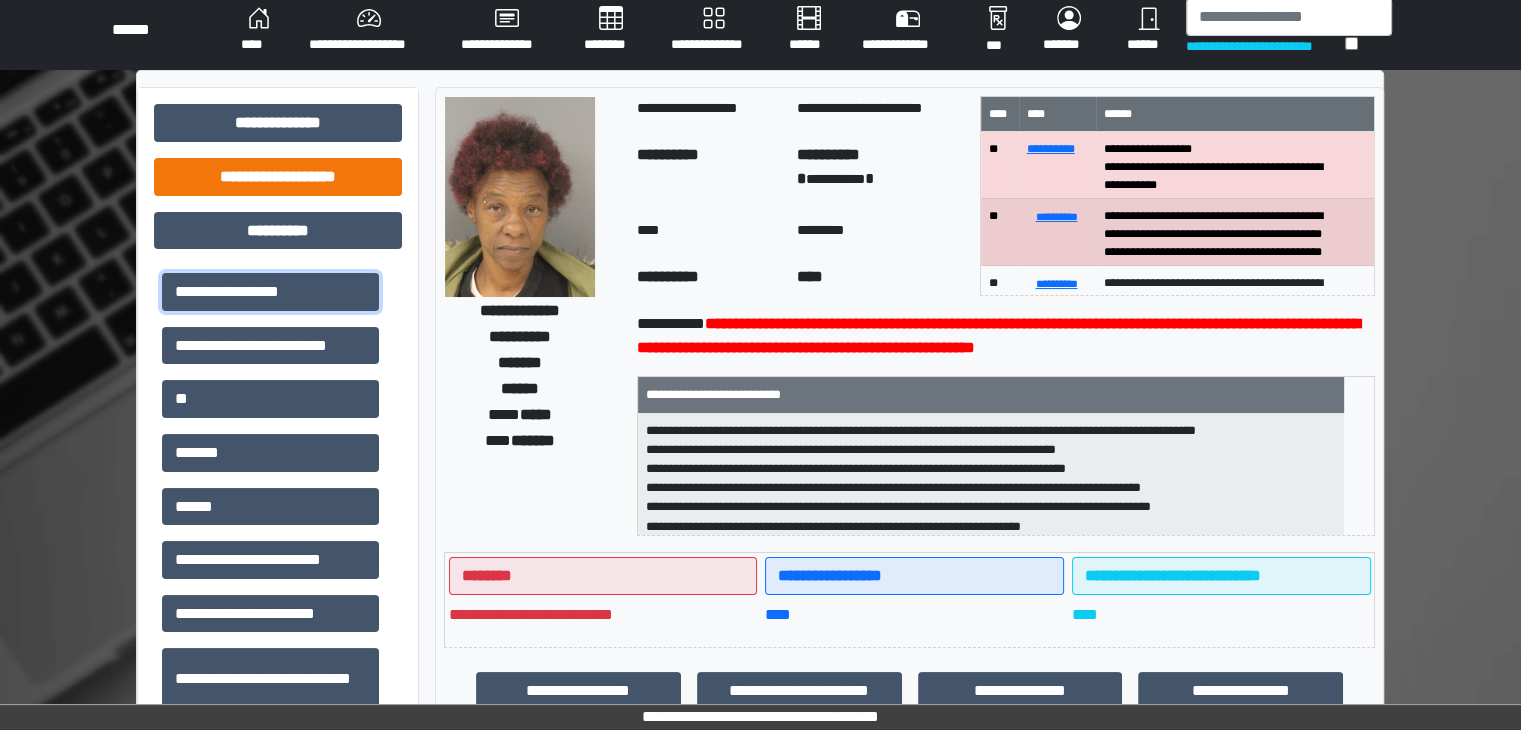 scroll, scrollTop: 0, scrollLeft: 0, axis: both 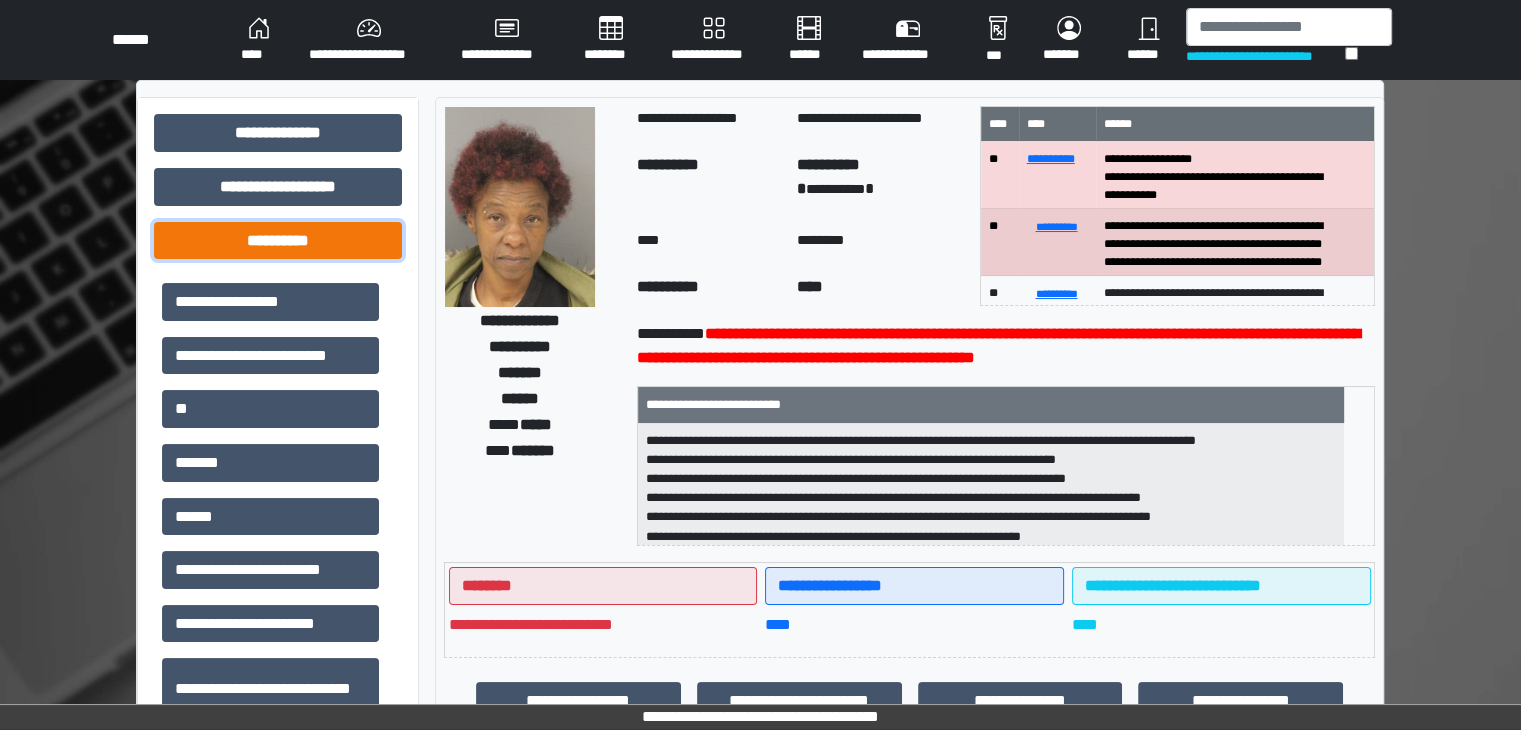 click on "**********" at bounding box center [278, 241] 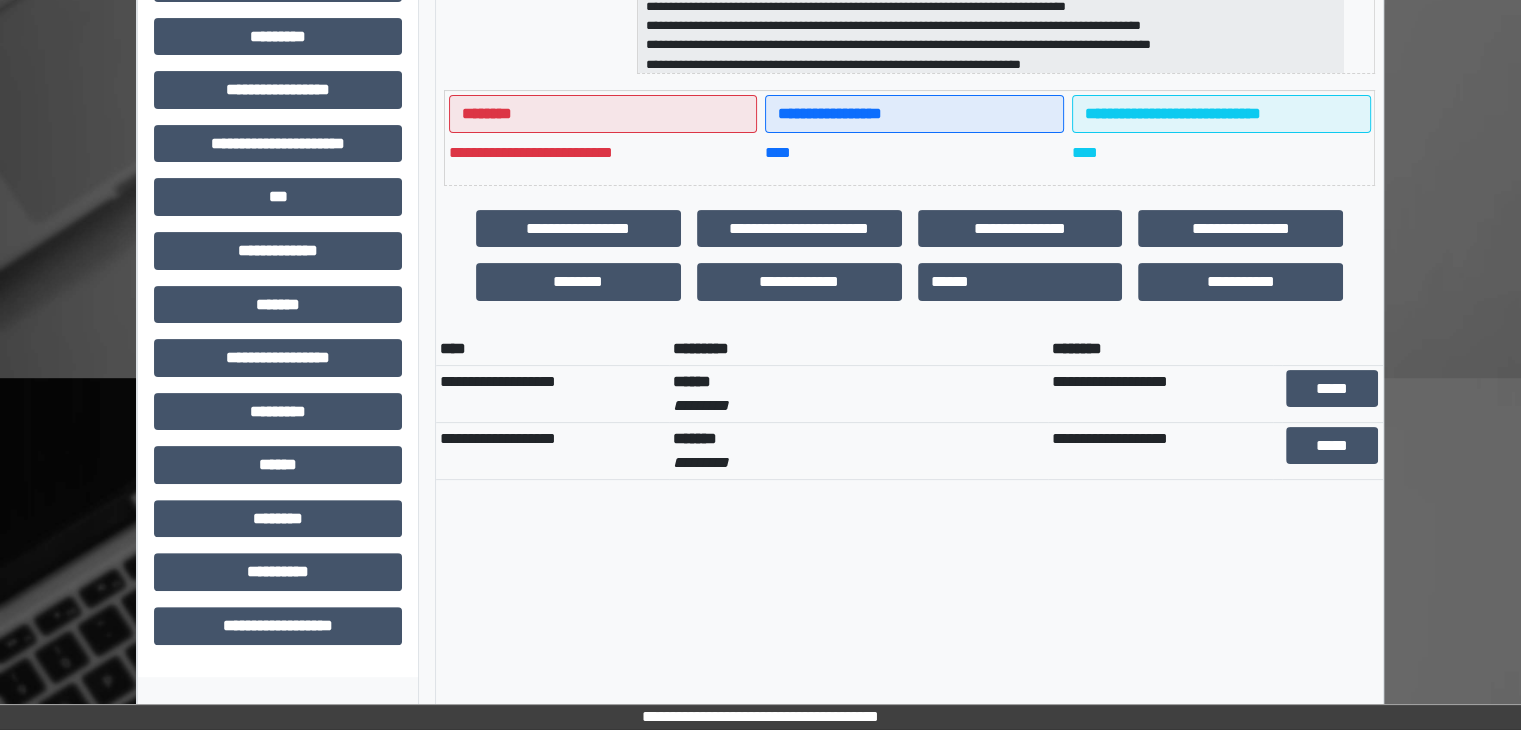scroll, scrollTop: 634, scrollLeft: 0, axis: vertical 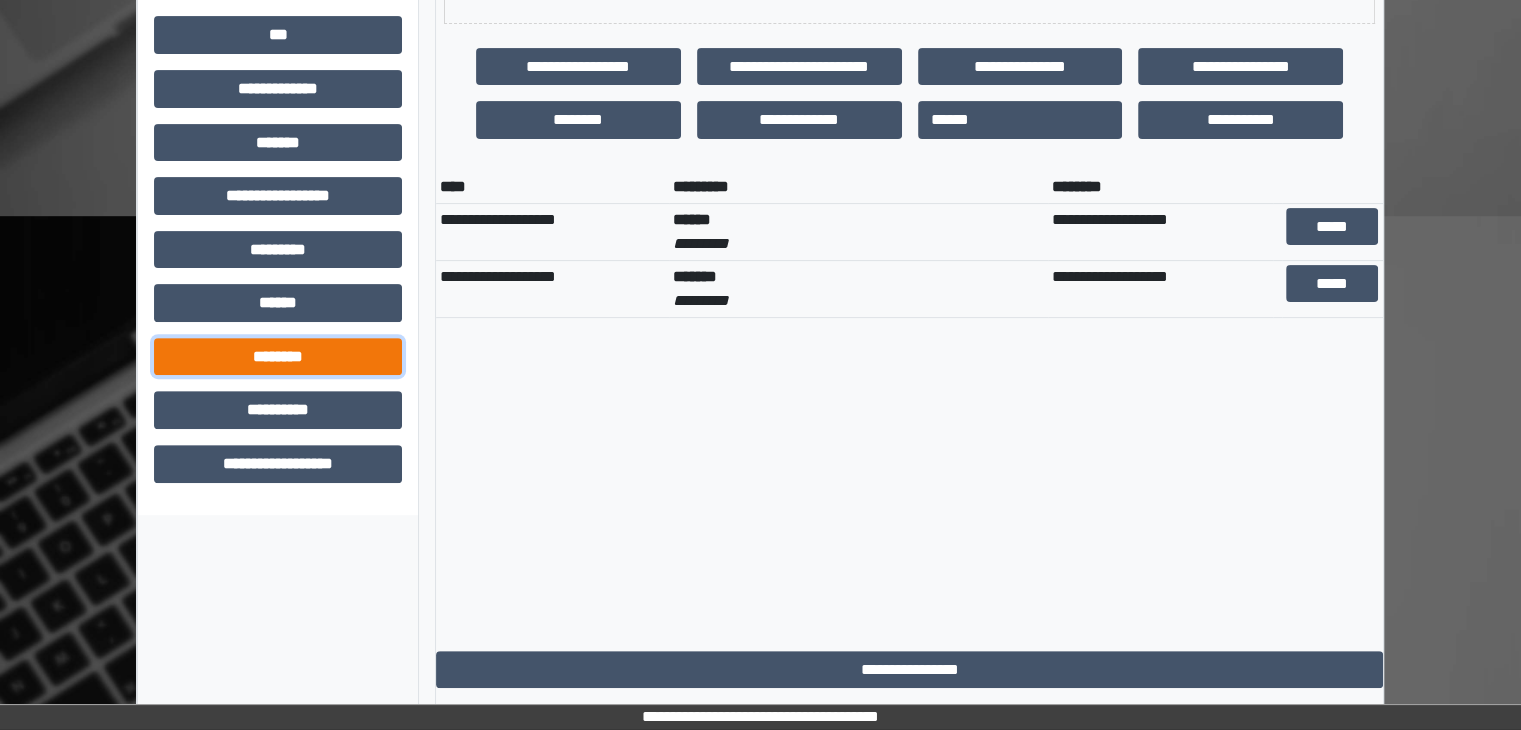 click on "********" at bounding box center (278, 357) 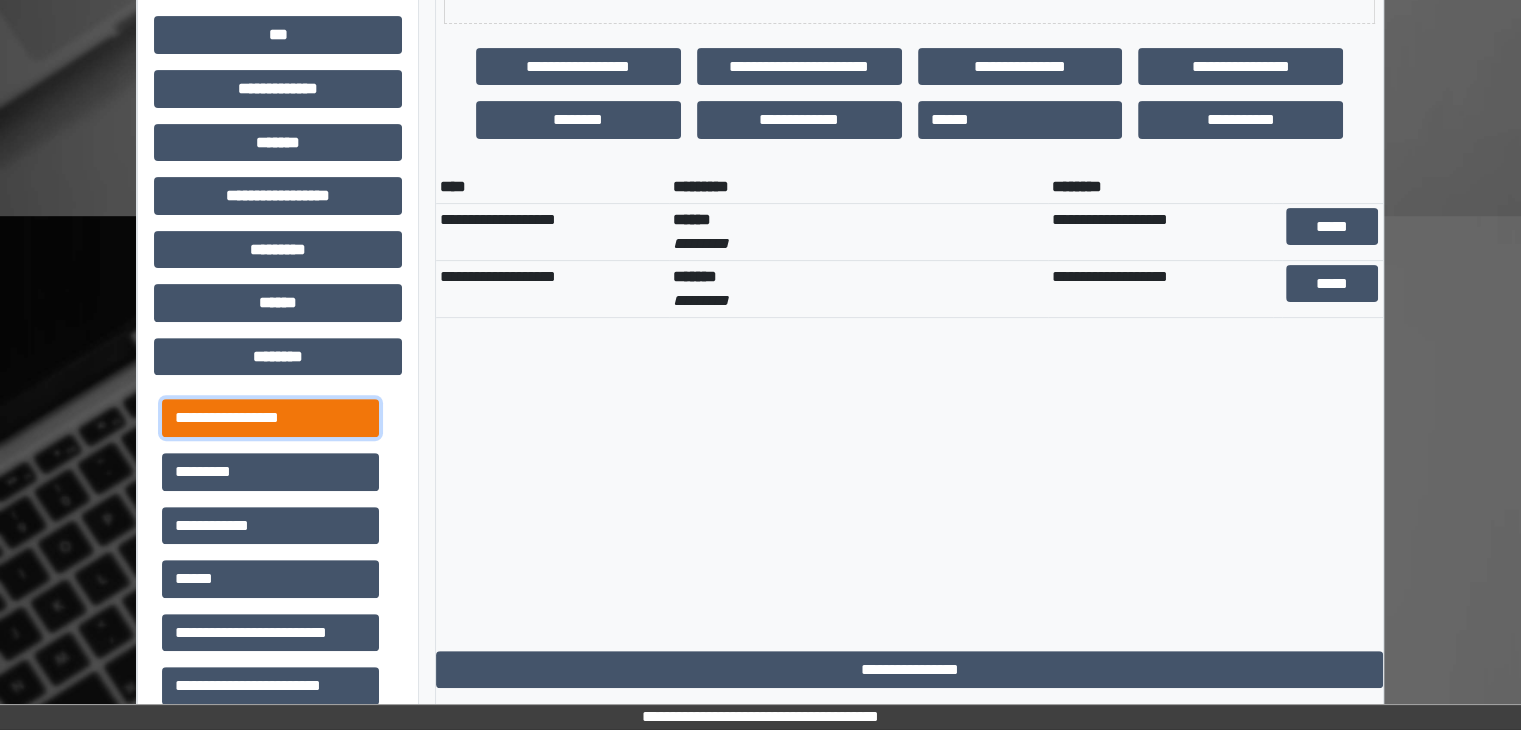 click on "**********" at bounding box center [270, 418] 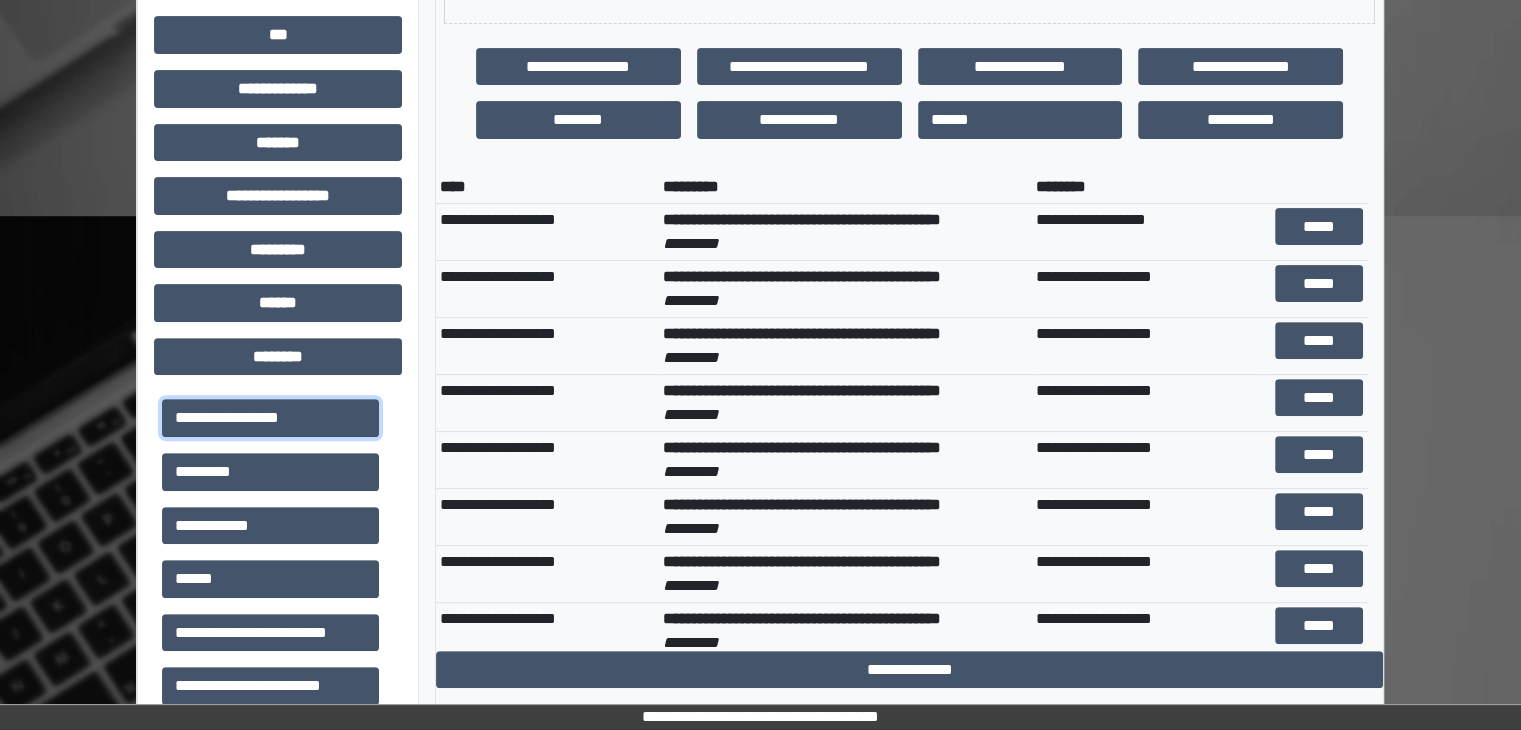 scroll, scrollTop: 23, scrollLeft: 0, axis: vertical 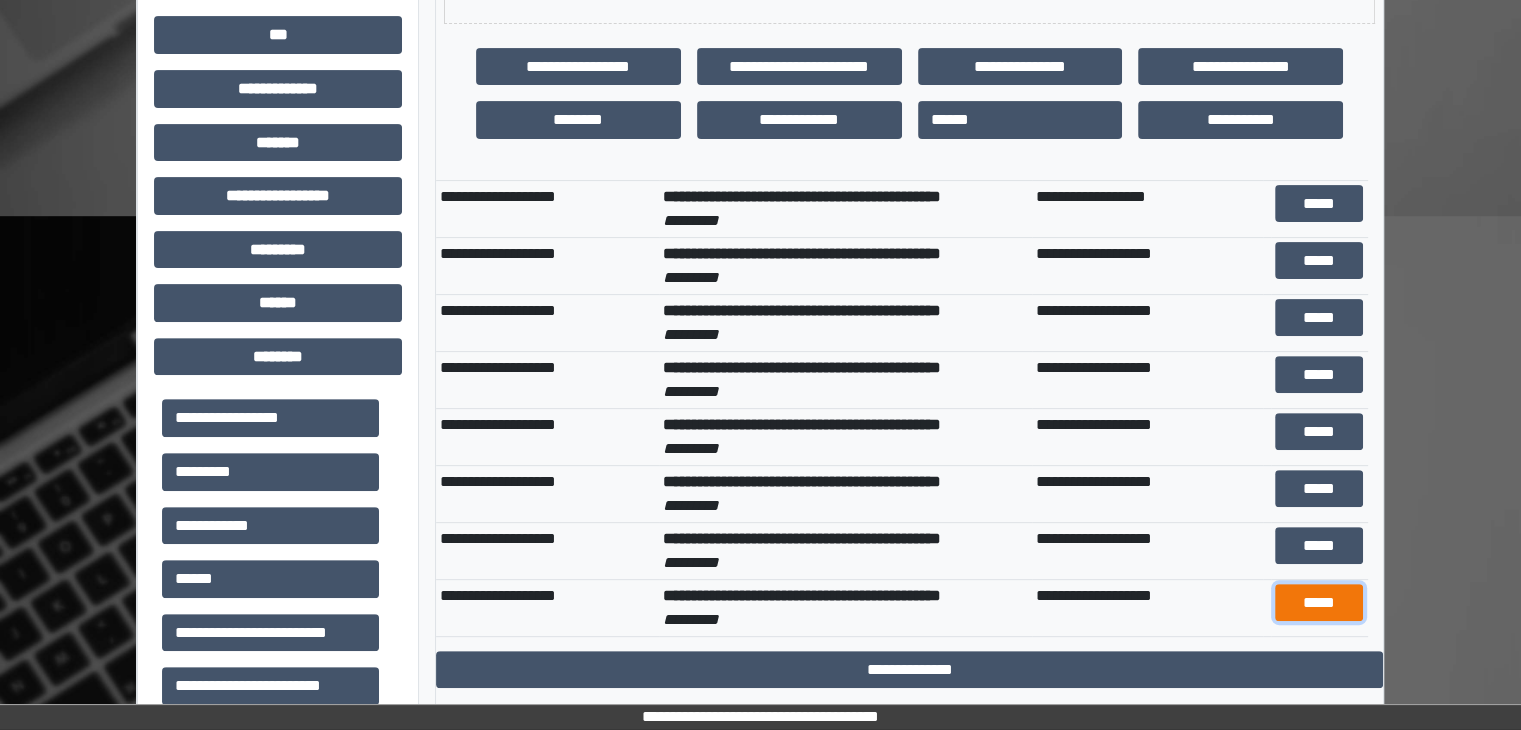 click on "*****" at bounding box center (1319, 603) 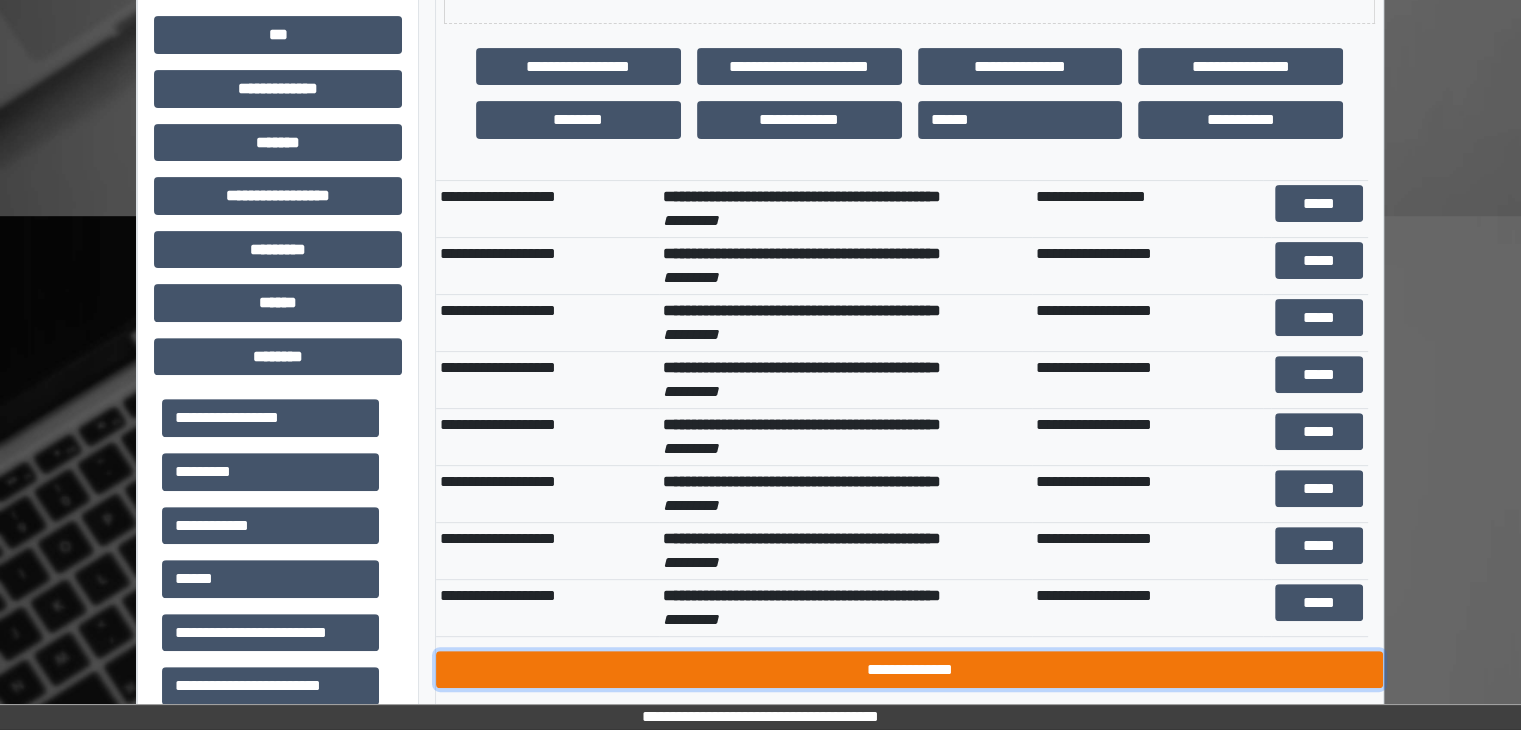 click on "**********" at bounding box center (909, 670) 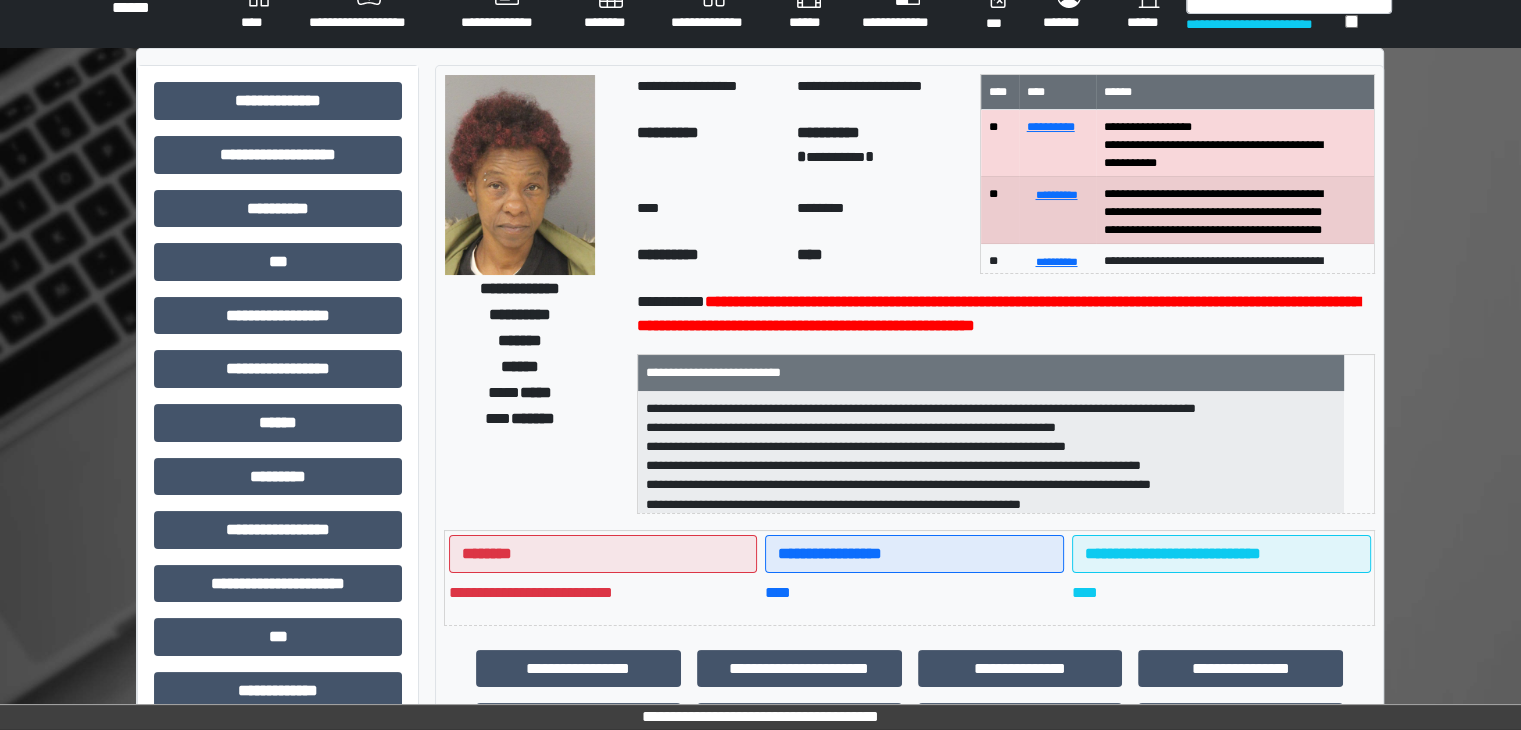 scroll, scrollTop: 0, scrollLeft: 0, axis: both 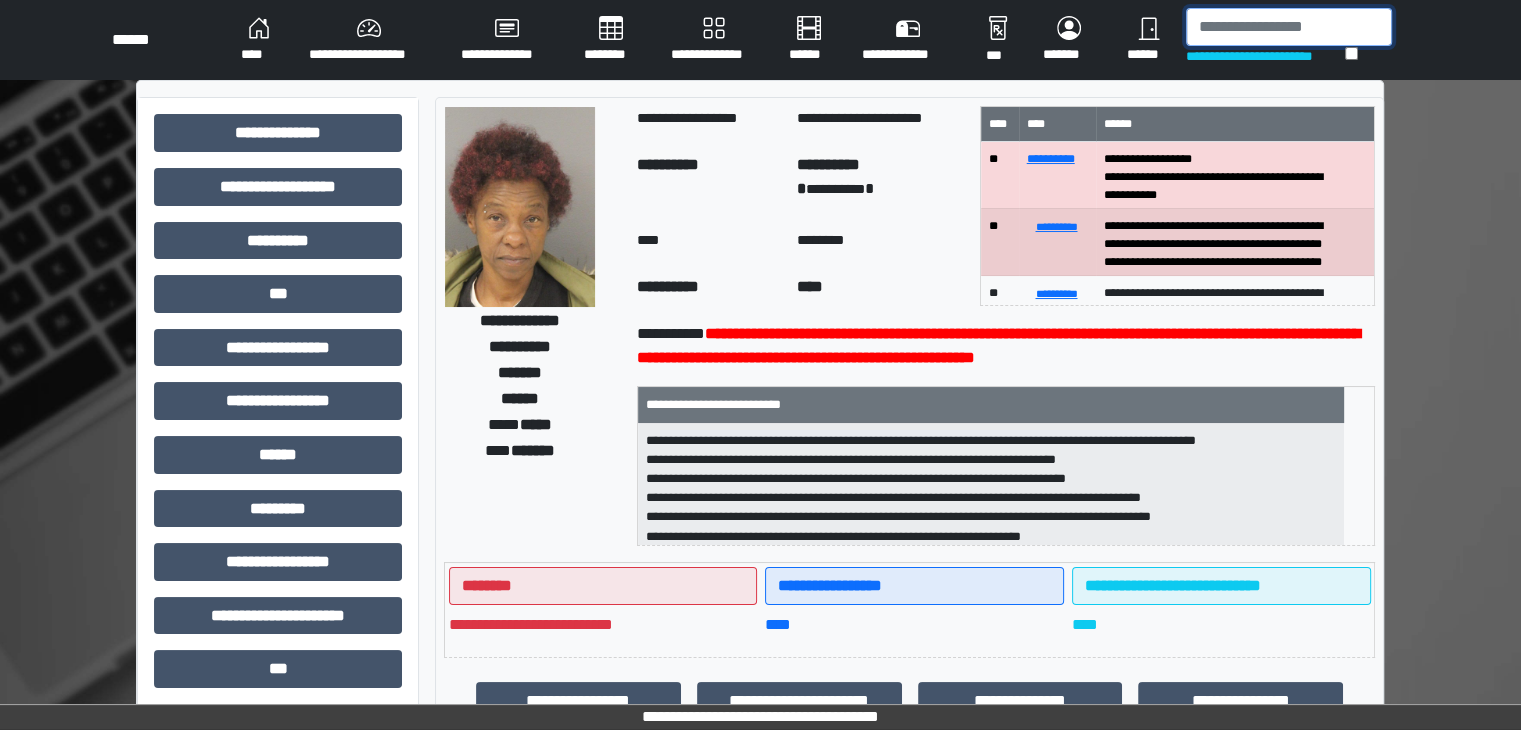click at bounding box center [1289, 27] 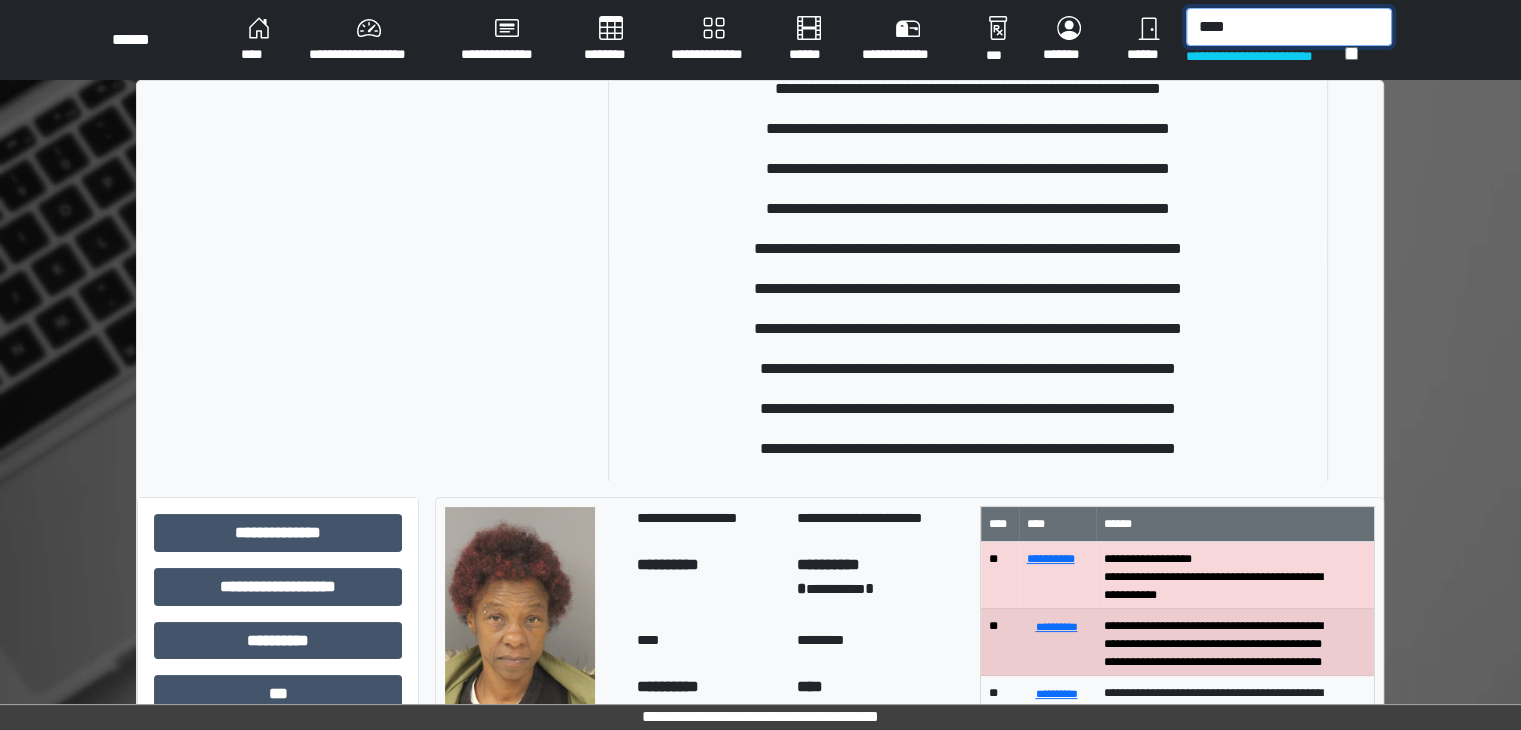 scroll, scrollTop: 687, scrollLeft: 0, axis: vertical 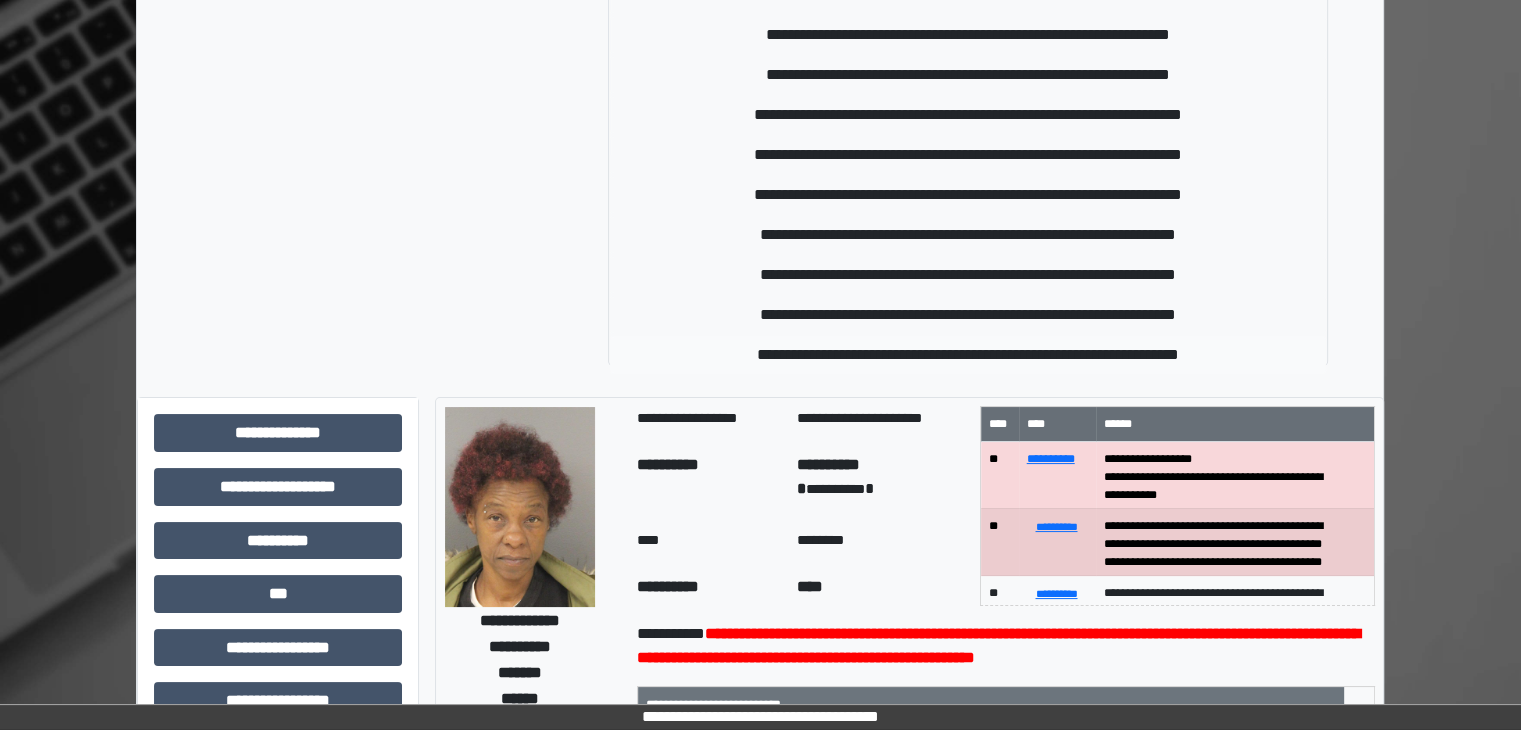 type on "****" 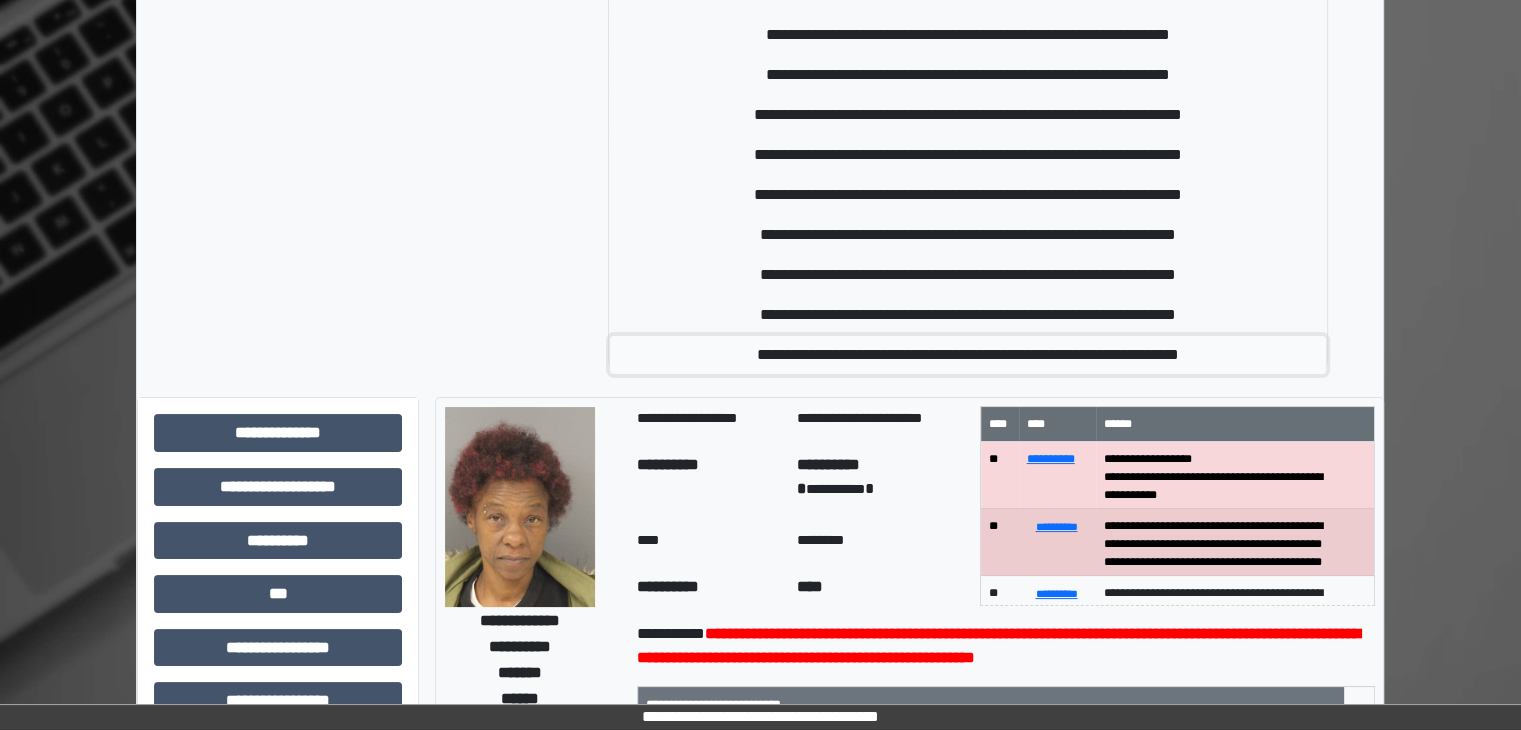 click on "**********" at bounding box center [968, 355] 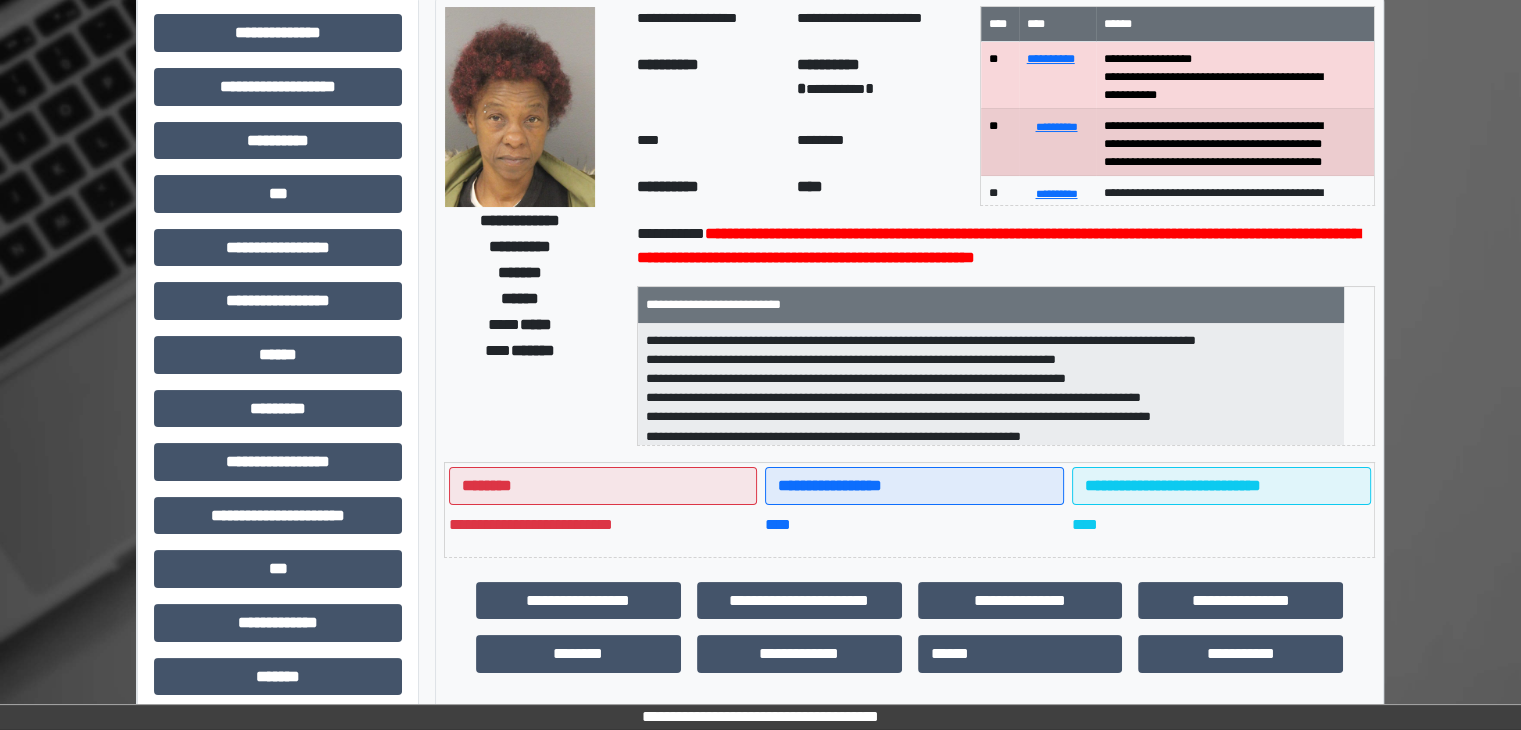 scroll, scrollTop: 116, scrollLeft: 0, axis: vertical 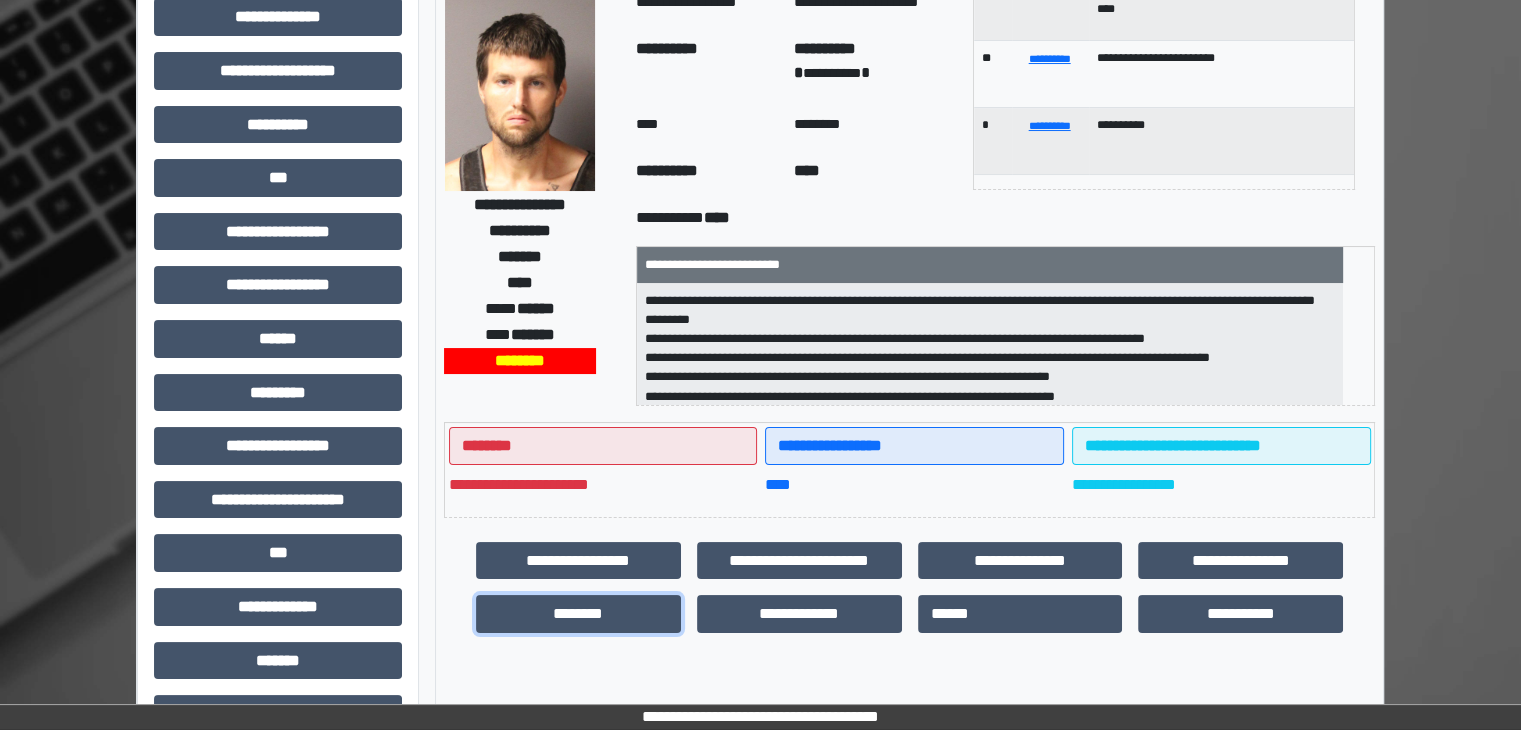 drag, startPoint x: 578, startPoint y: 612, endPoint x: 1380, endPoint y: 386, distance: 833.2347 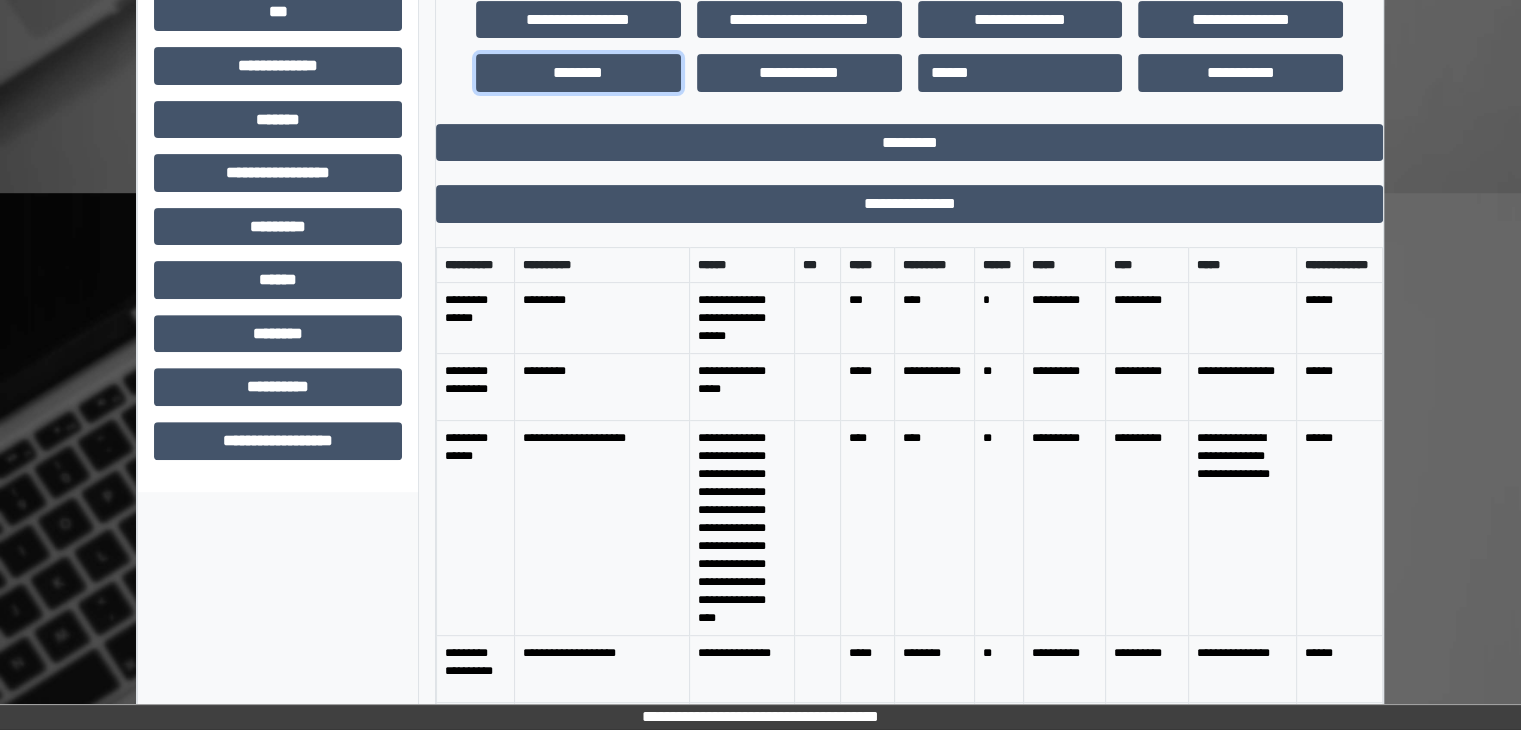 scroll, scrollTop: 672, scrollLeft: 0, axis: vertical 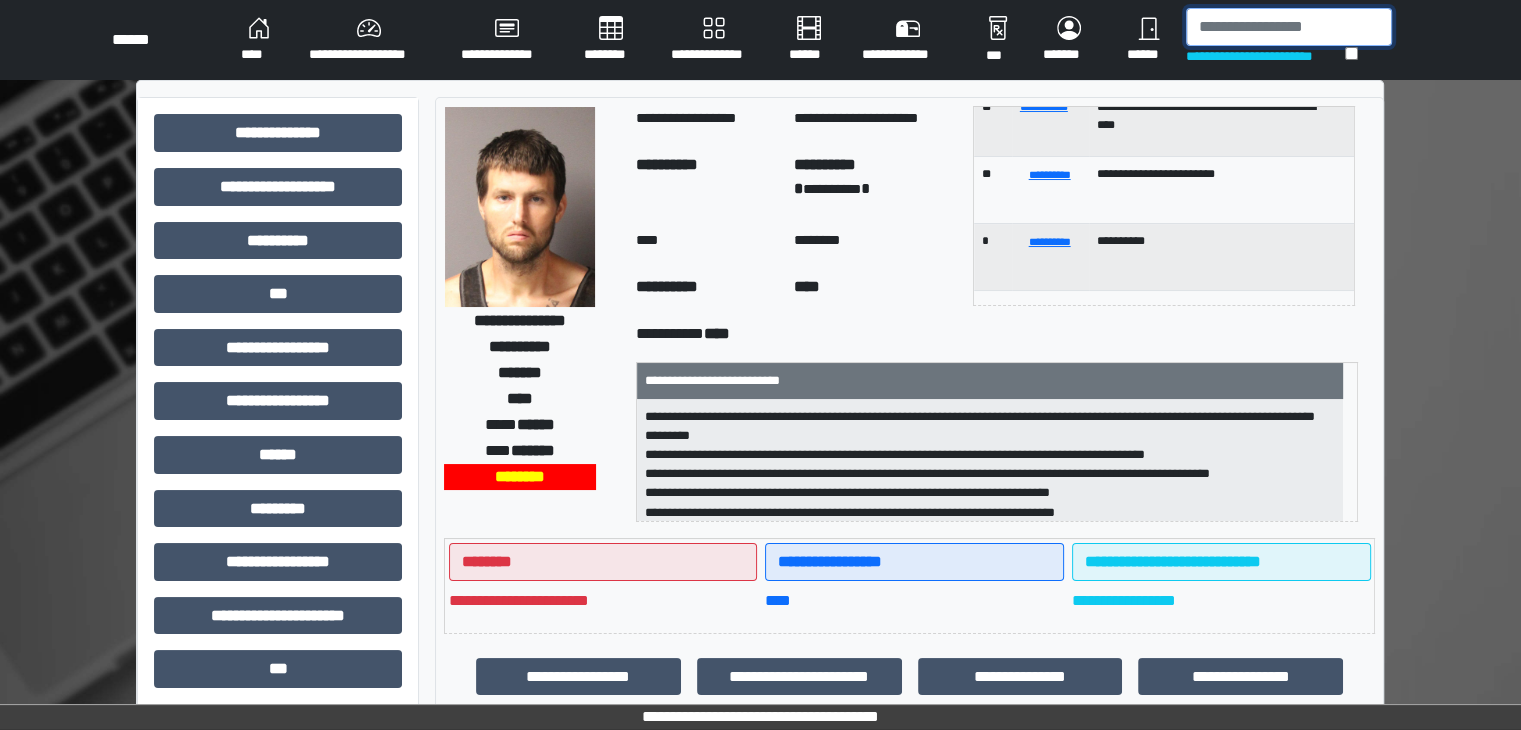 click at bounding box center (1289, 27) 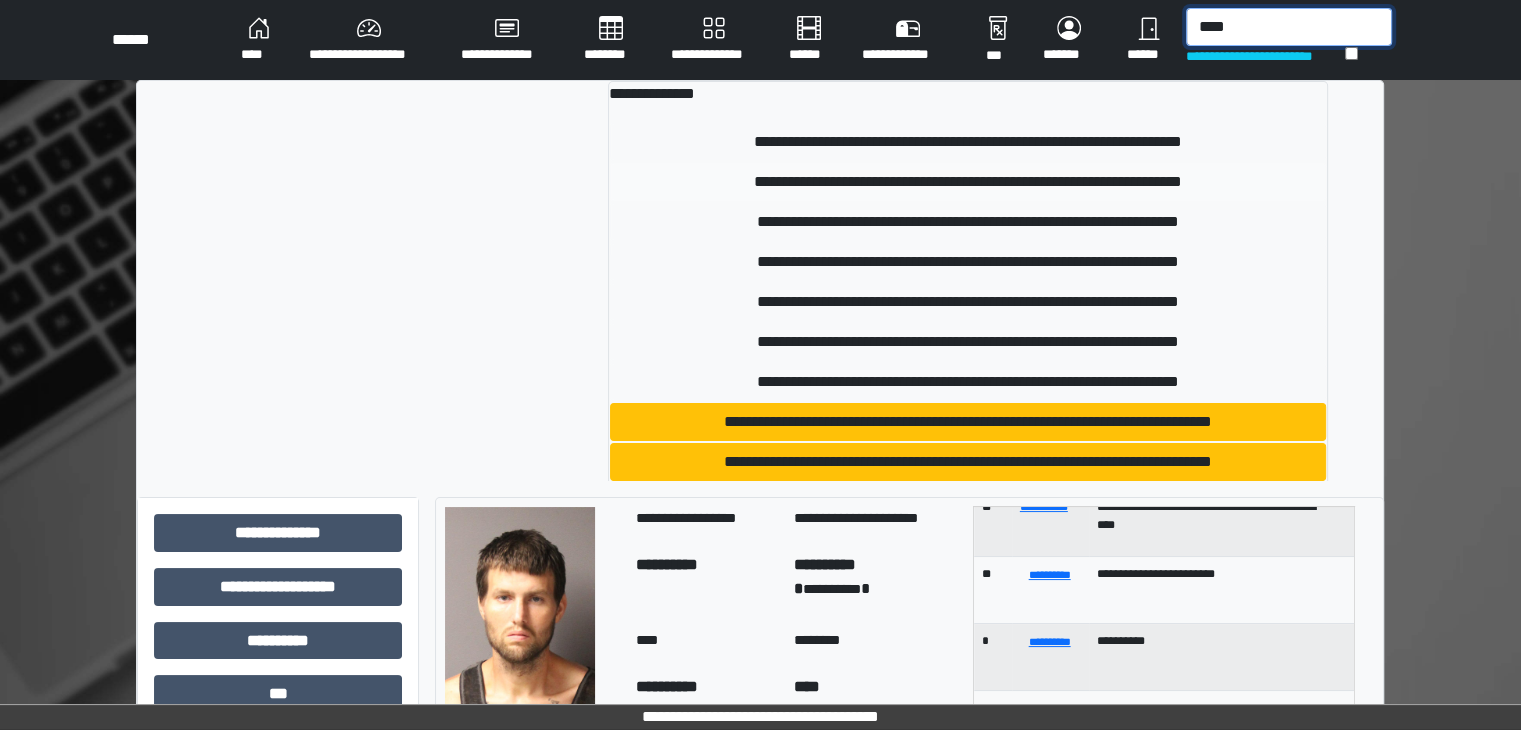 type on "****" 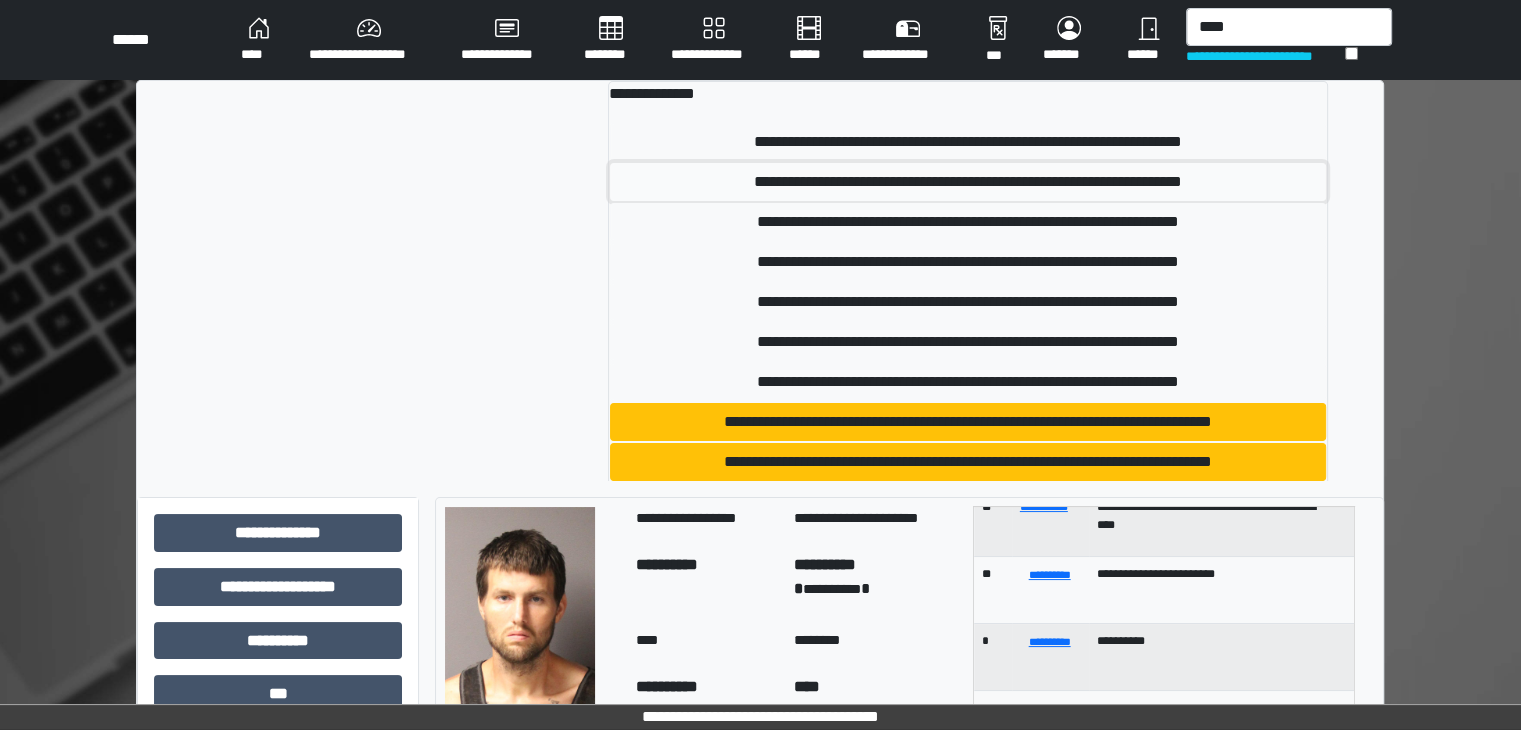 click on "**********" at bounding box center [968, 182] 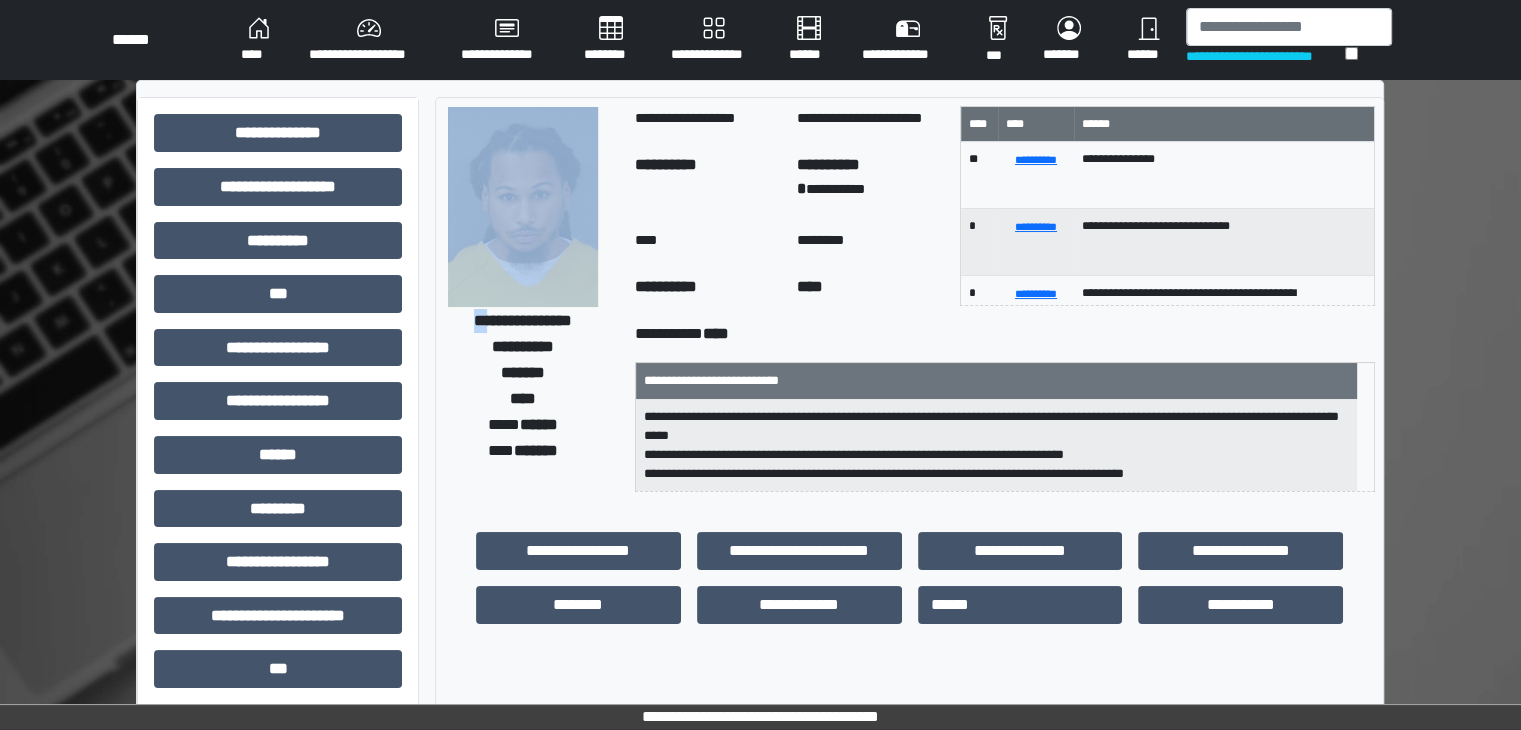 drag, startPoint x: 603, startPoint y: 324, endPoint x: 445, endPoint y: 336, distance: 158.45505 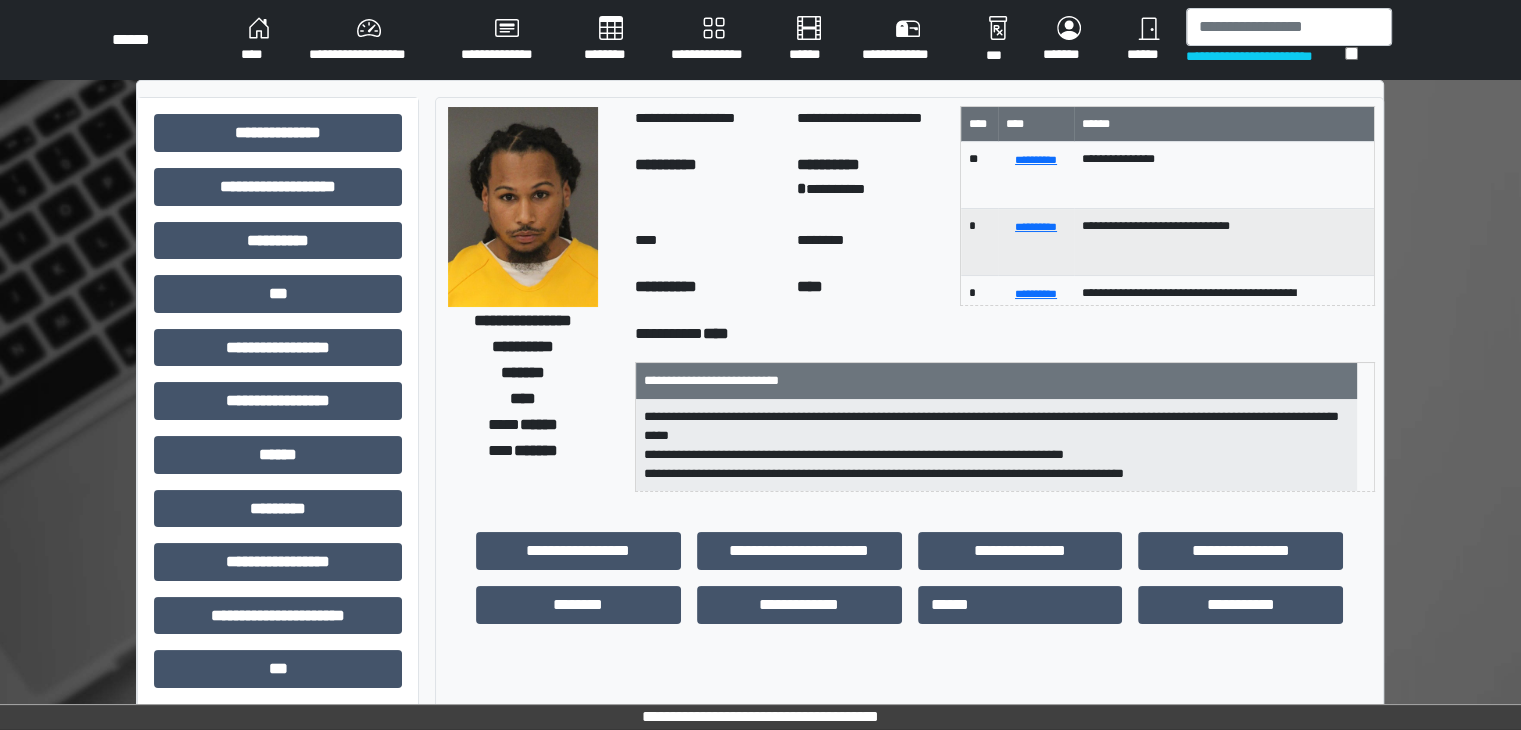 click on "**********" at bounding box center (523, 321) 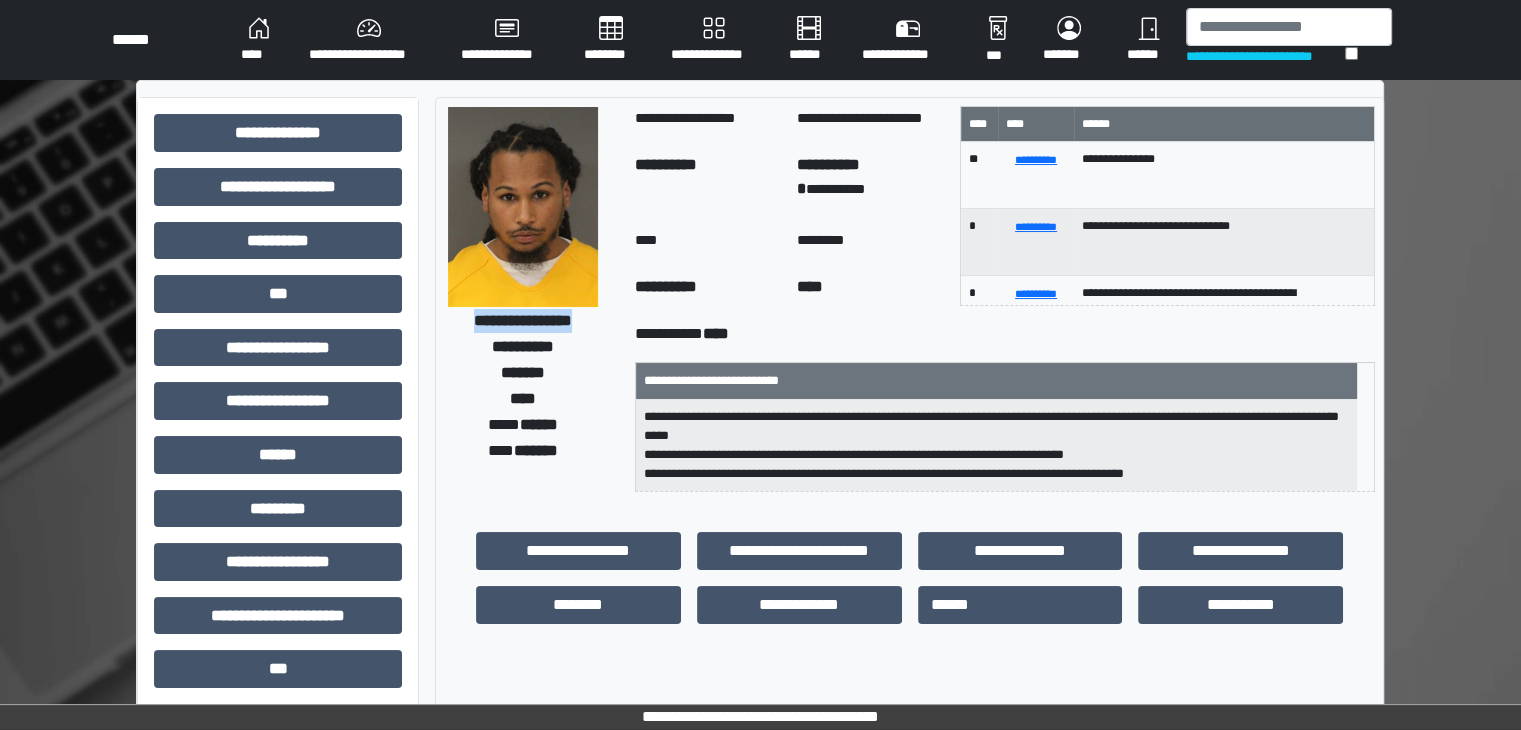 drag, startPoint x: 446, startPoint y: 321, endPoint x: 597, endPoint y: 319, distance: 151.01324 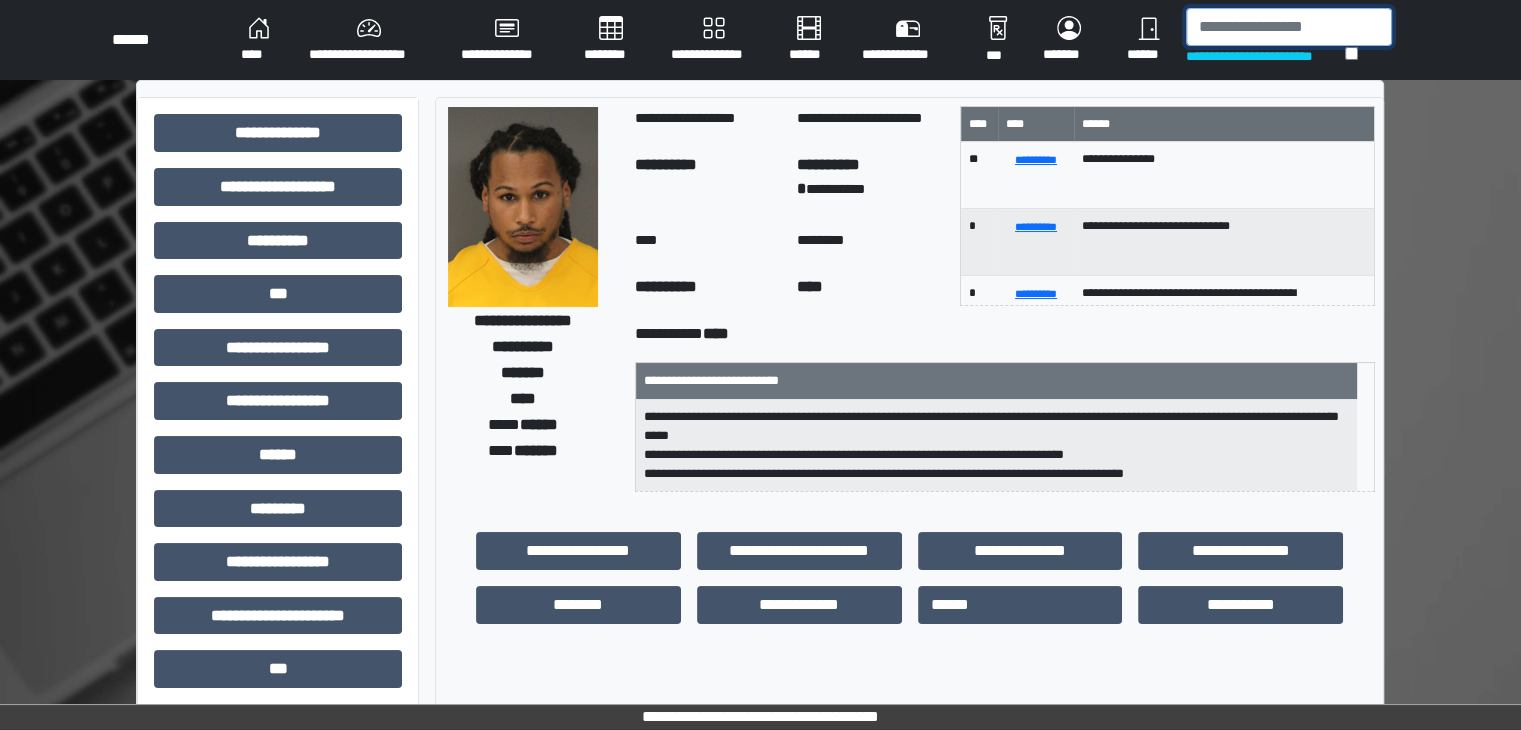 click at bounding box center (1289, 27) 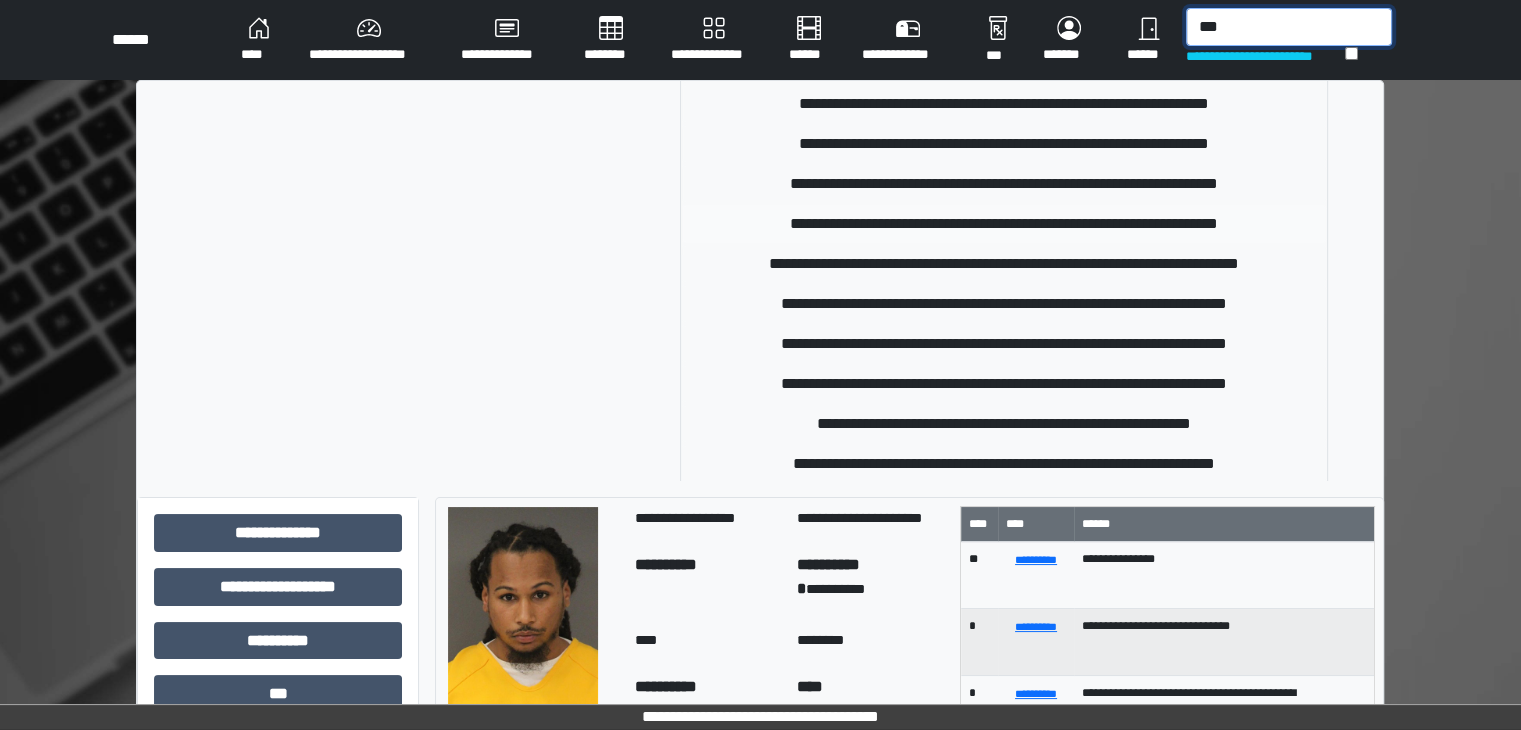 scroll, scrollTop: 400, scrollLeft: 0, axis: vertical 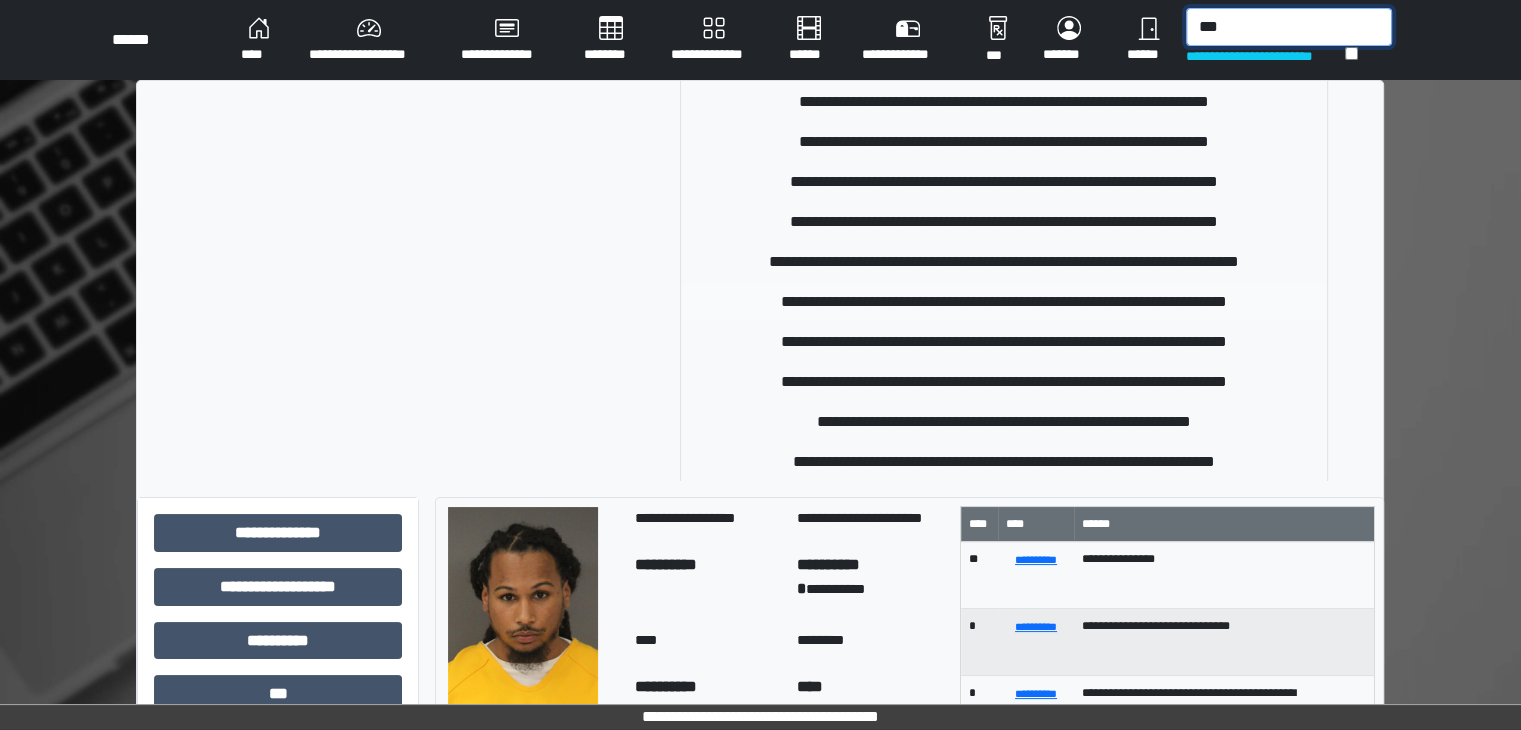 type on "***" 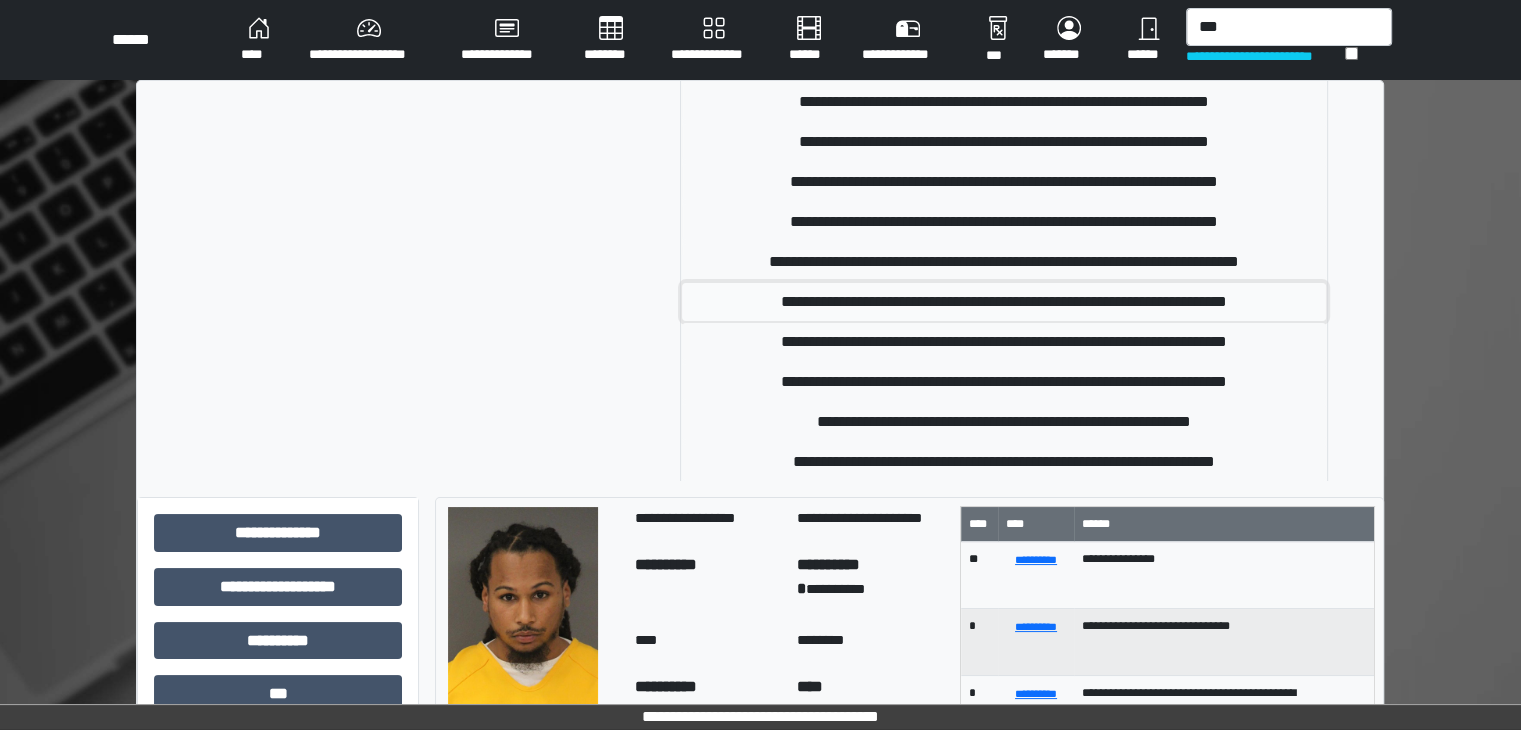 click on "**********" at bounding box center (1004, 302) 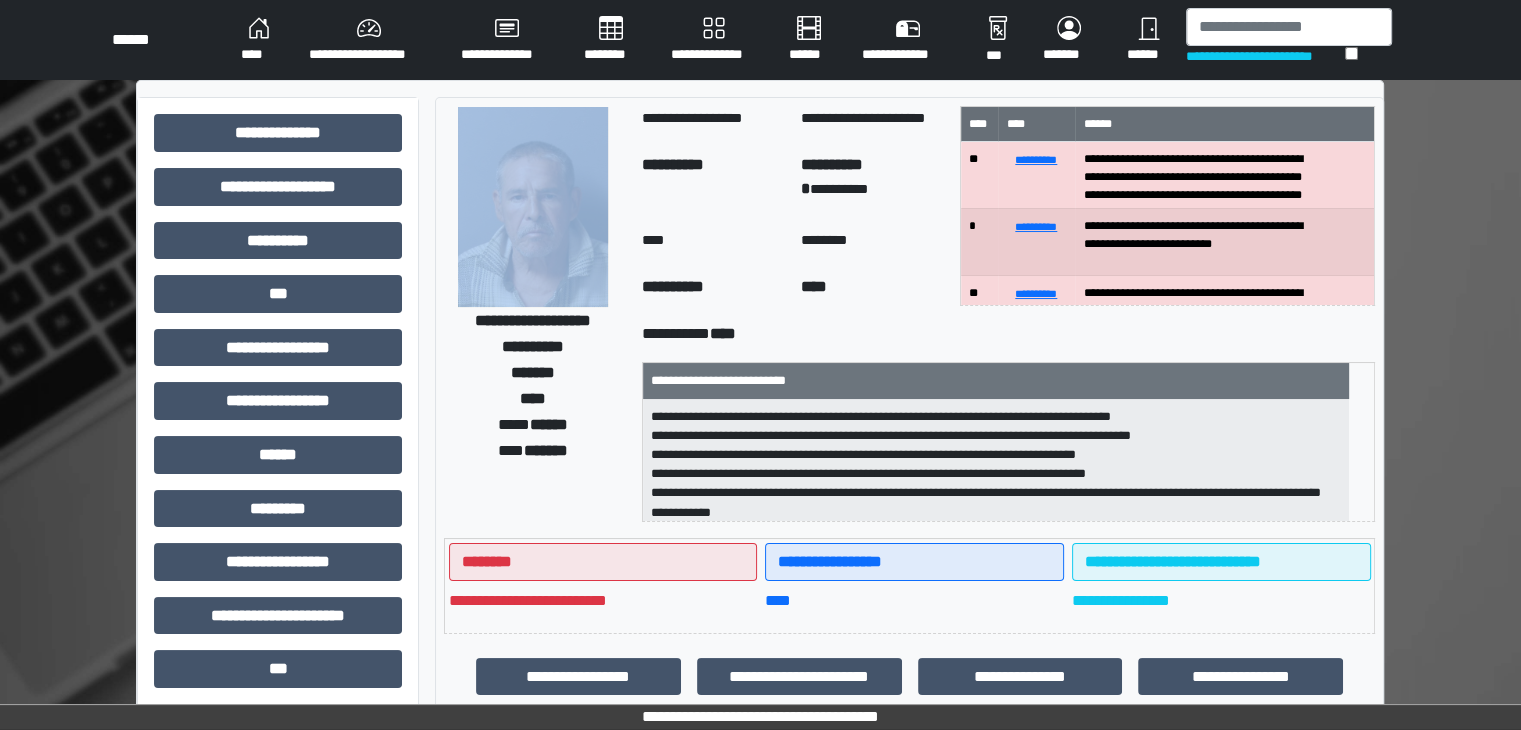 drag, startPoint x: 626, startPoint y: 324, endPoint x: 445, endPoint y: 322, distance: 181.01105 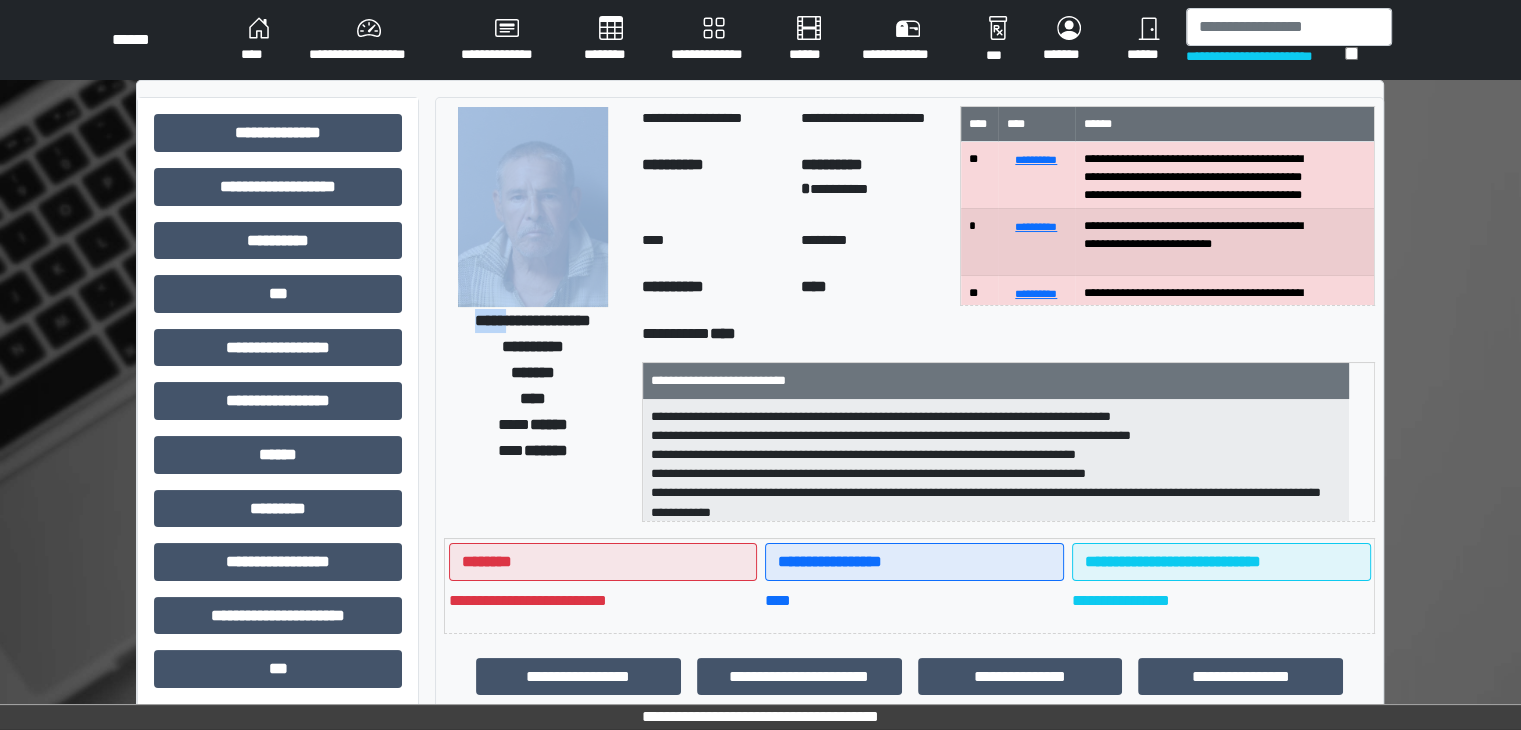drag, startPoint x: 624, startPoint y: 321, endPoint x: 489, endPoint y: 321, distance: 135 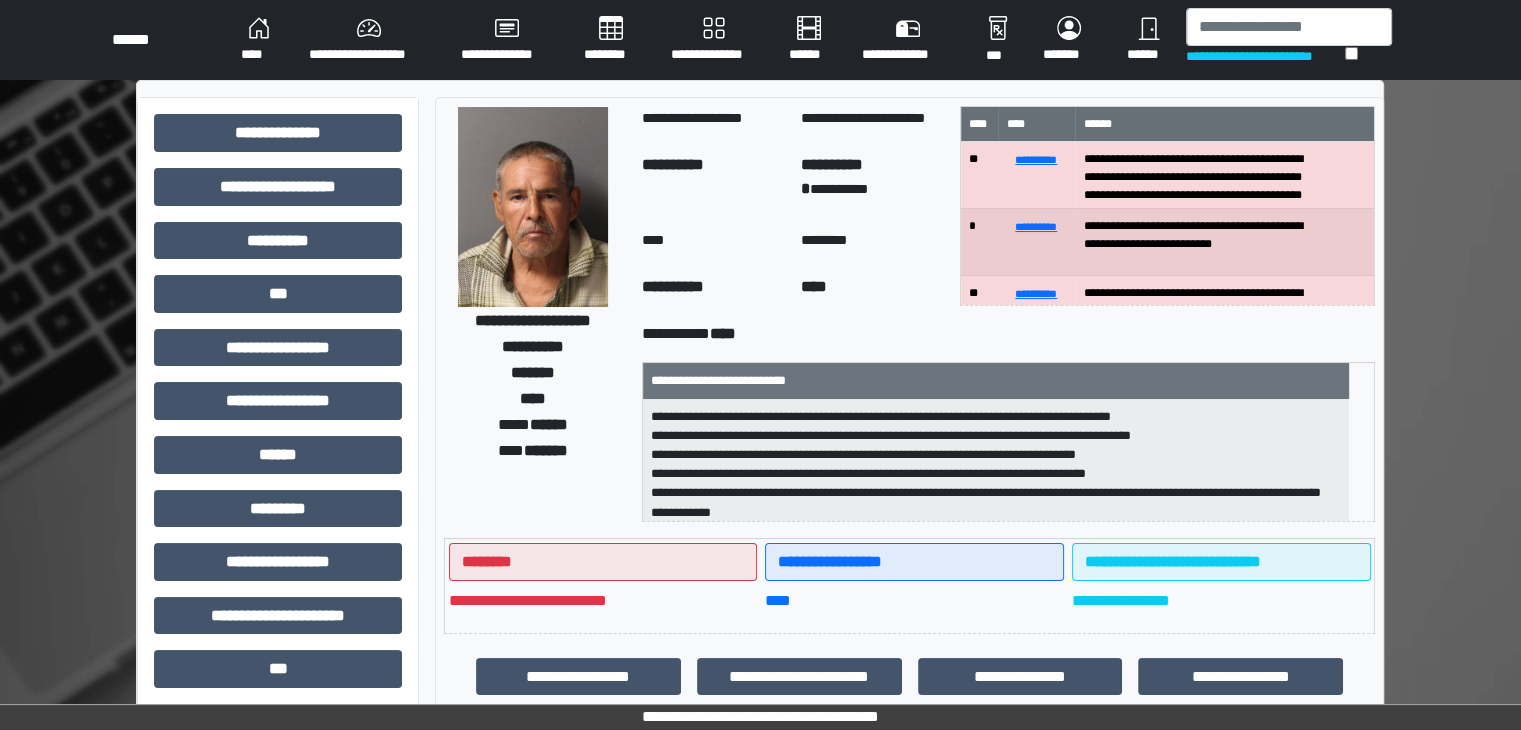 click on "**********" at bounding box center [533, 320] 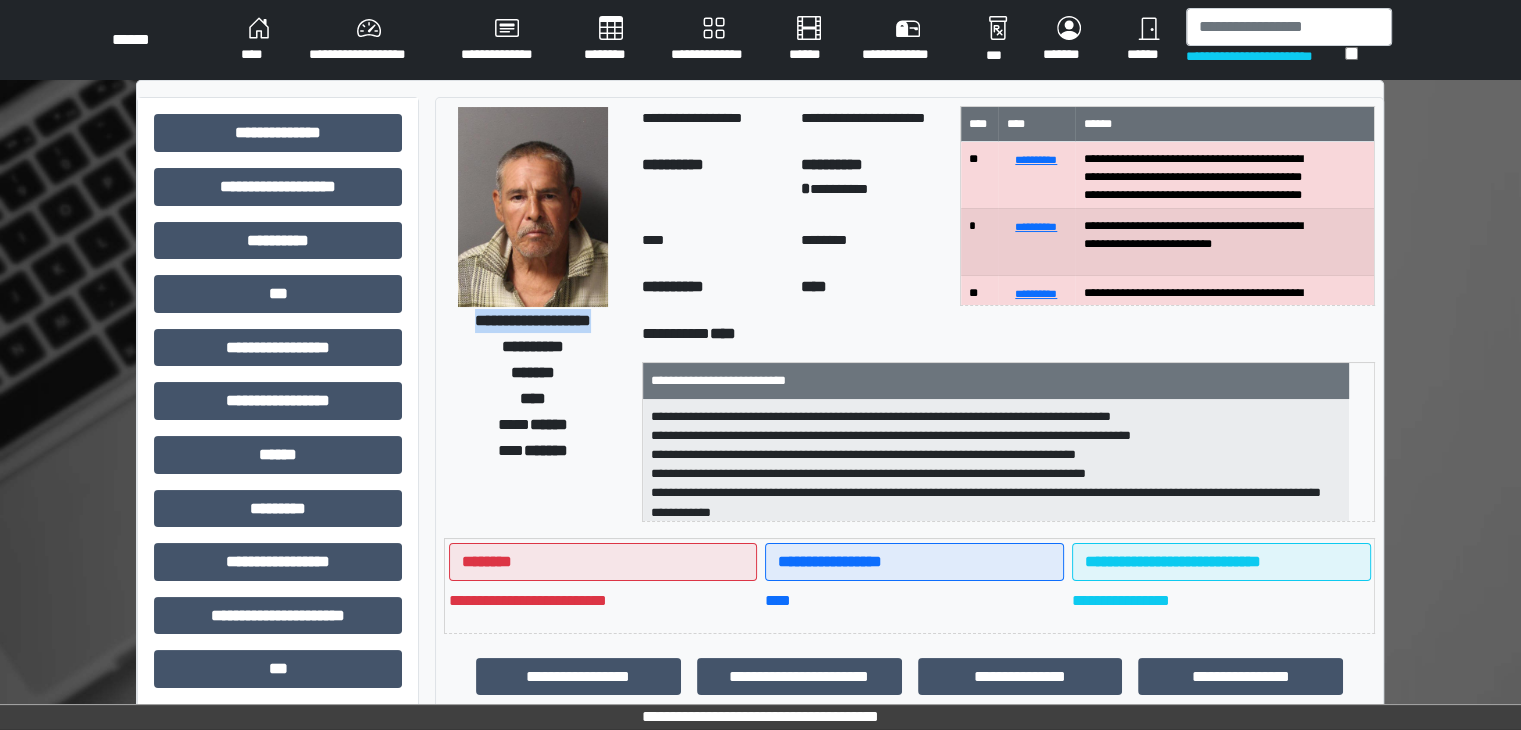 drag, startPoint x: 444, startPoint y: 319, endPoint x: 617, endPoint y: 316, distance: 173.02602 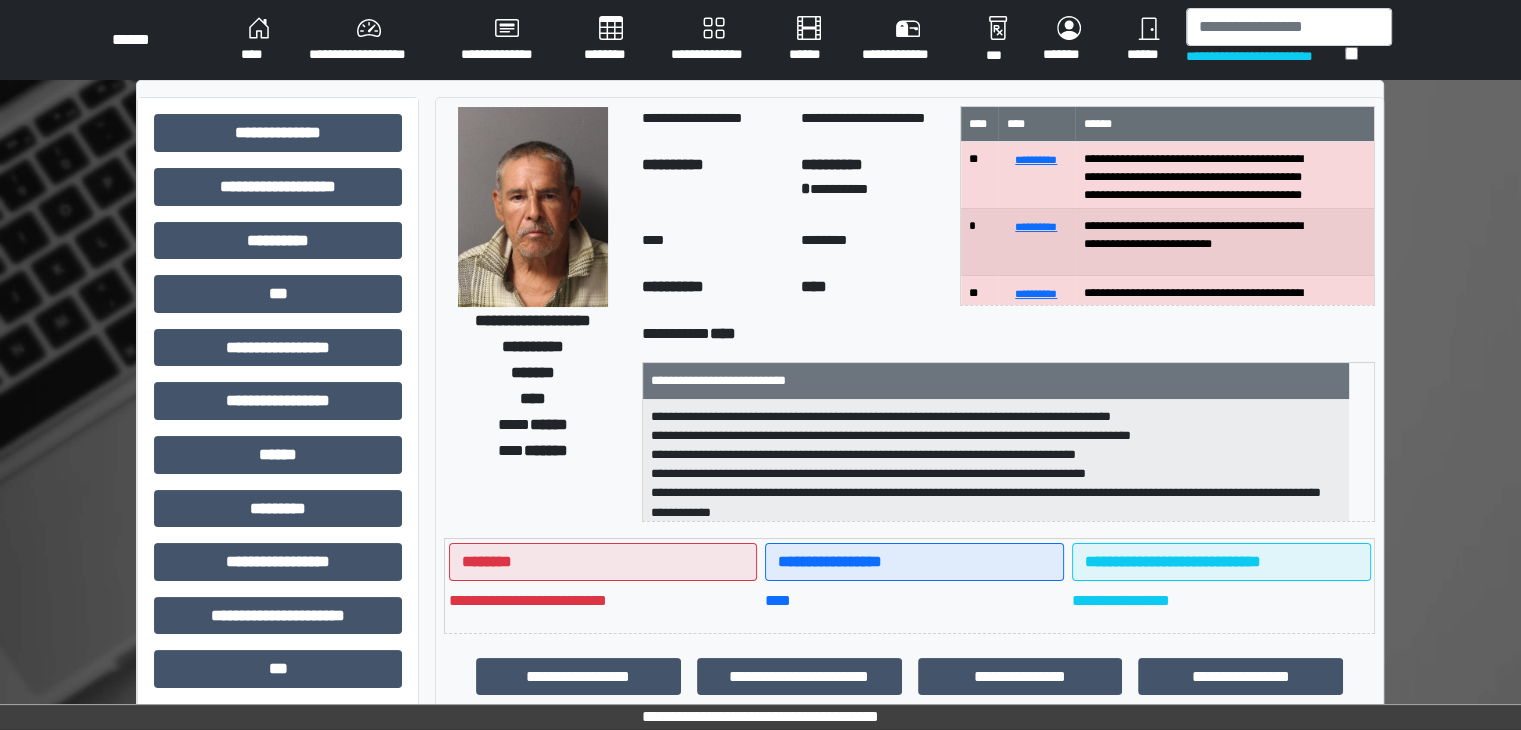 drag, startPoint x: 792, startPoint y: 236, endPoint x: 1201, endPoint y: 55, distance: 447.26056 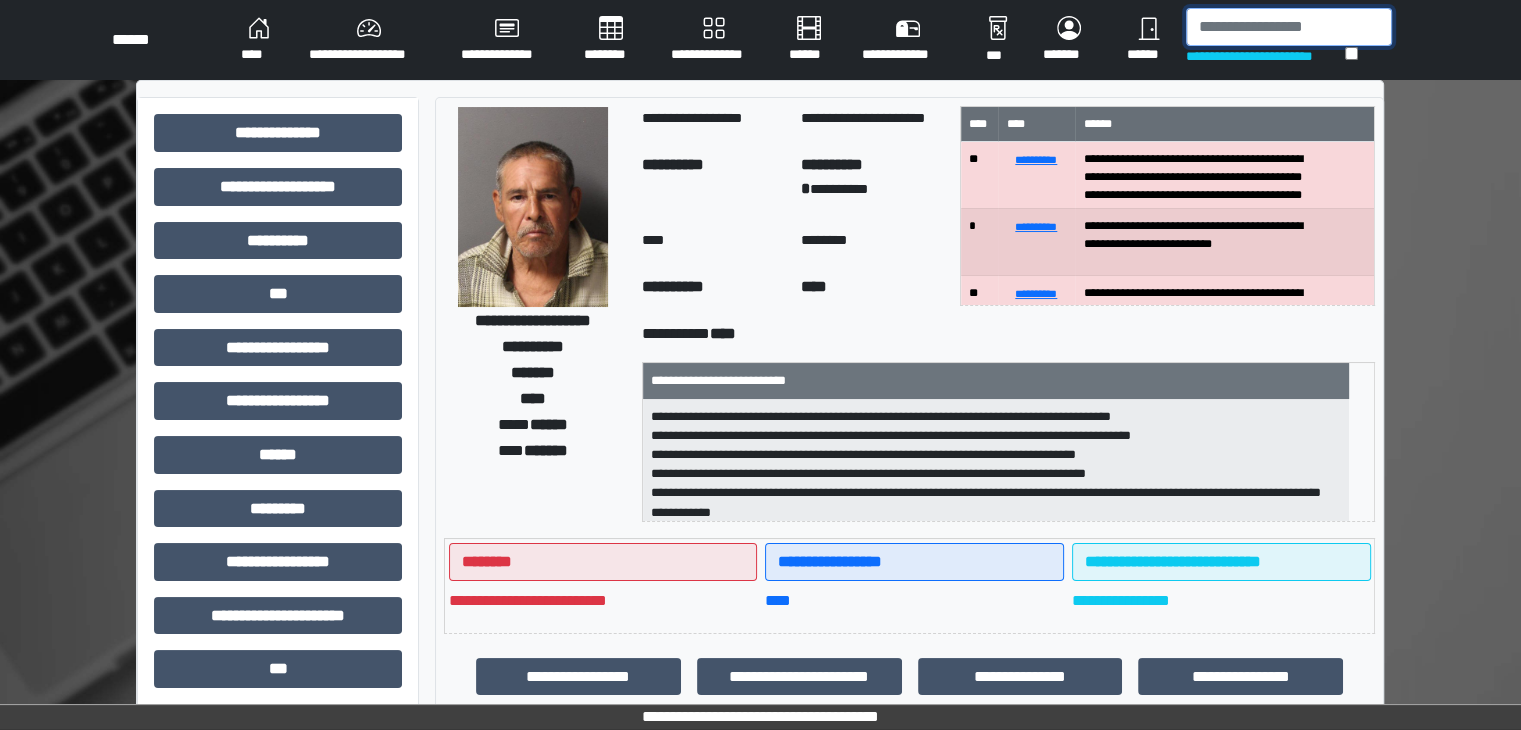 click at bounding box center (1289, 27) 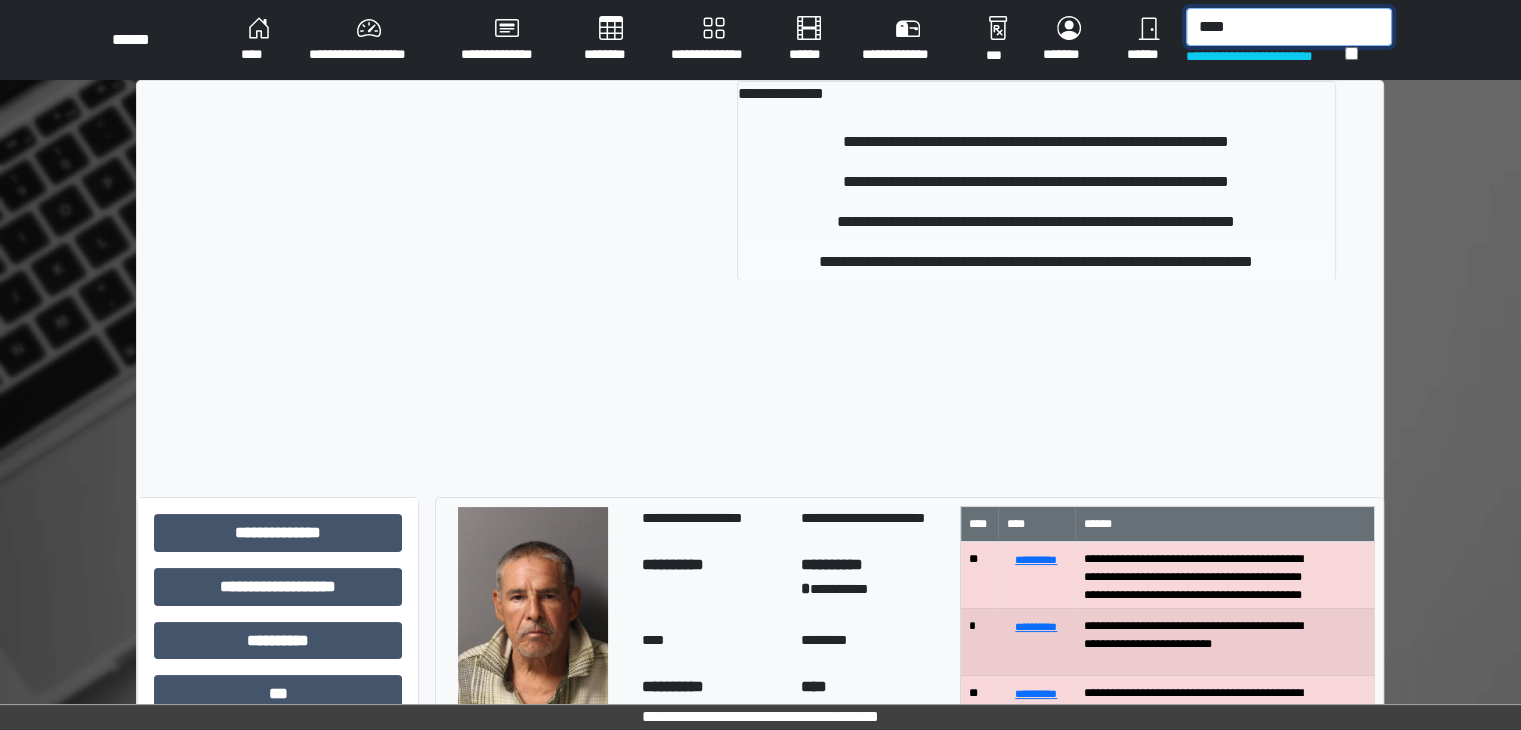 type on "****" 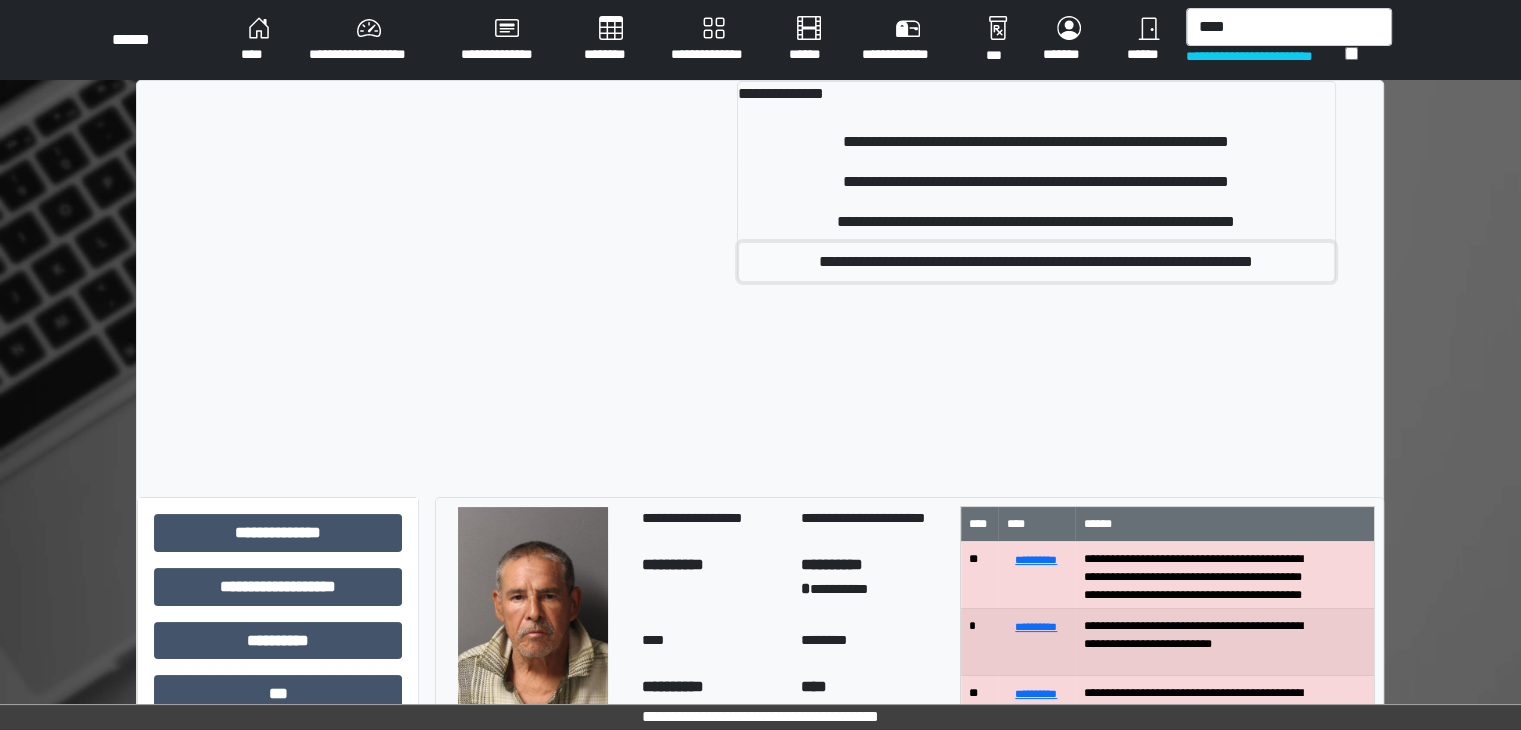 click on "**********" at bounding box center (1036, 262) 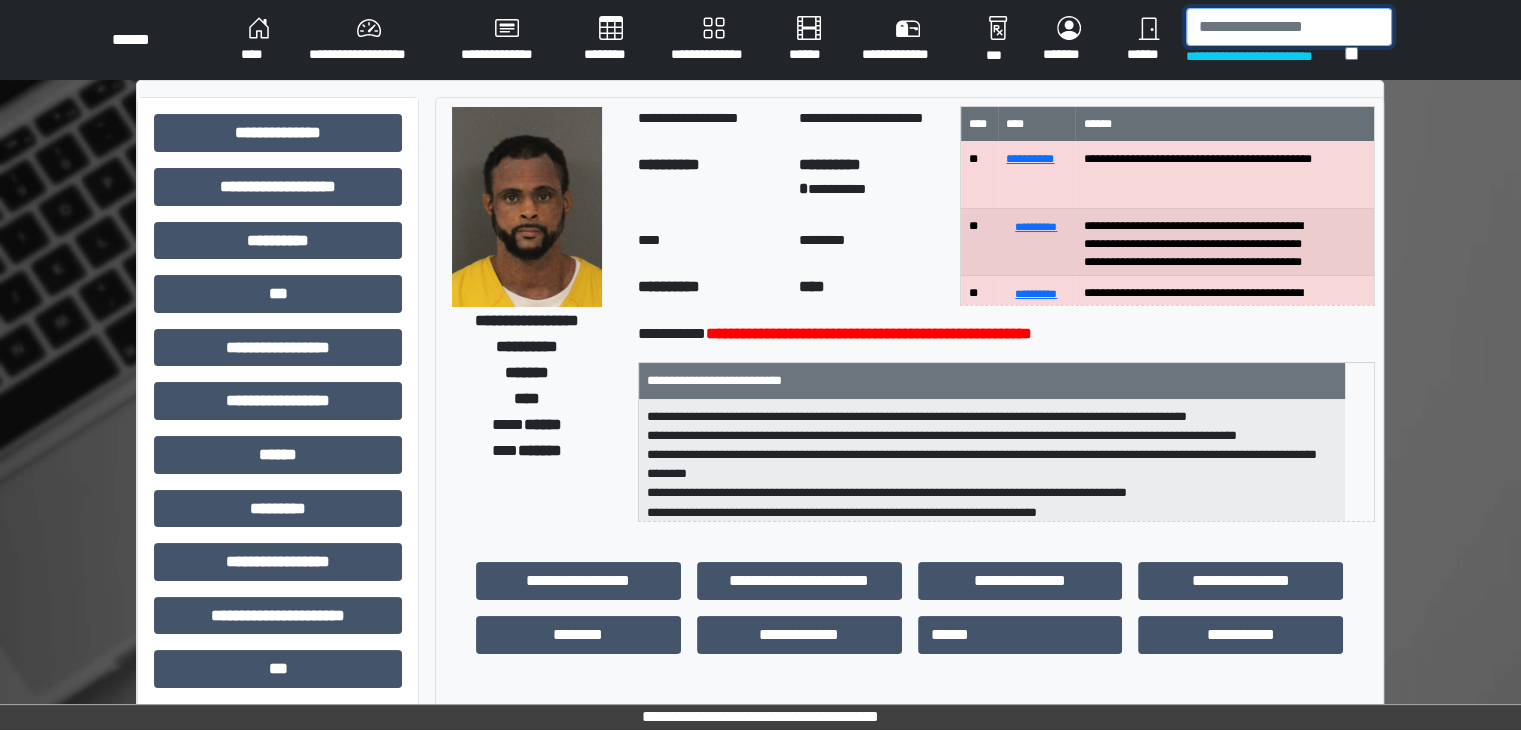 click at bounding box center (1289, 27) 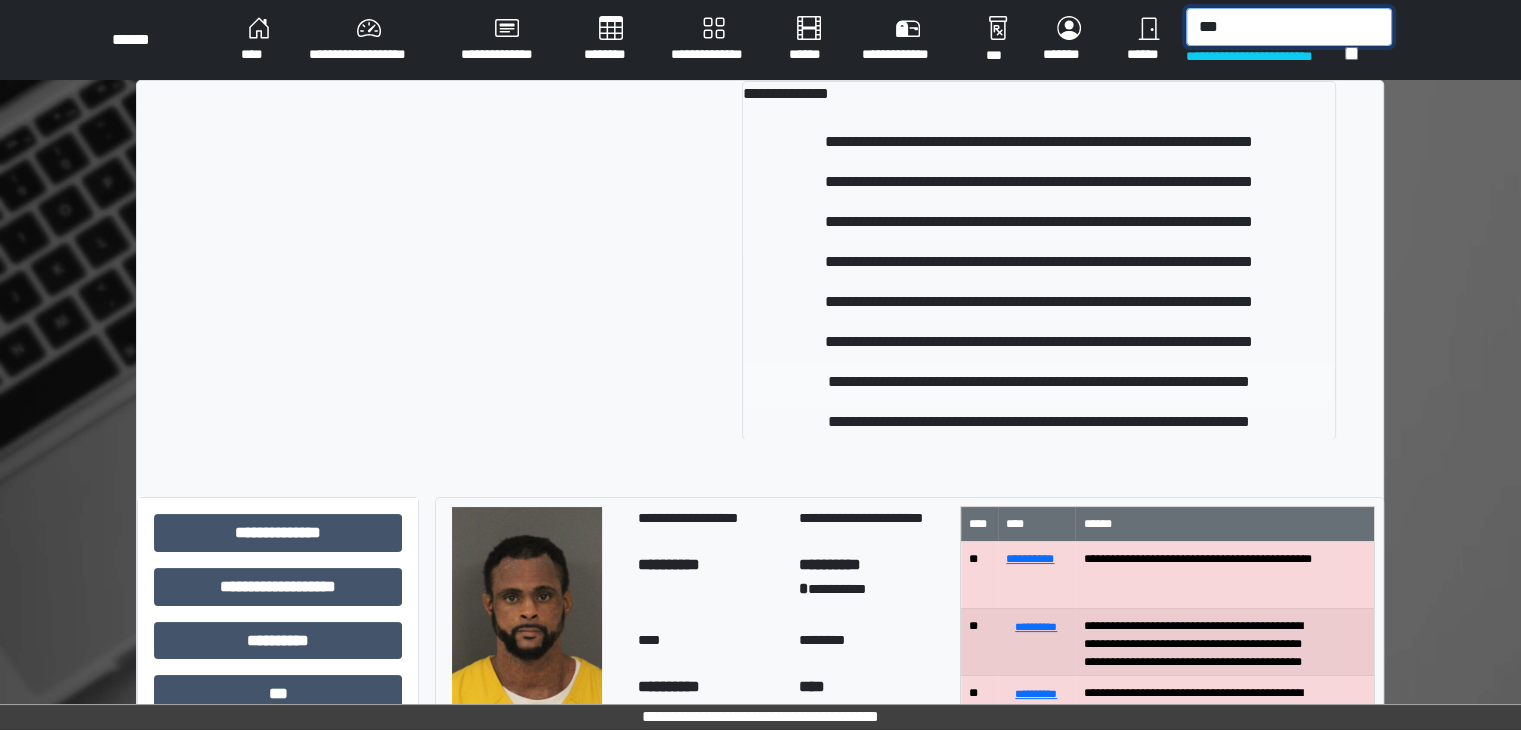 type on "***" 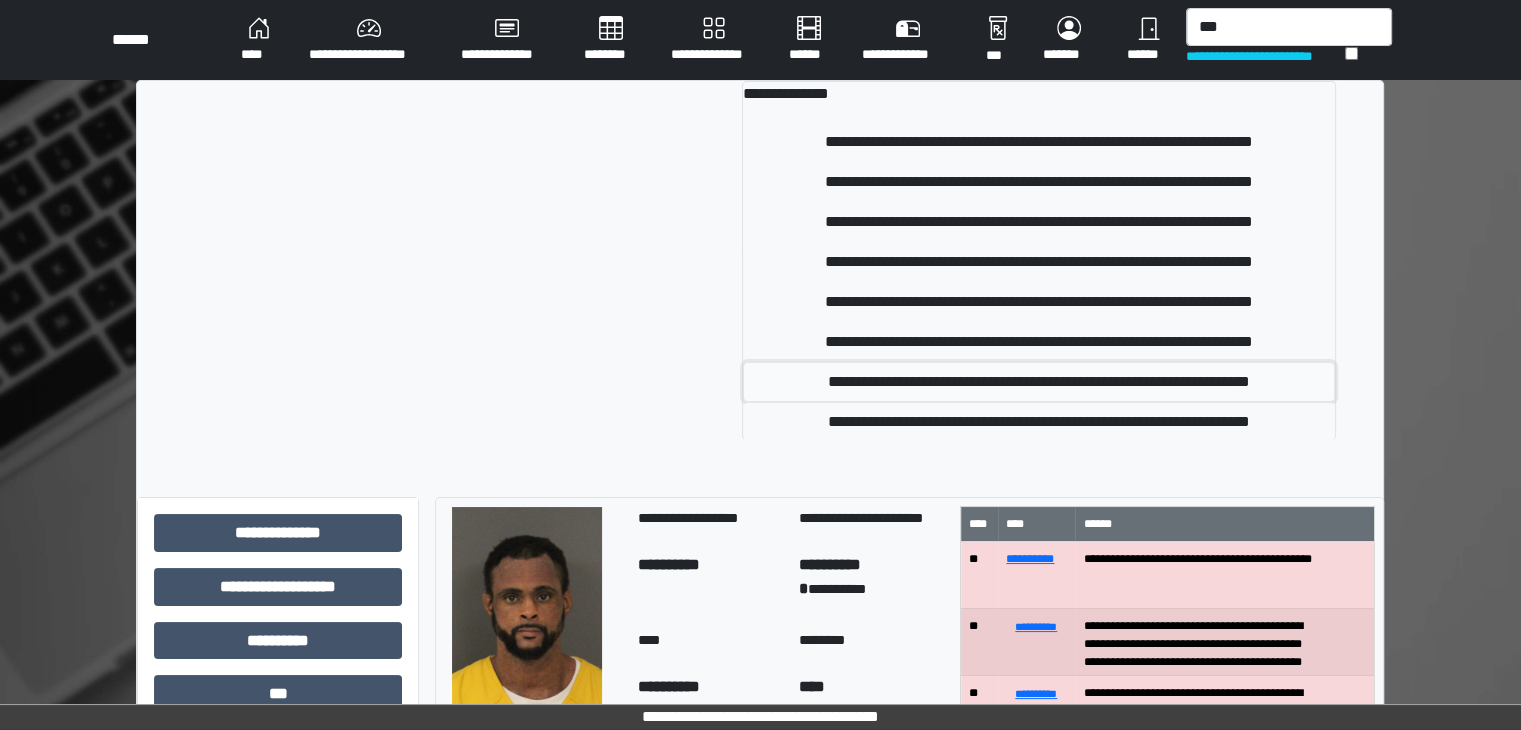 click on "**********" at bounding box center [1039, 382] 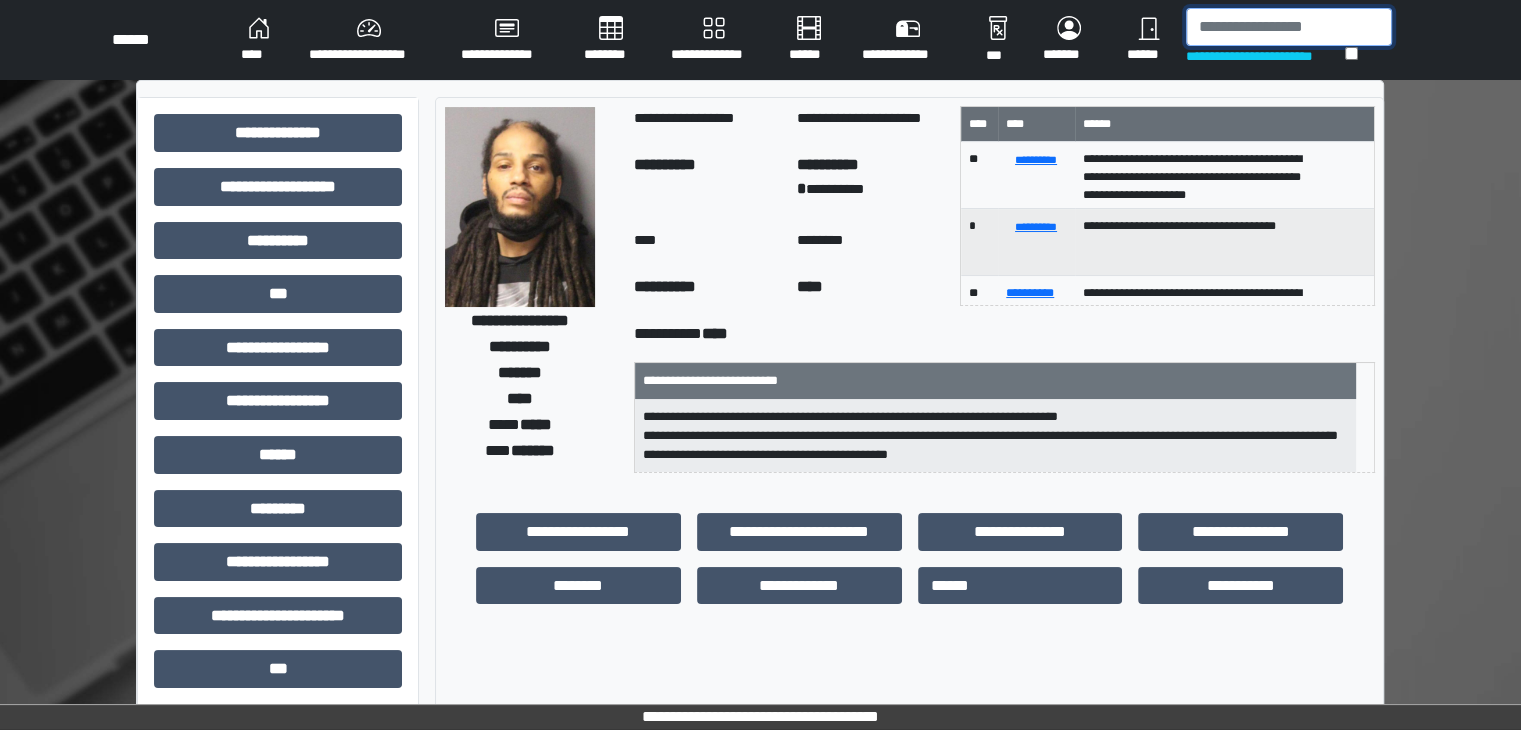 click at bounding box center (1289, 27) 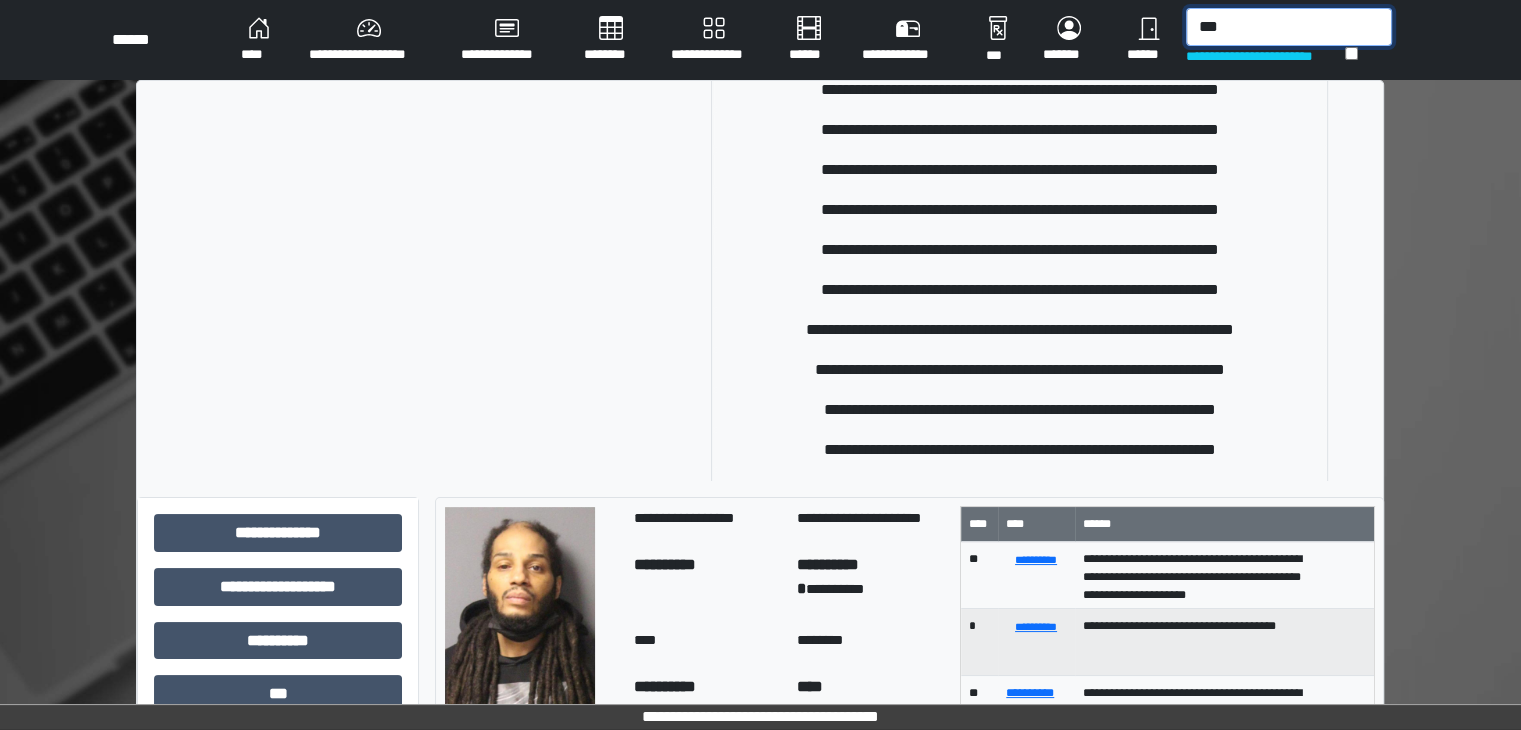 scroll, scrollTop: 251, scrollLeft: 0, axis: vertical 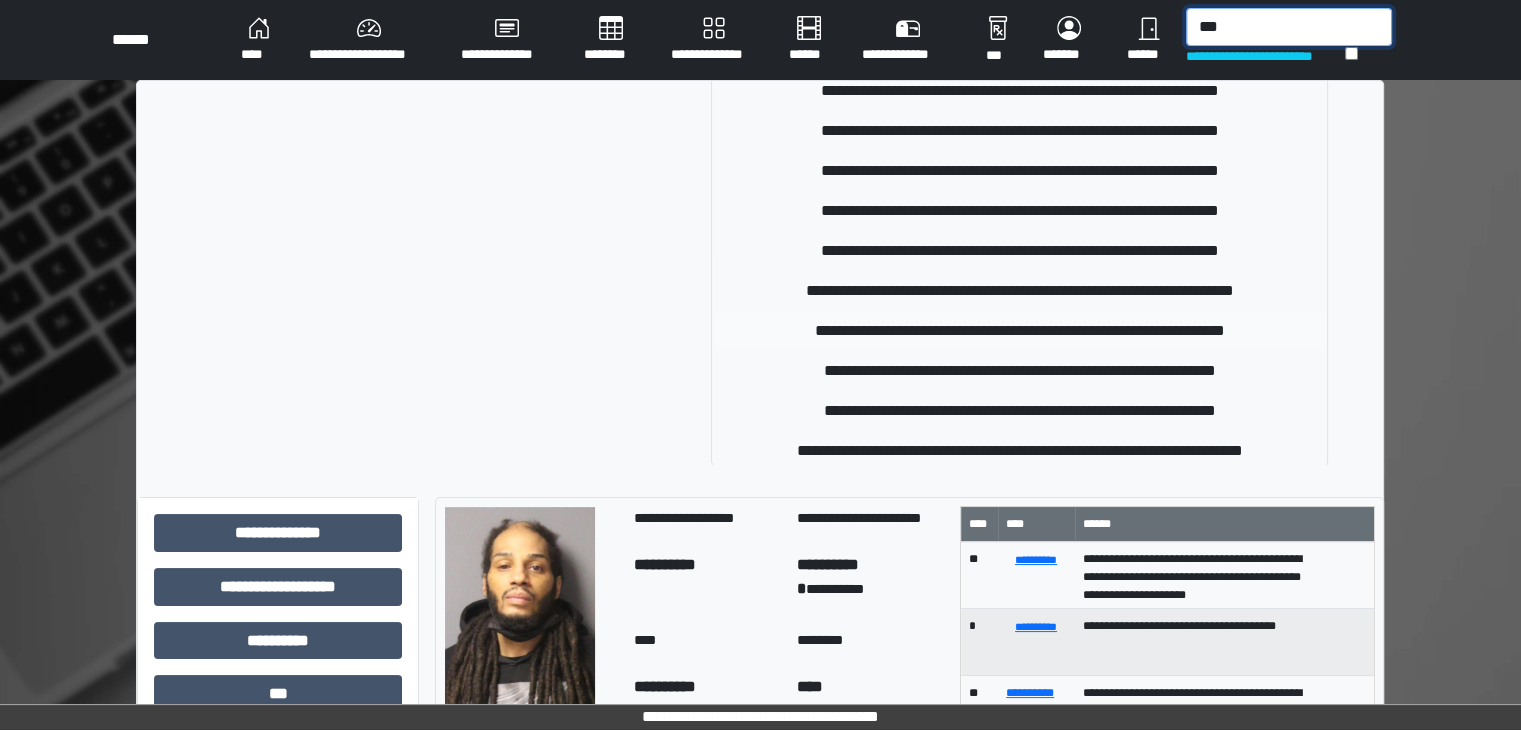 type on "***" 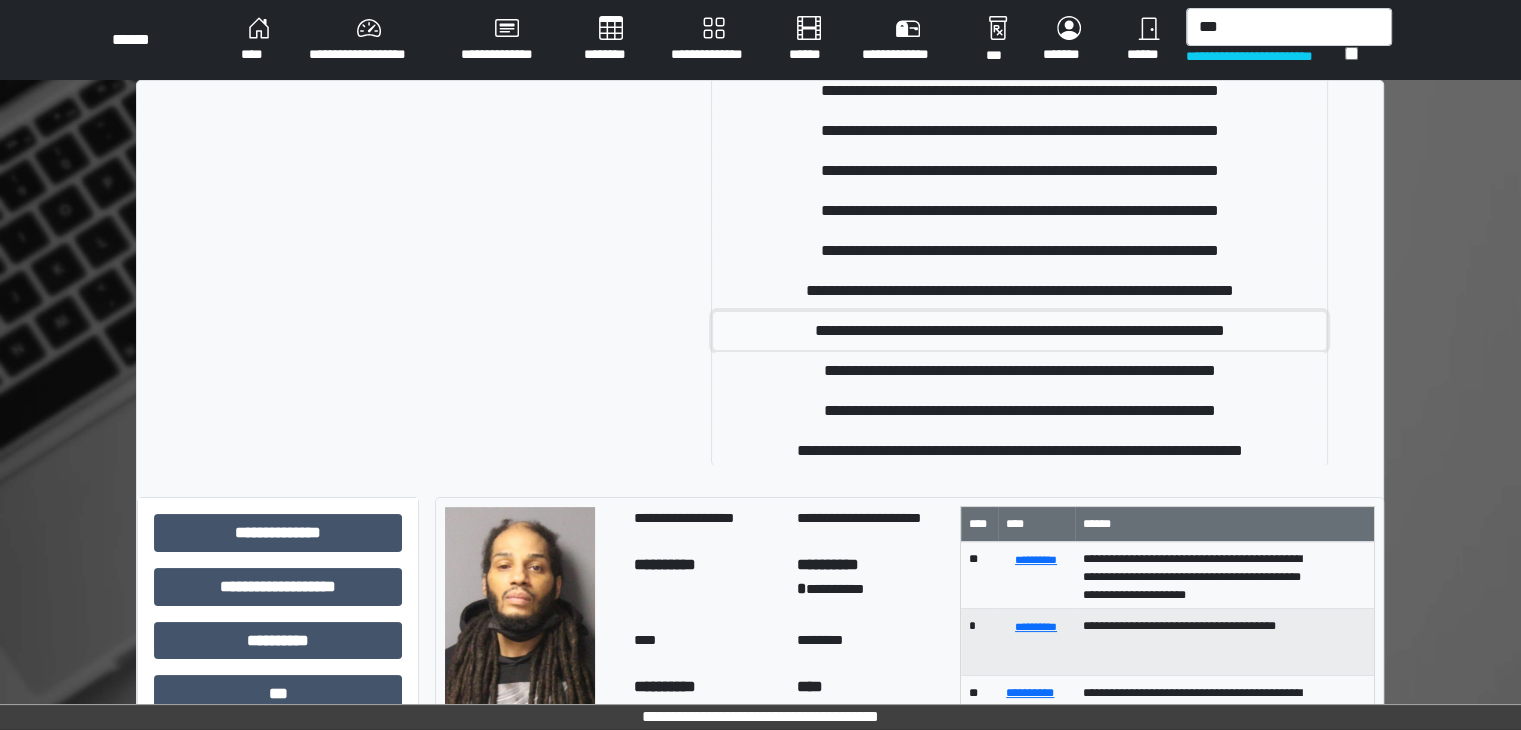 click on "**********" at bounding box center [1019, 331] 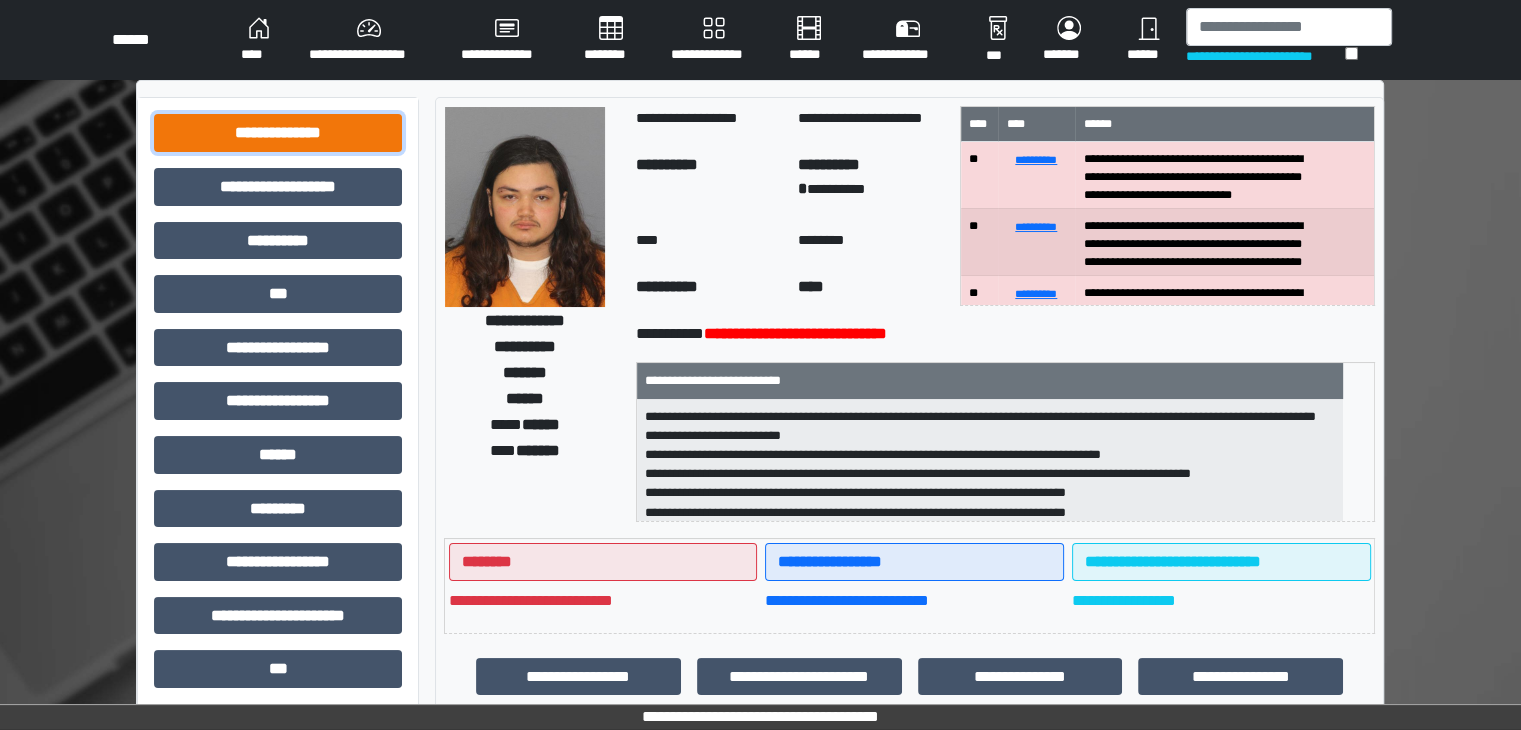 click on "**********" at bounding box center [278, 133] 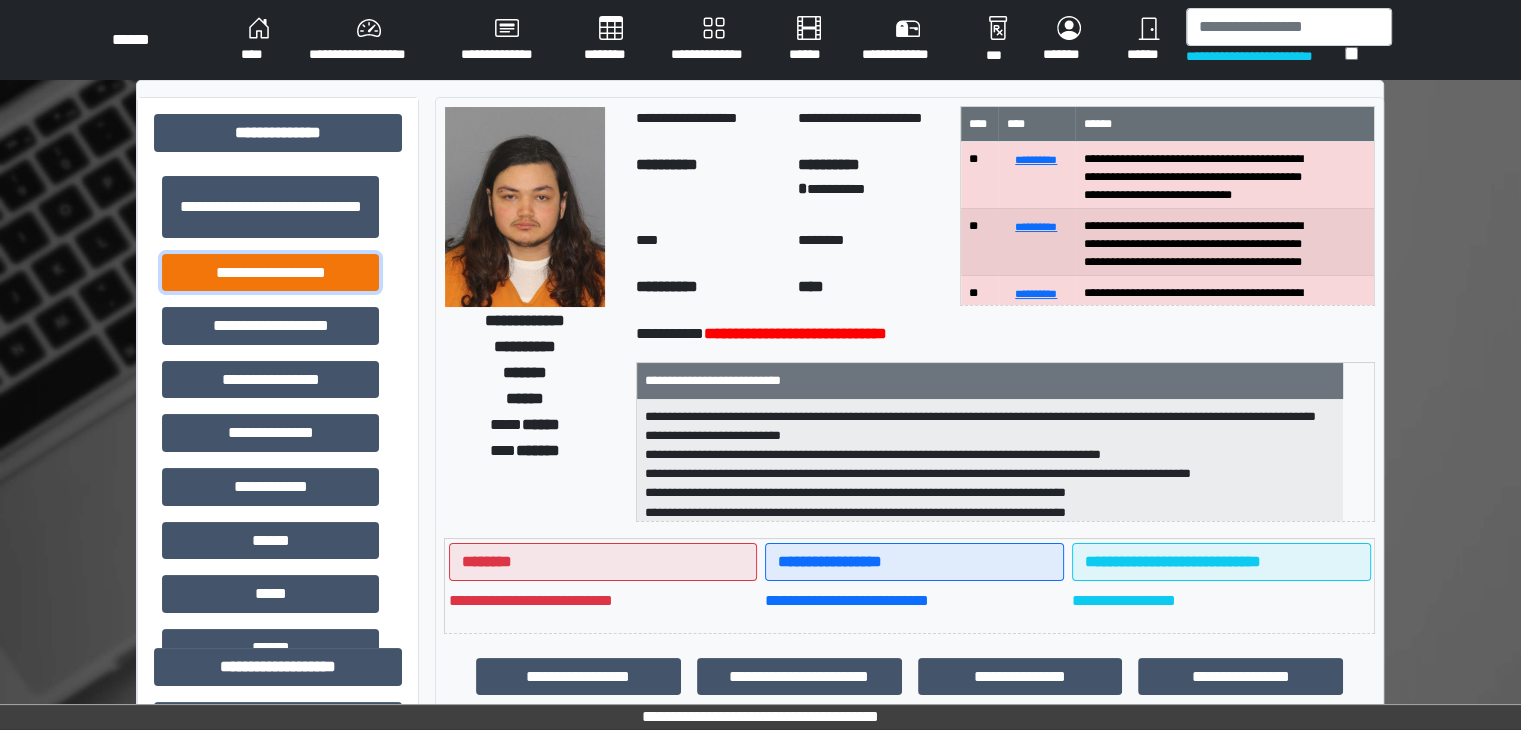 click on "**********" at bounding box center (270, 273) 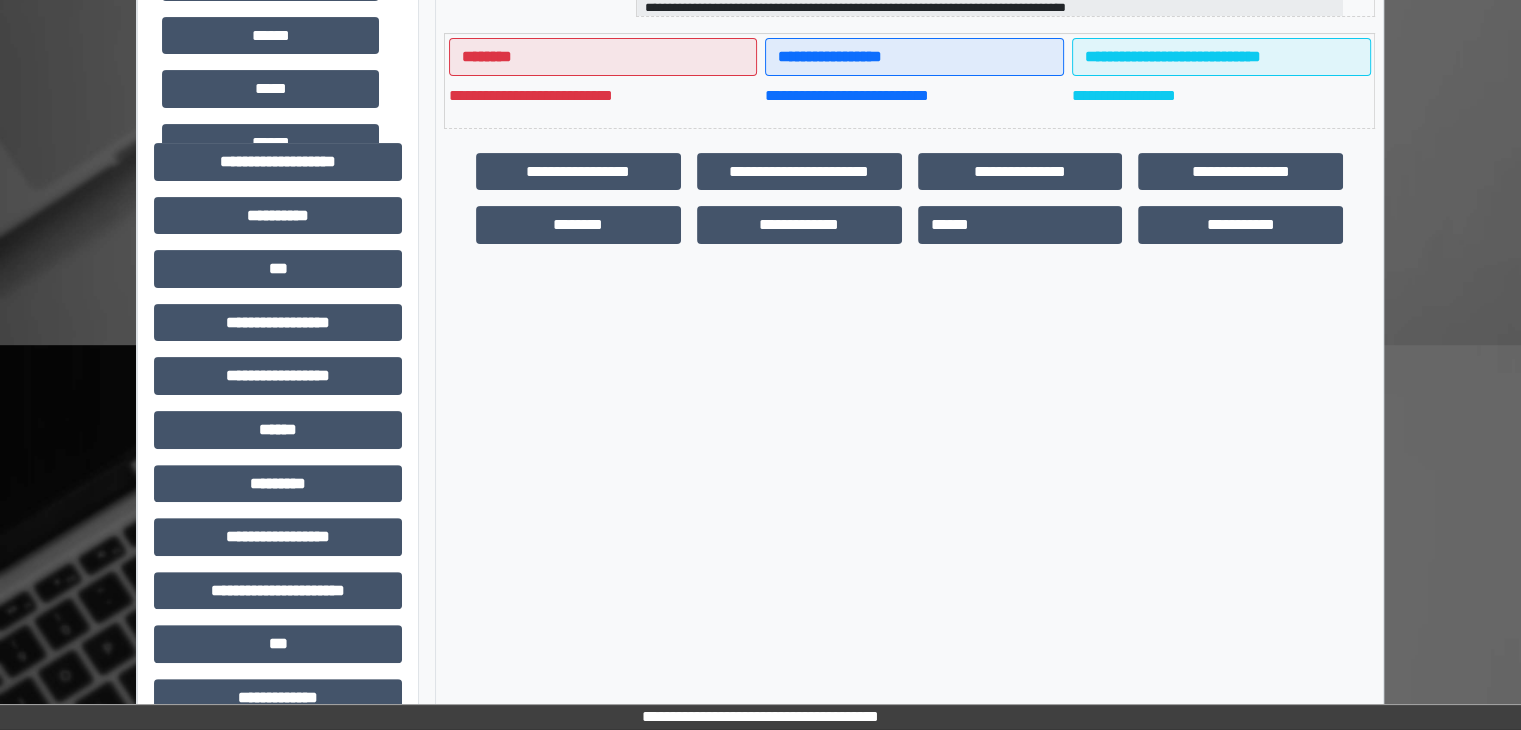 scroll, scrollTop: 600, scrollLeft: 0, axis: vertical 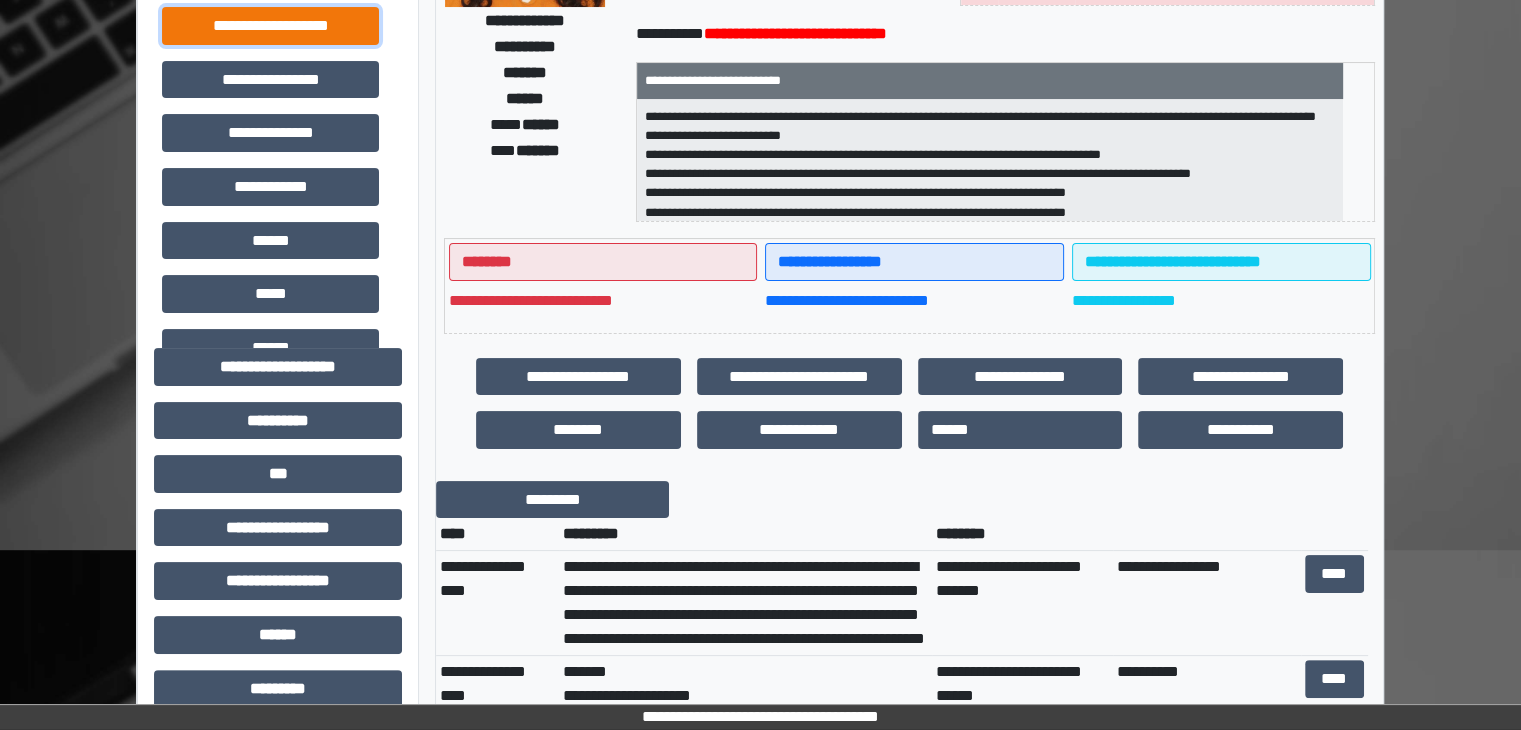 click on "**********" at bounding box center (270, 26) 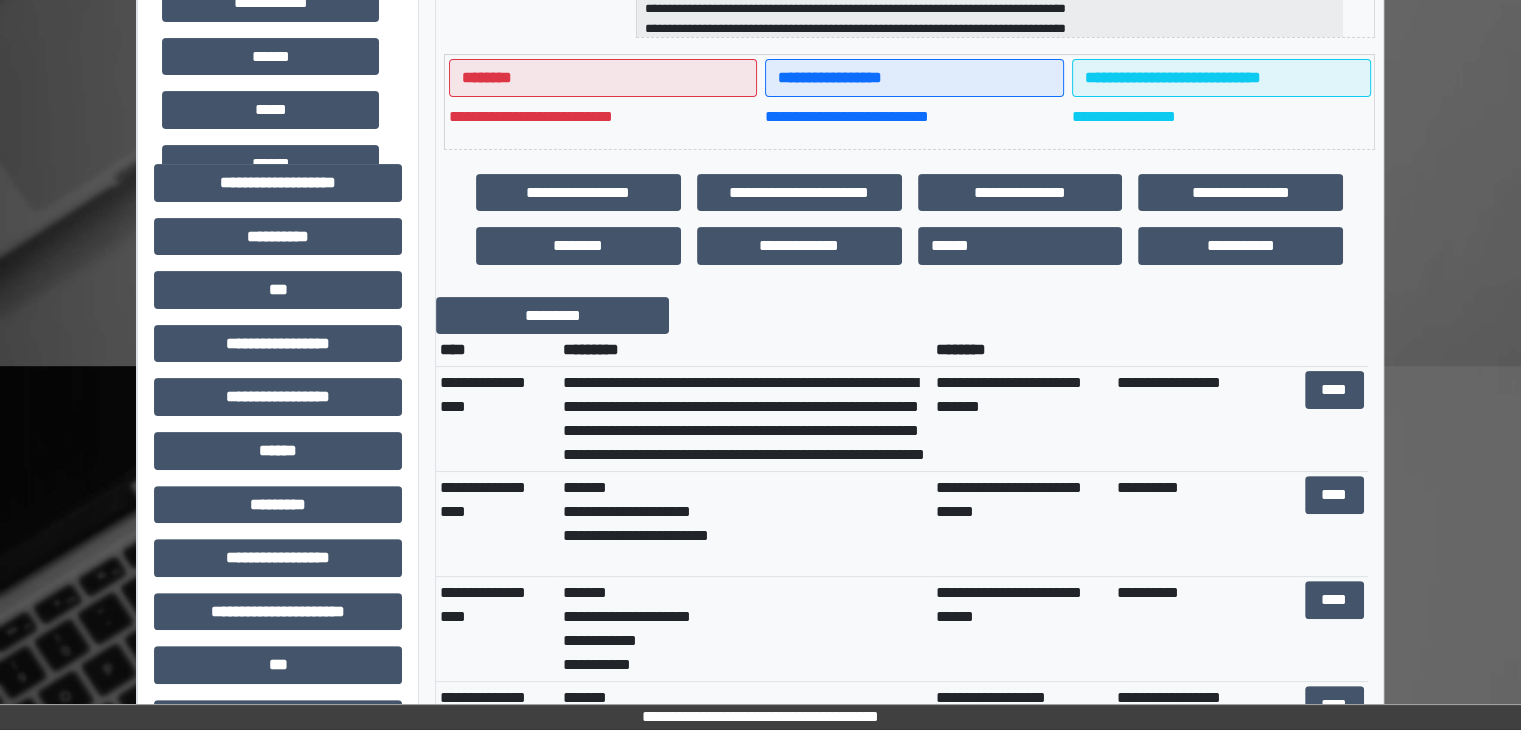 scroll, scrollTop: 500, scrollLeft: 0, axis: vertical 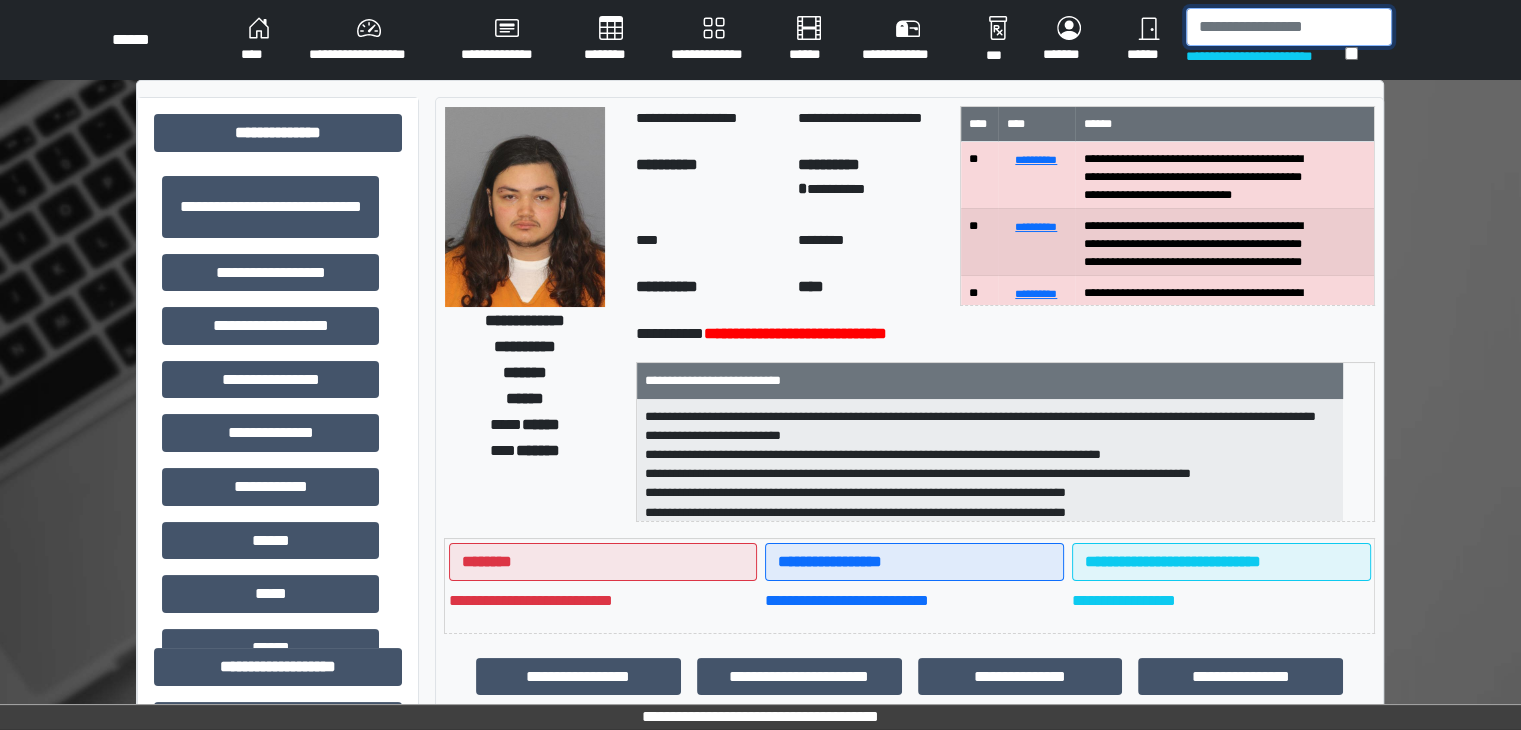 click at bounding box center [1289, 27] 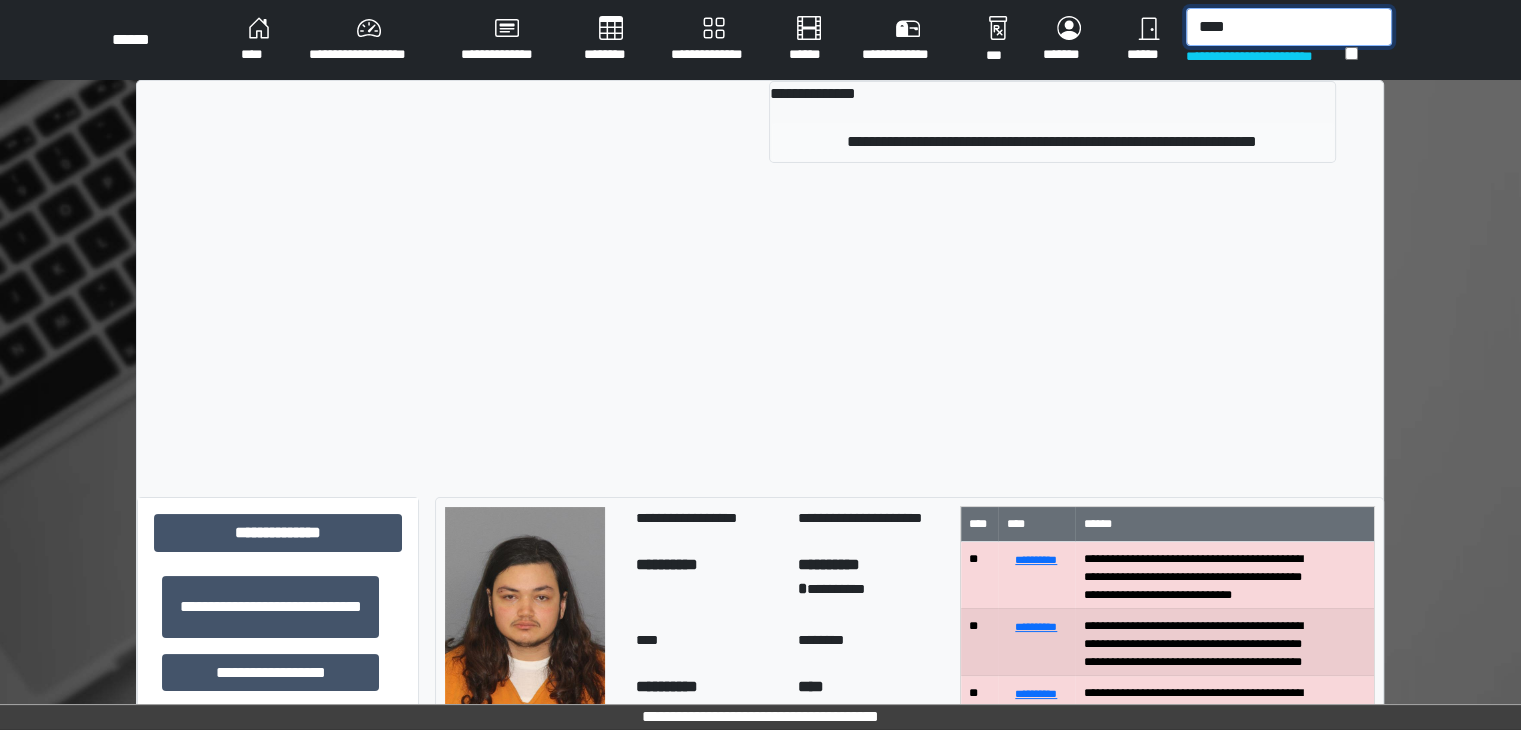 type on "****" 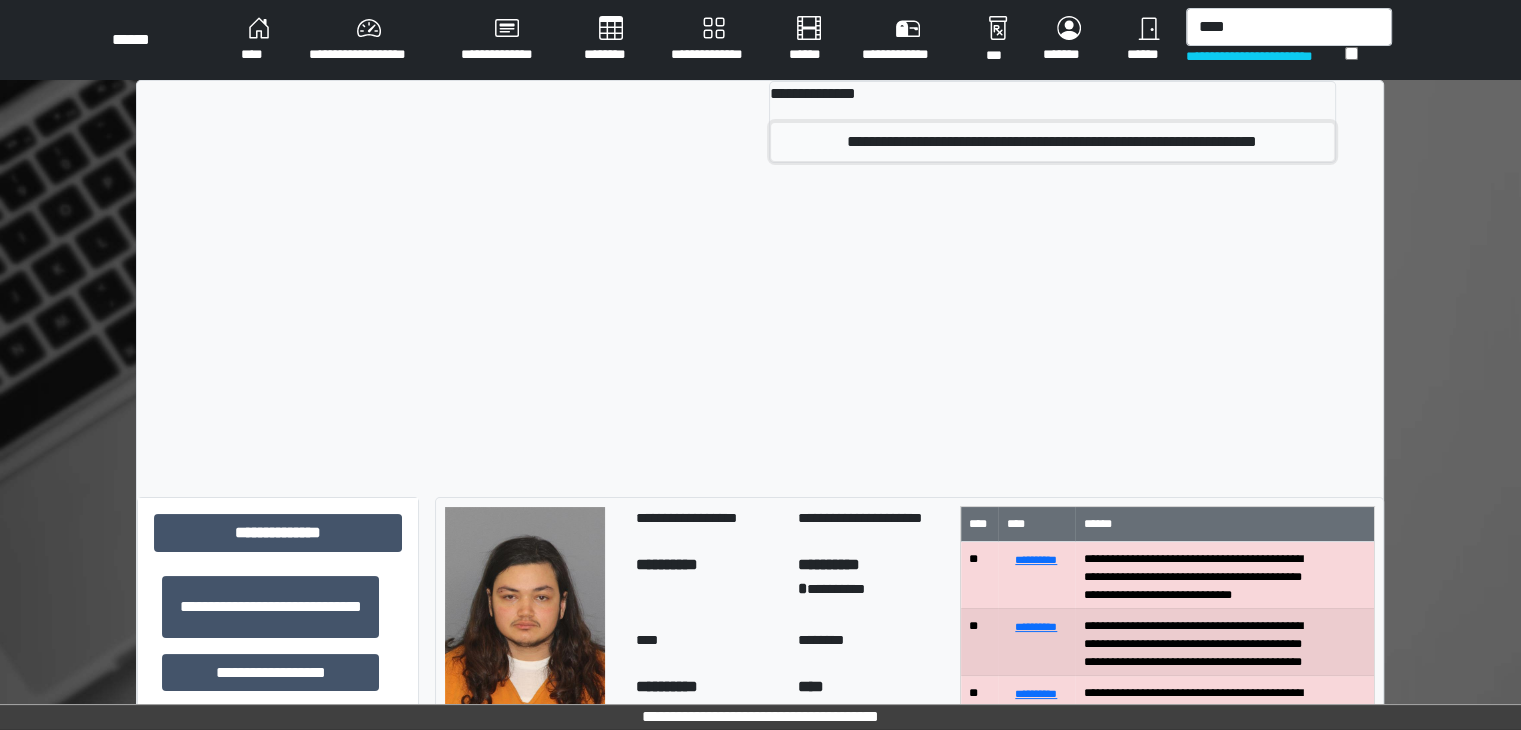 click on "**********" at bounding box center [1052, 142] 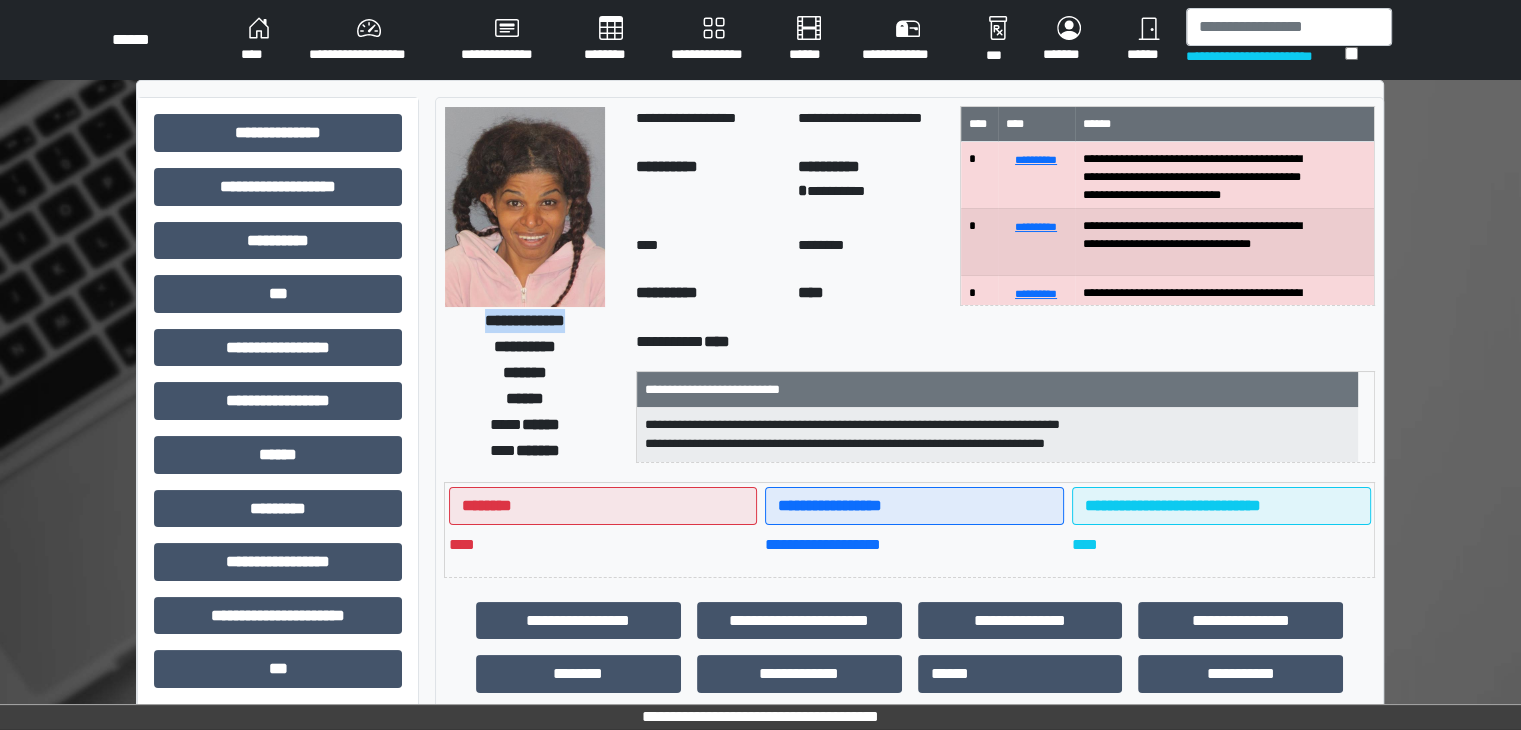 drag, startPoint x: 590, startPoint y: 320, endPoint x: 464, endPoint y: 322, distance: 126.01587 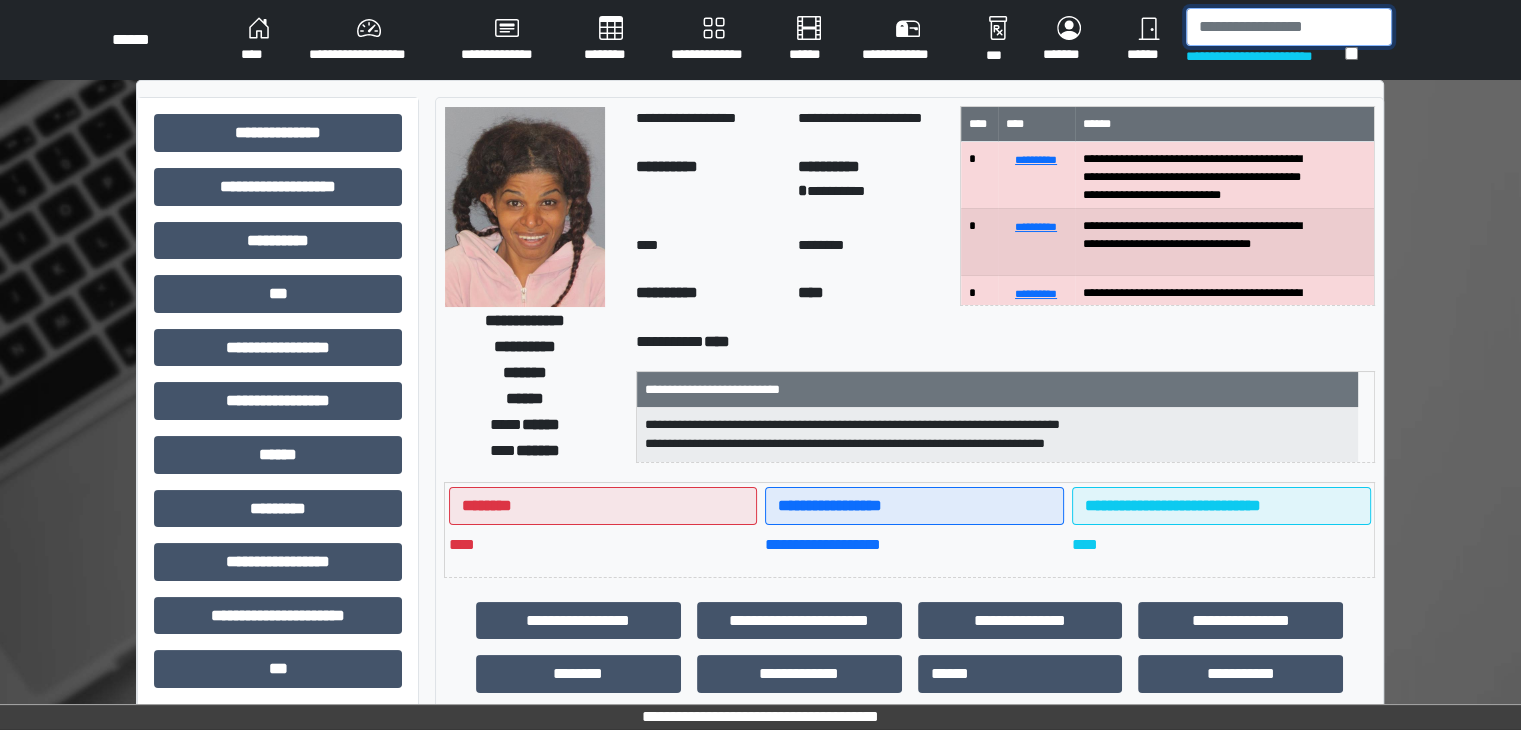 click at bounding box center [1289, 27] 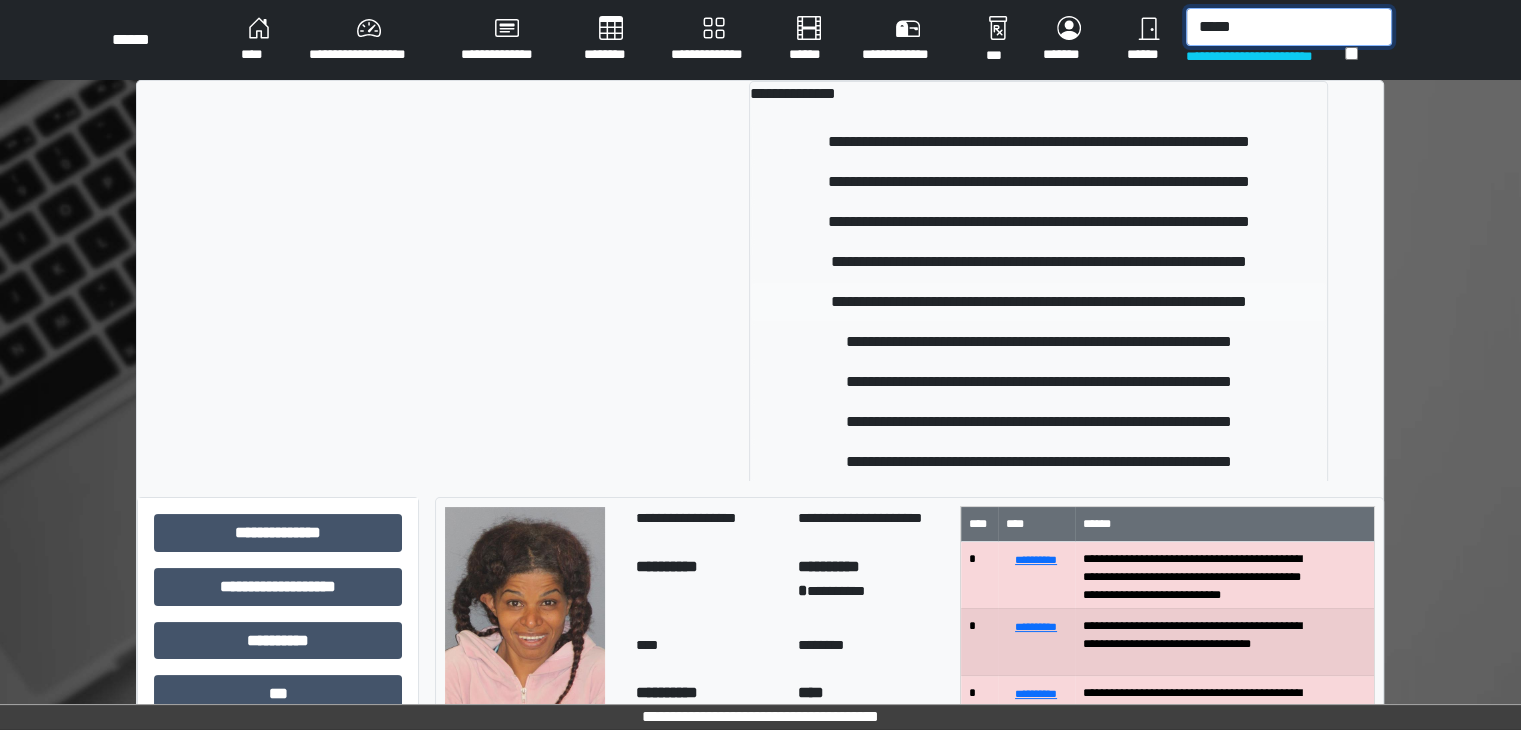 type on "*****" 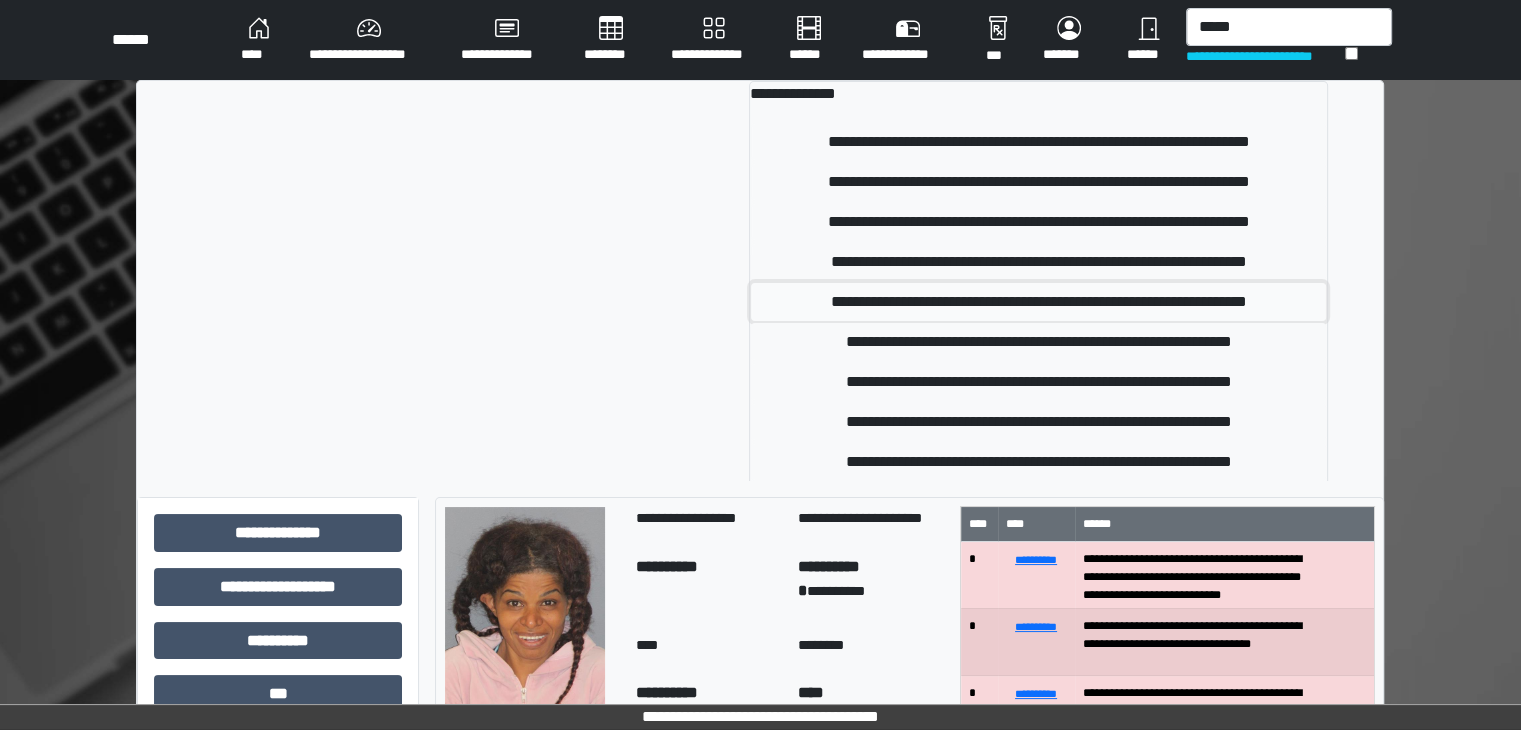 click on "**********" at bounding box center (1038, 302) 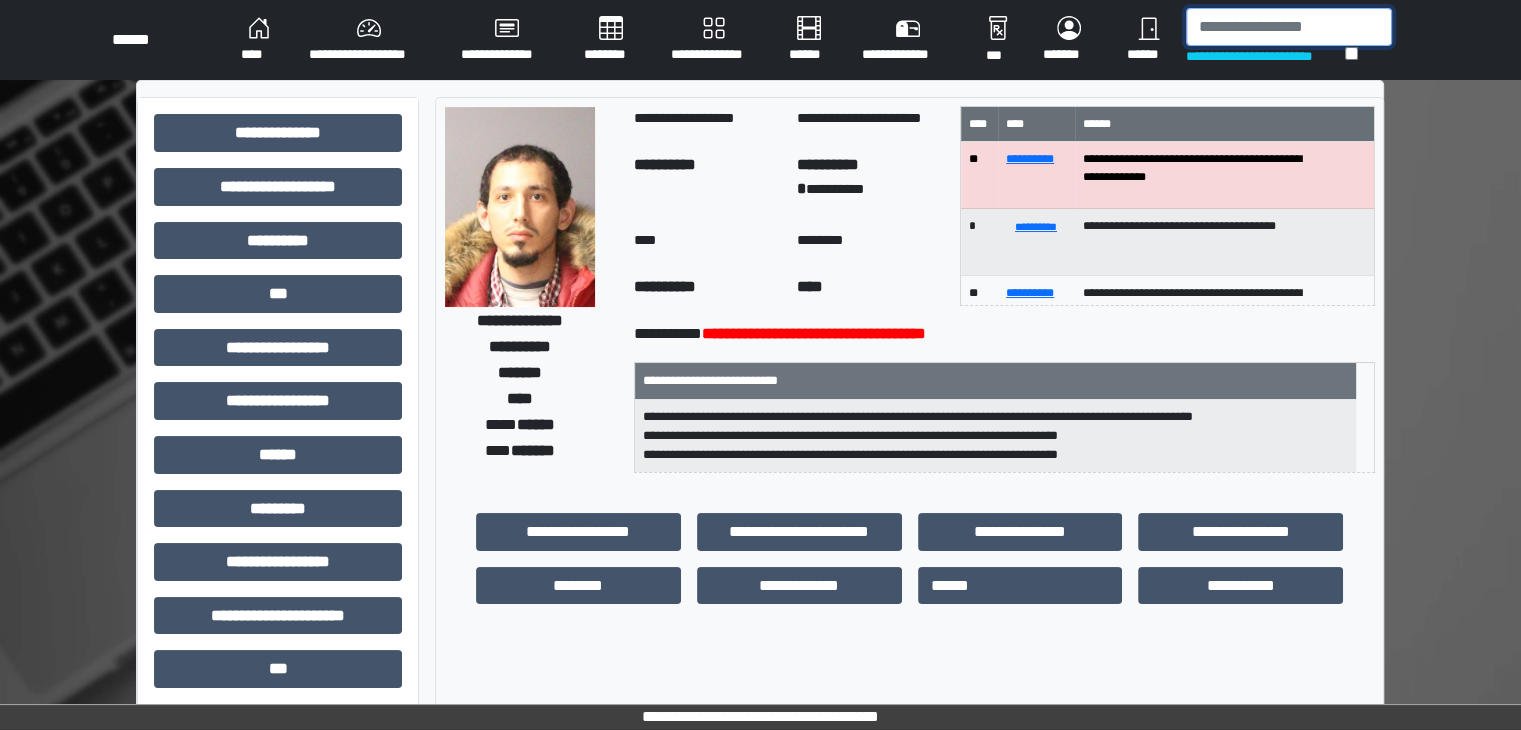 click at bounding box center (1289, 27) 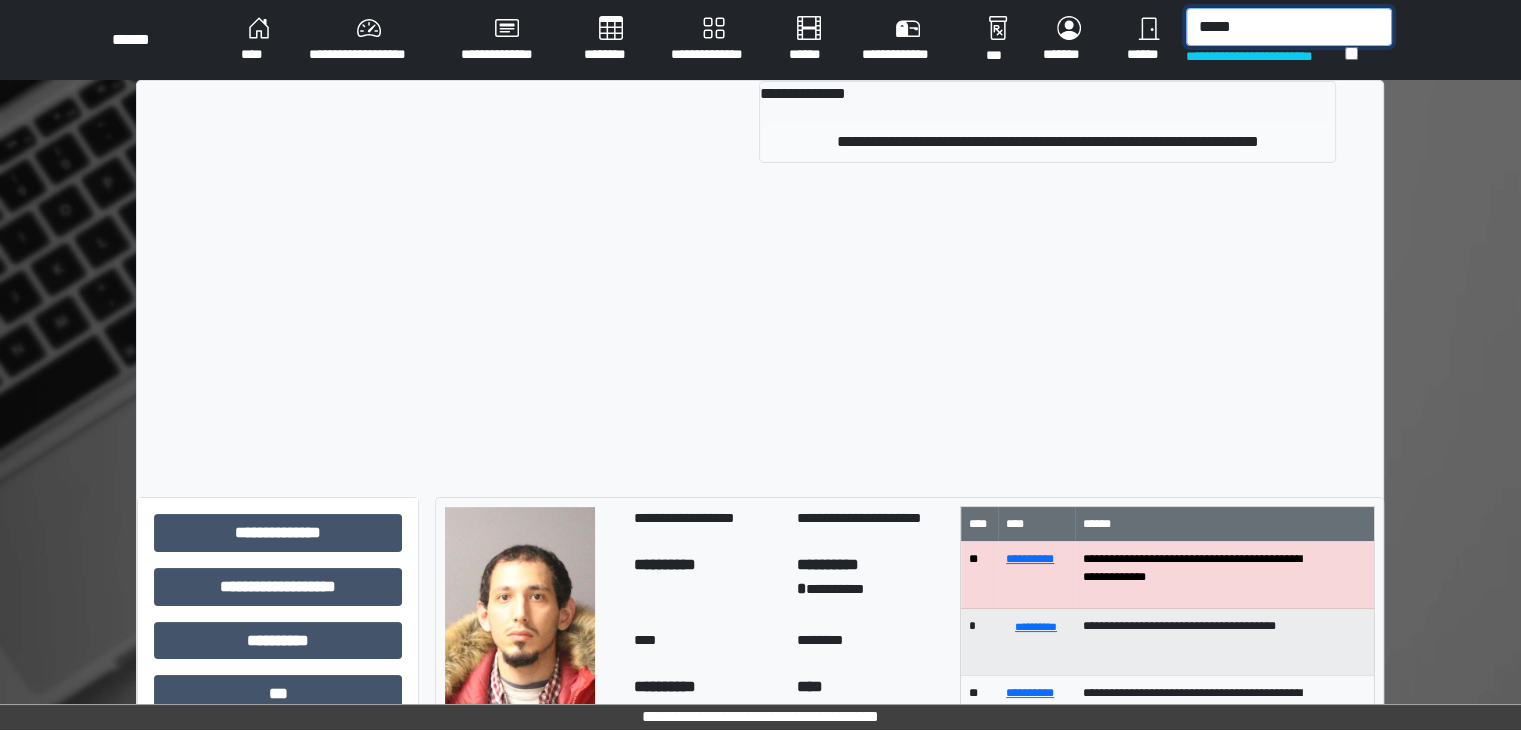type on "*****" 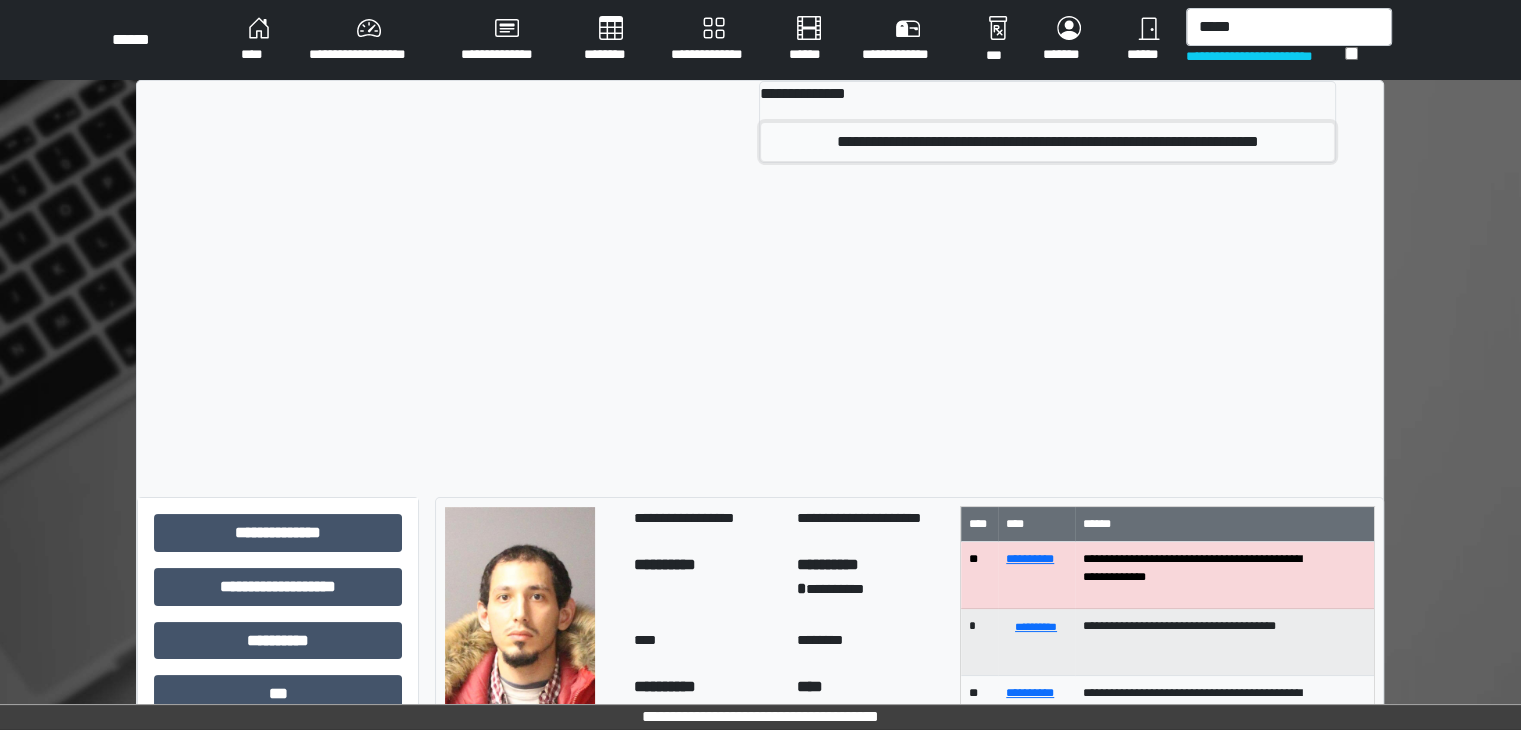 click on "**********" at bounding box center (1047, 142) 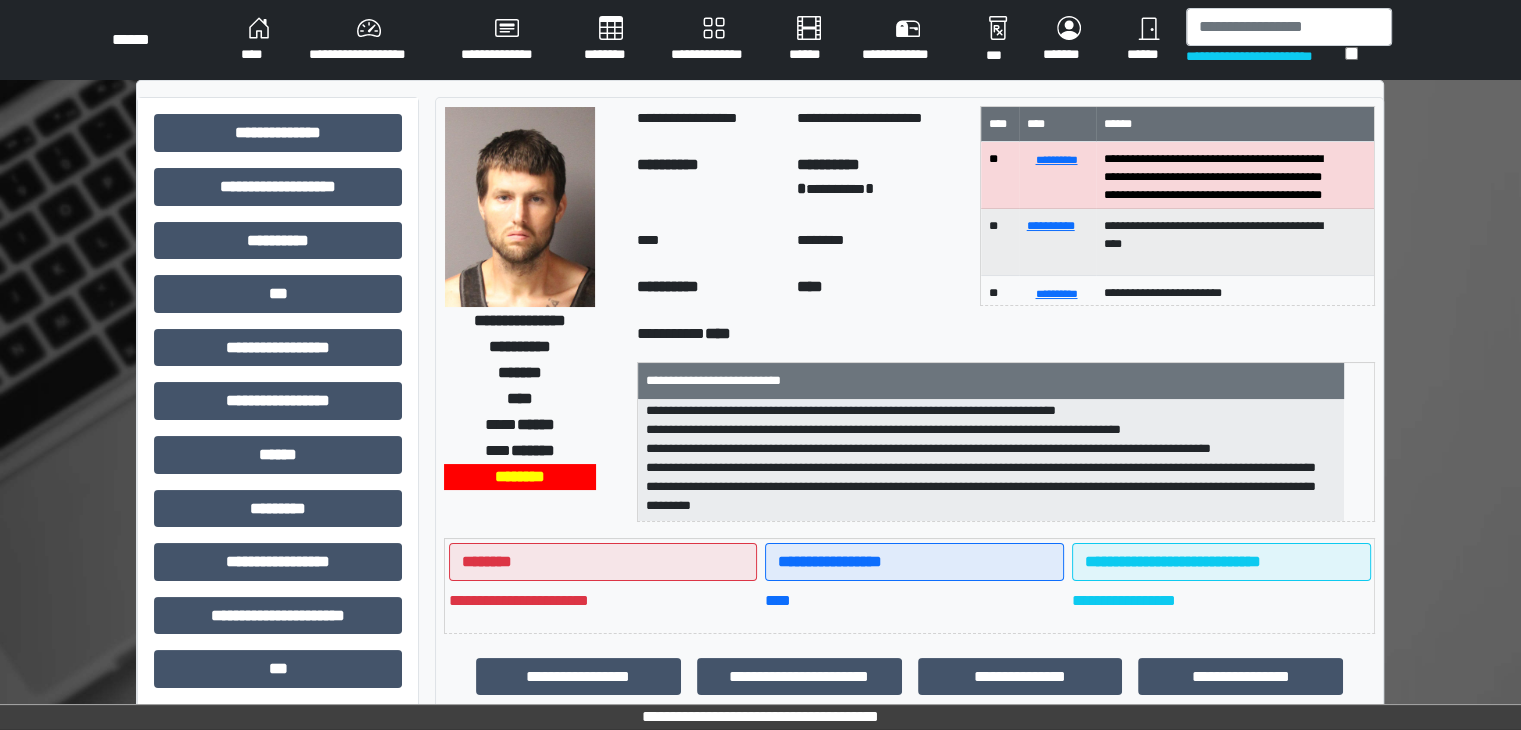 scroll, scrollTop: 121, scrollLeft: 0, axis: vertical 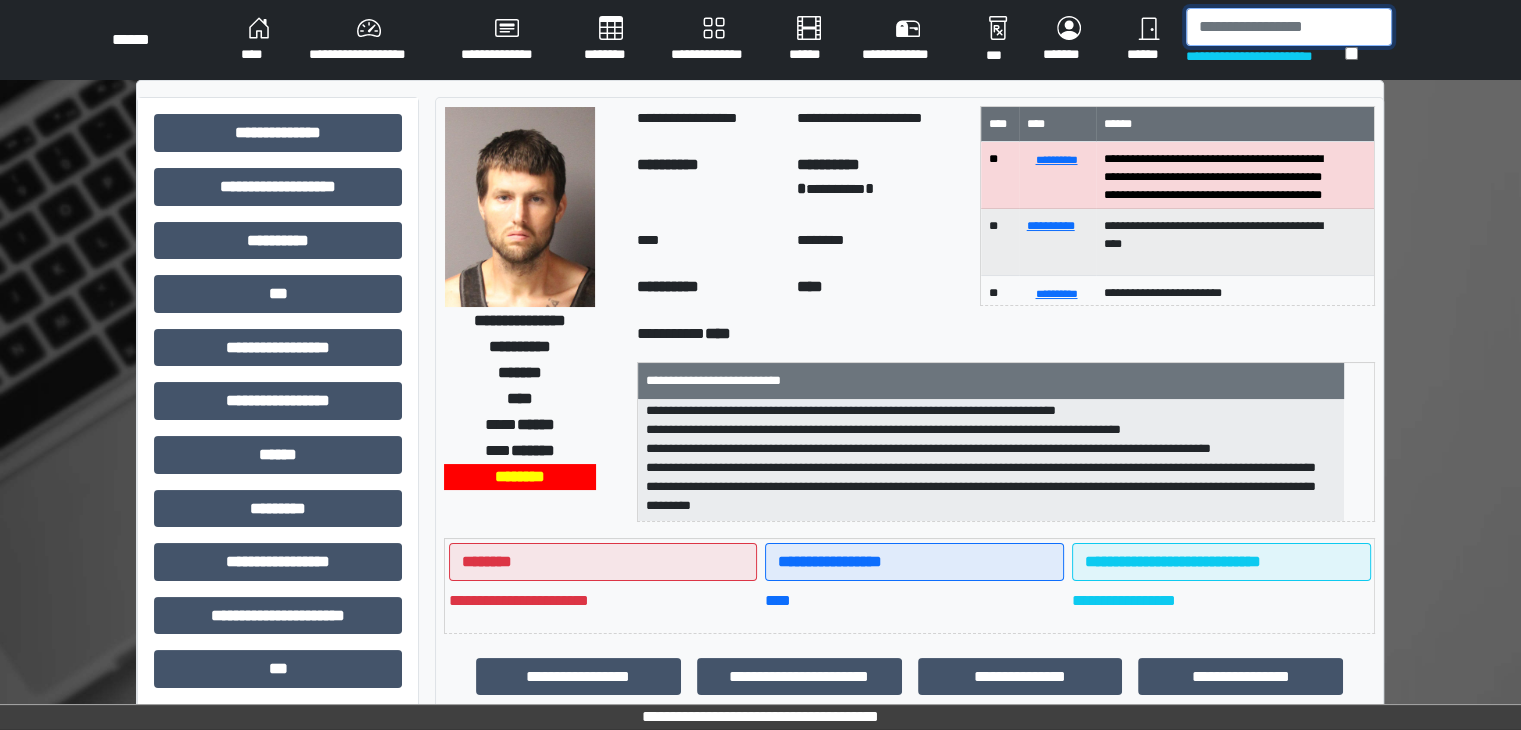 click at bounding box center [1289, 27] 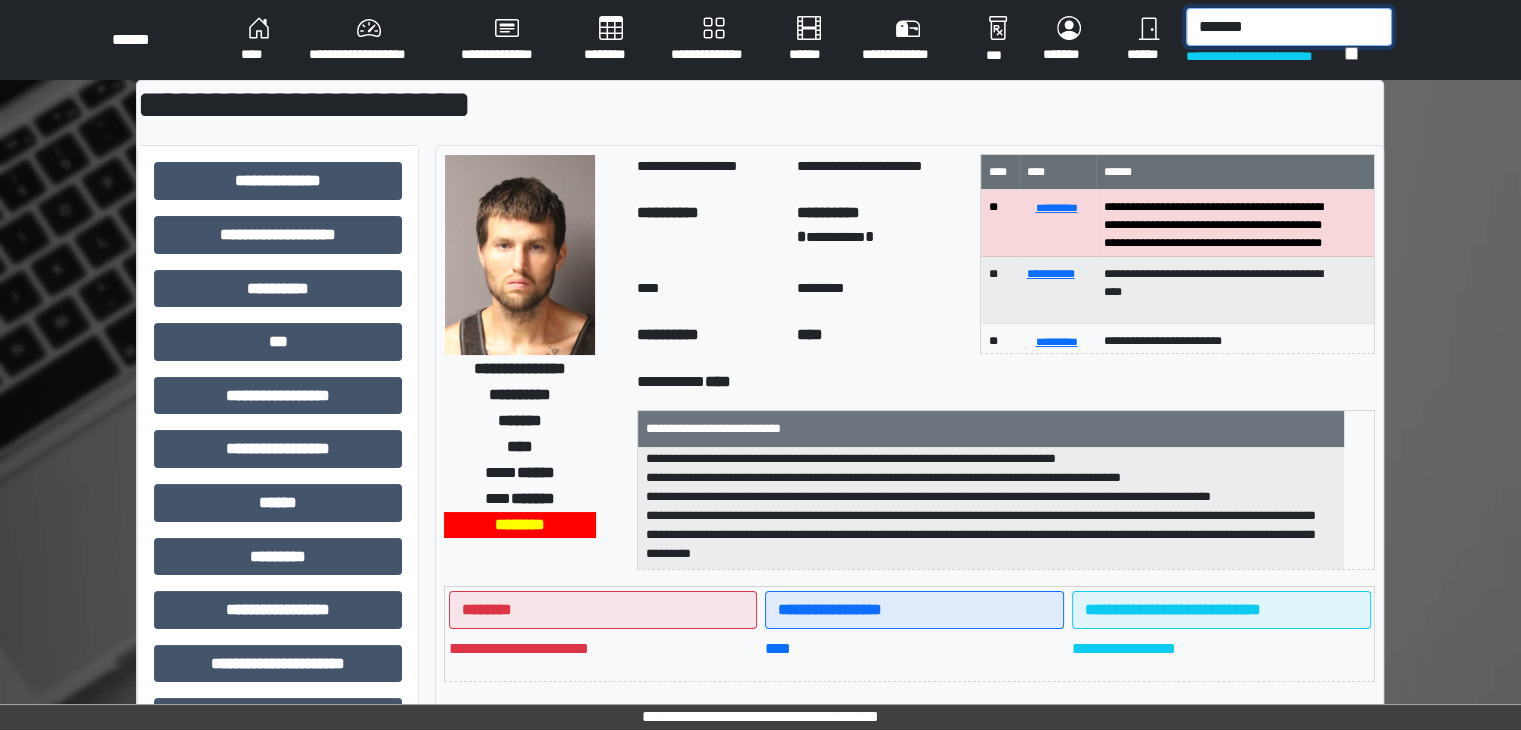 click on "*******" at bounding box center [1289, 27] 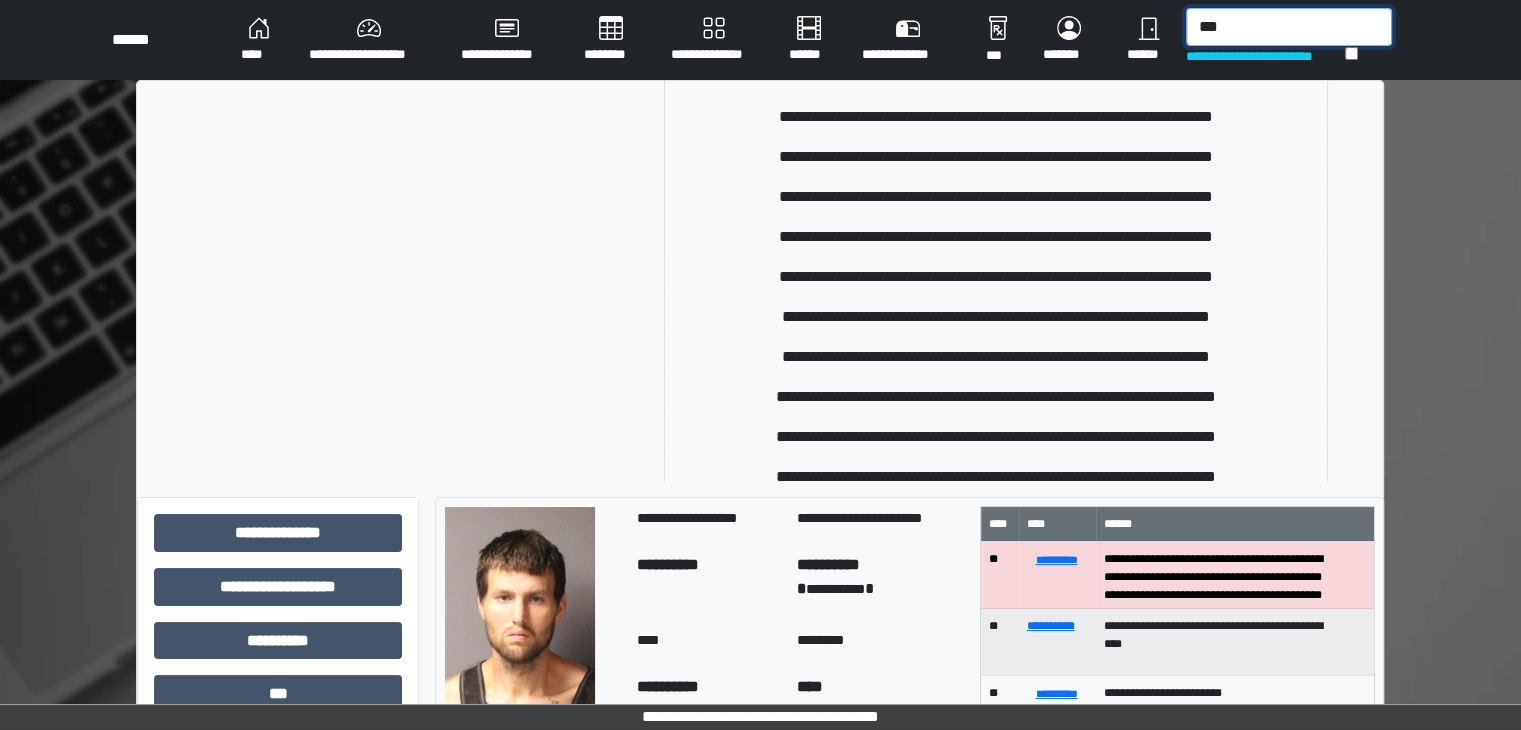 scroll, scrollTop: 251, scrollLeft: 0, axis: vertical 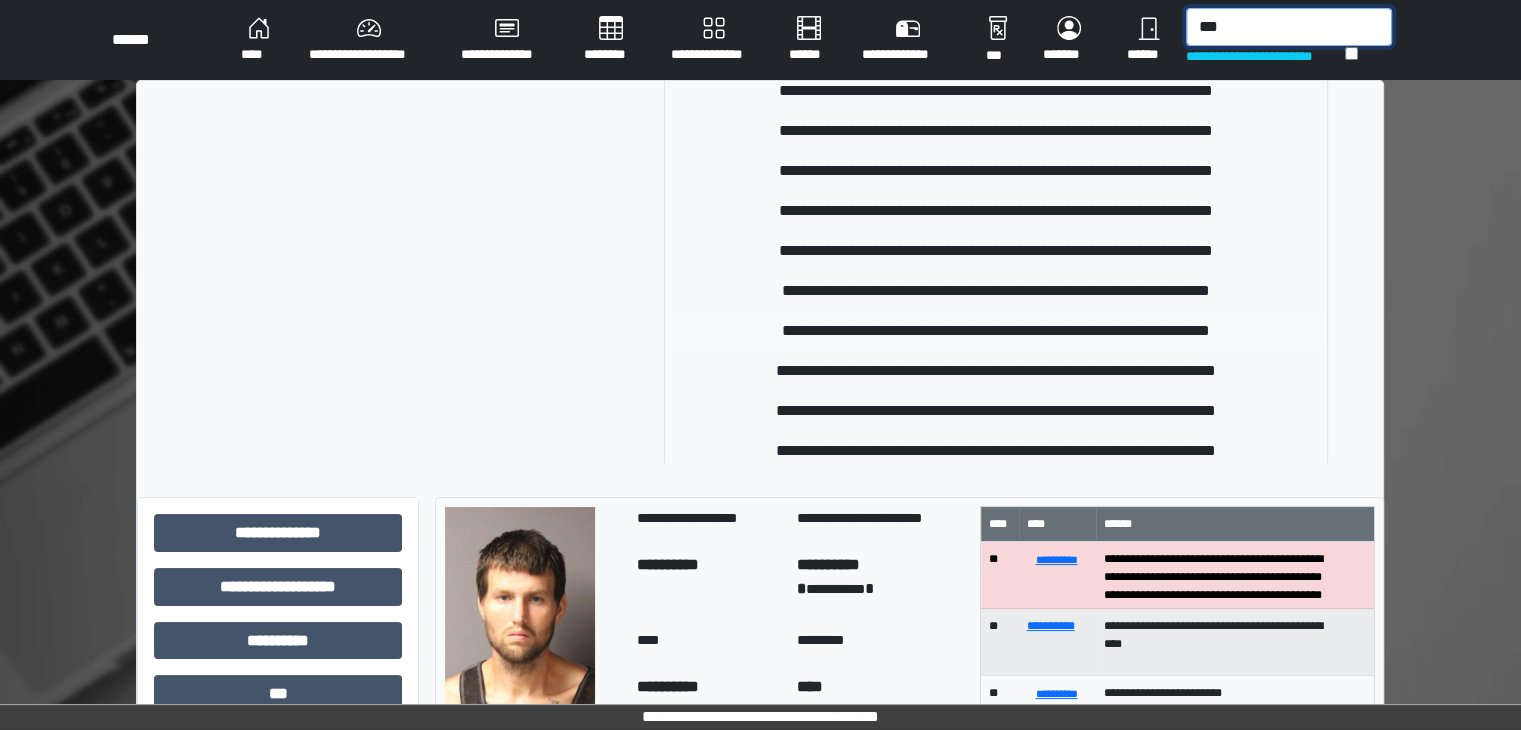 type on "***" 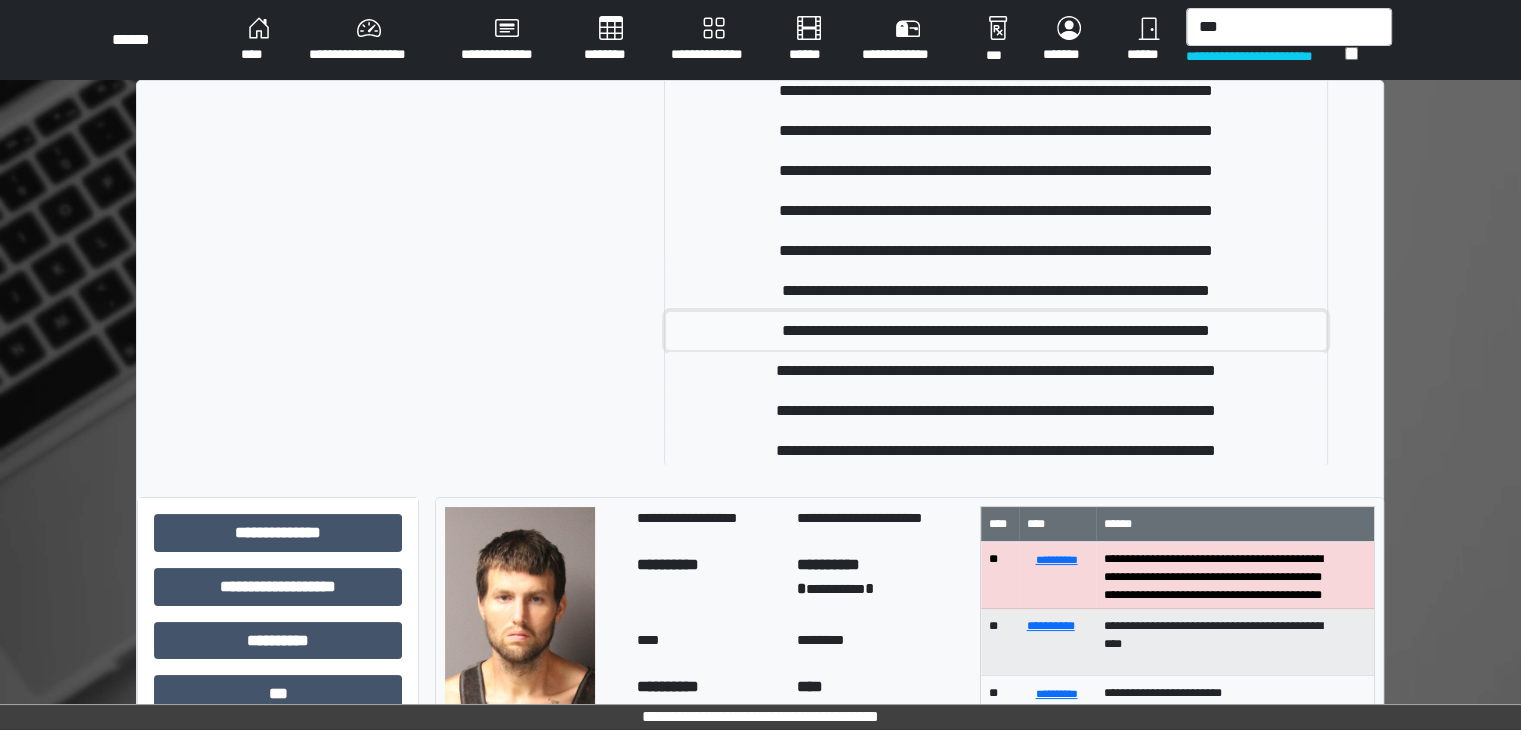click on "**********" at bounding box center (996, 331) 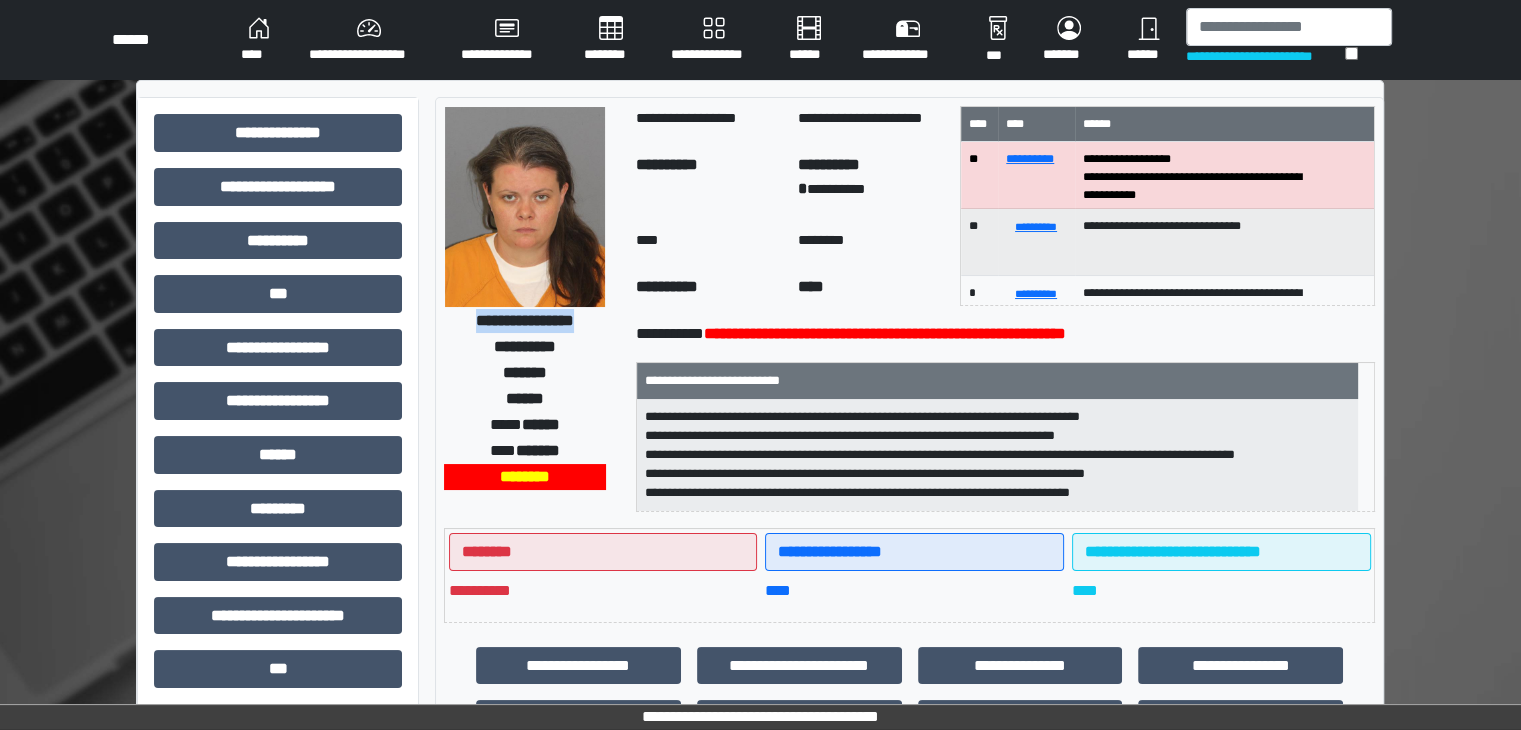 drag, startPoint x: 598, startPoint y: 323, endPoint x: 452, endPoint y: 317, distance: 146.12323 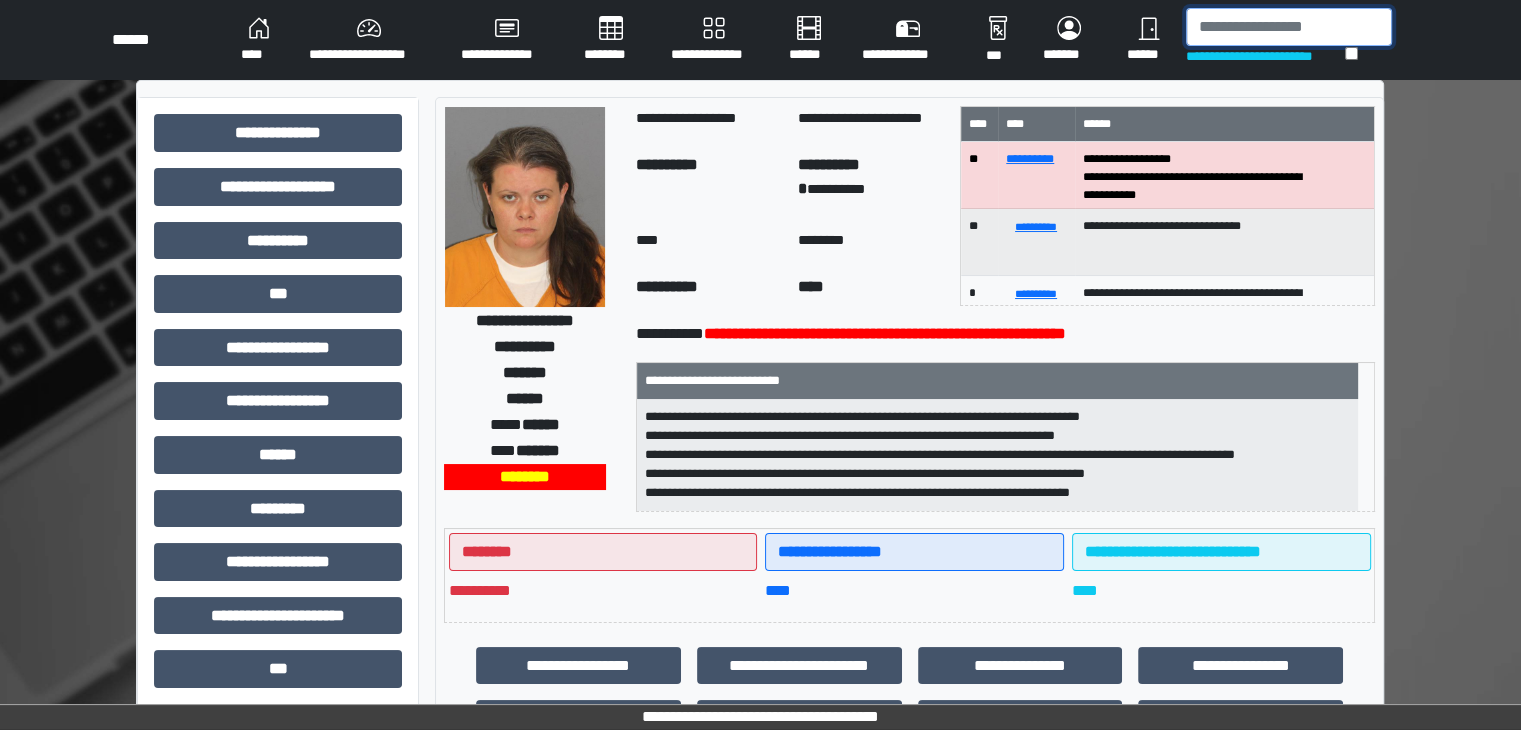 click at bounding box center [1289, 27] 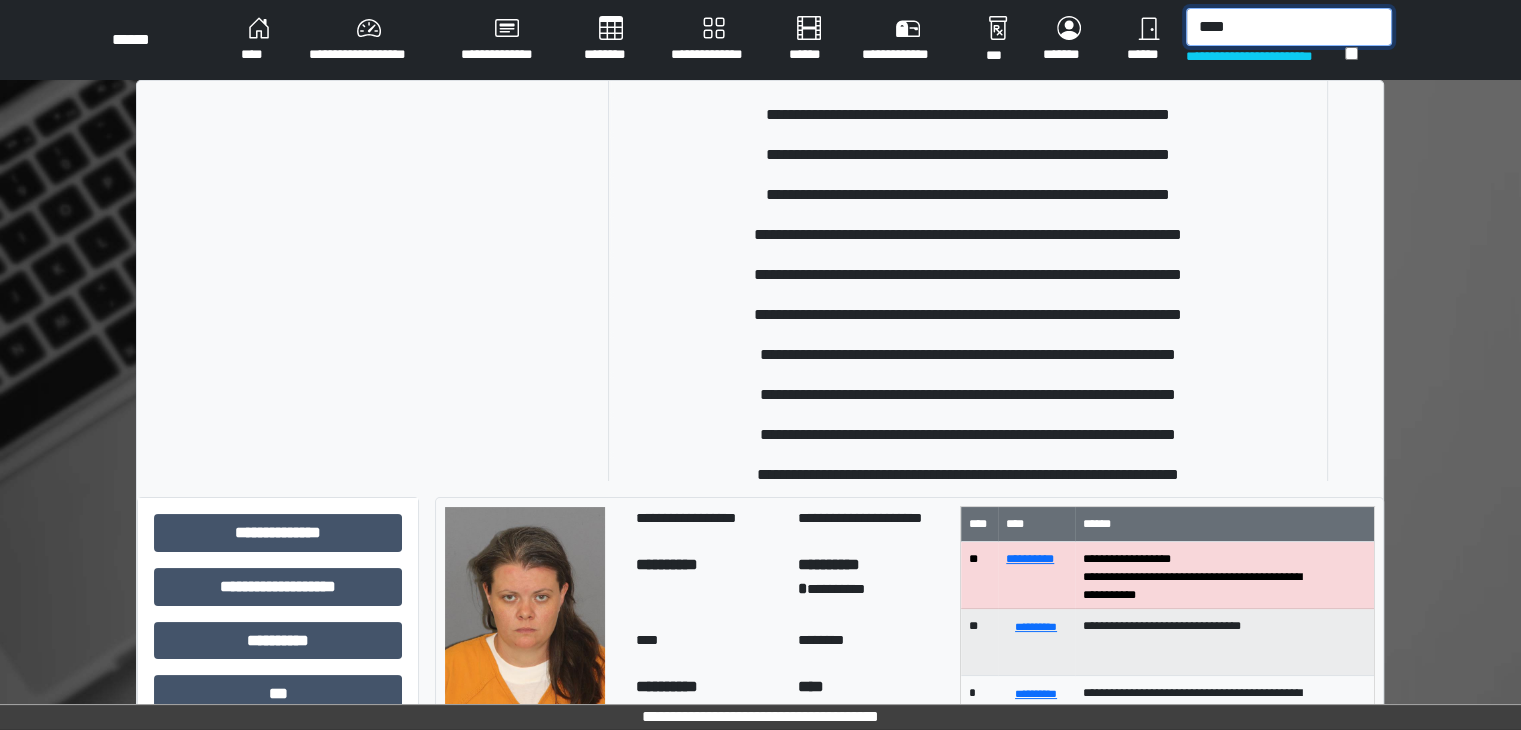 scroll, scrollTop: 687, scrollLeft: 0, axis: vertical 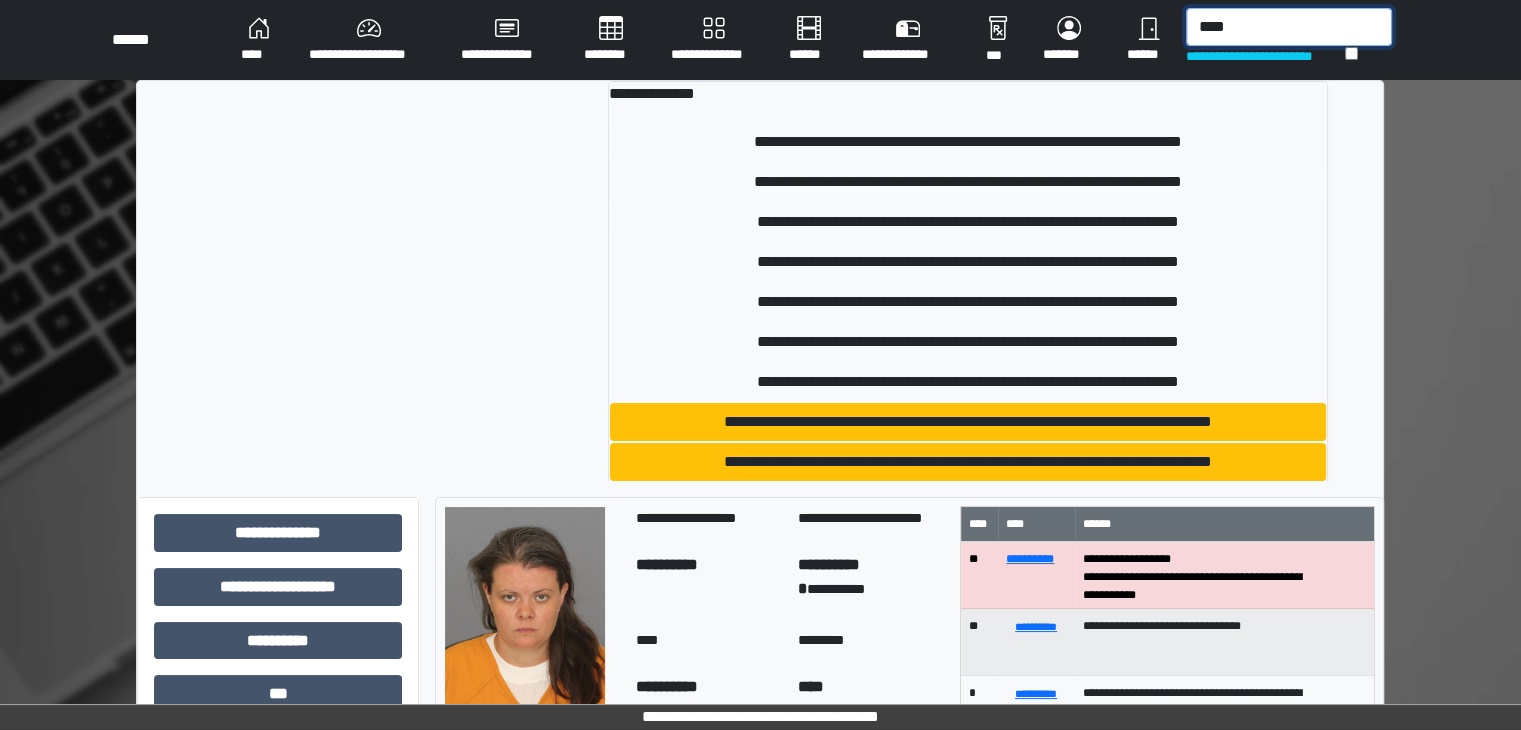 type on "****" 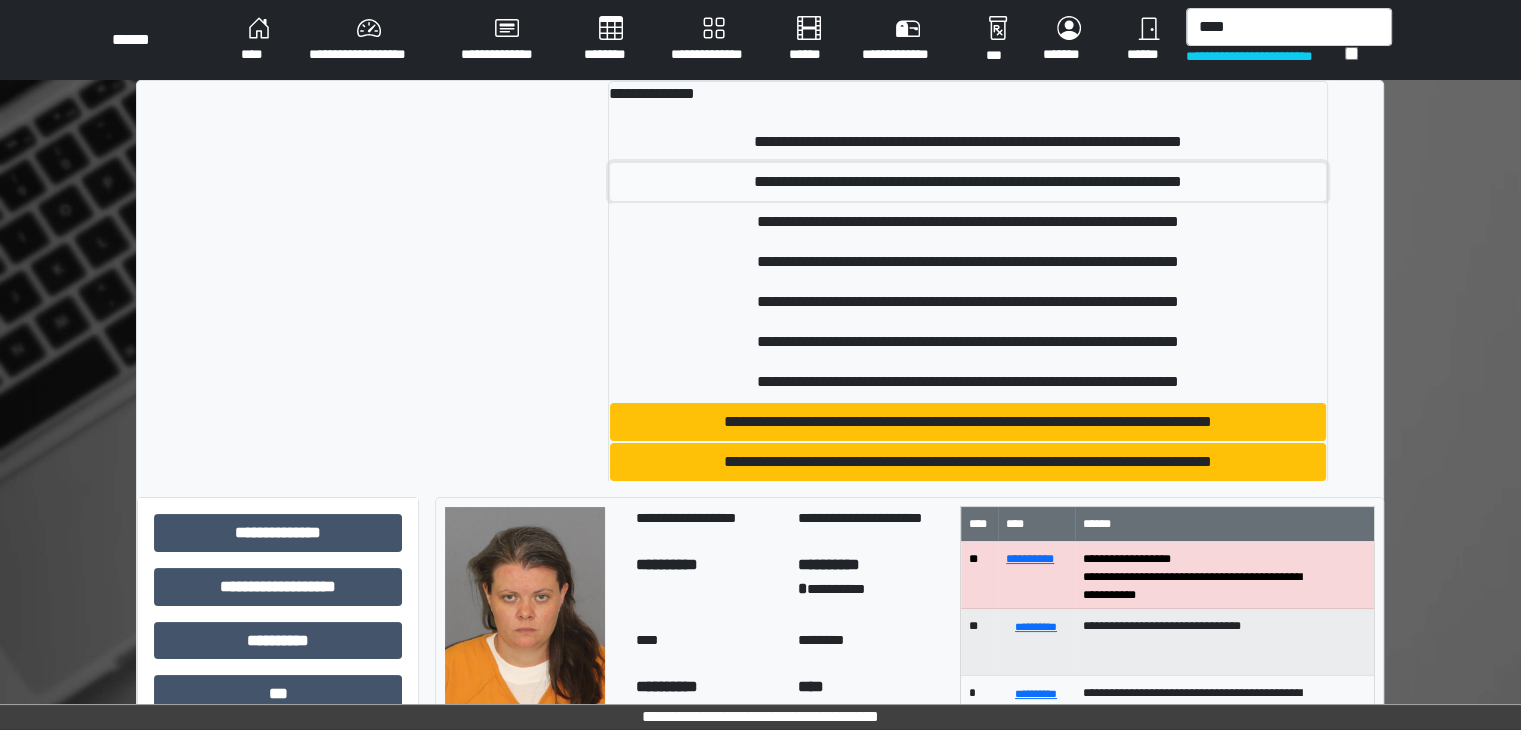 click on "**********" at bounding box center [968, 182] 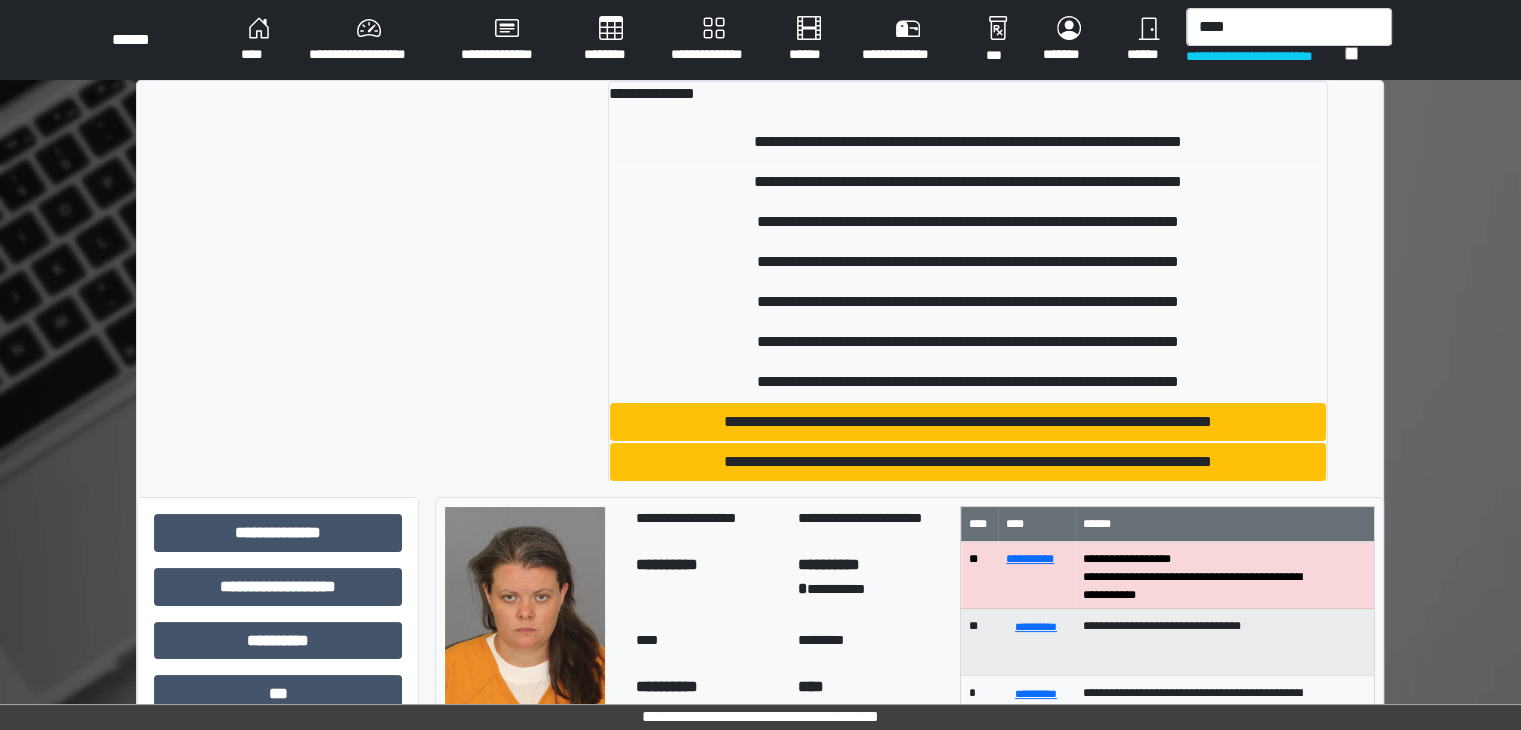 type 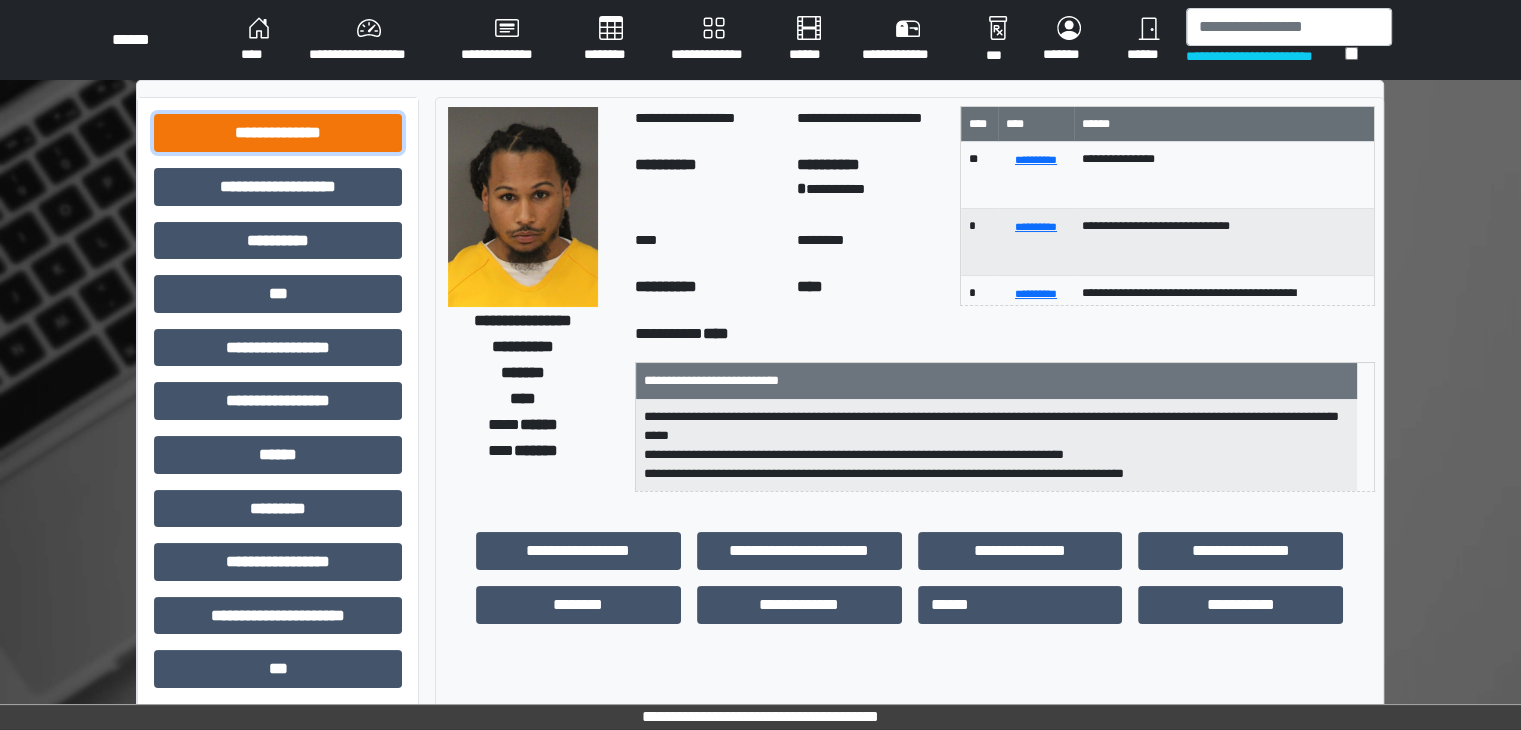 click on "**********" at bounding box center (278, 133) 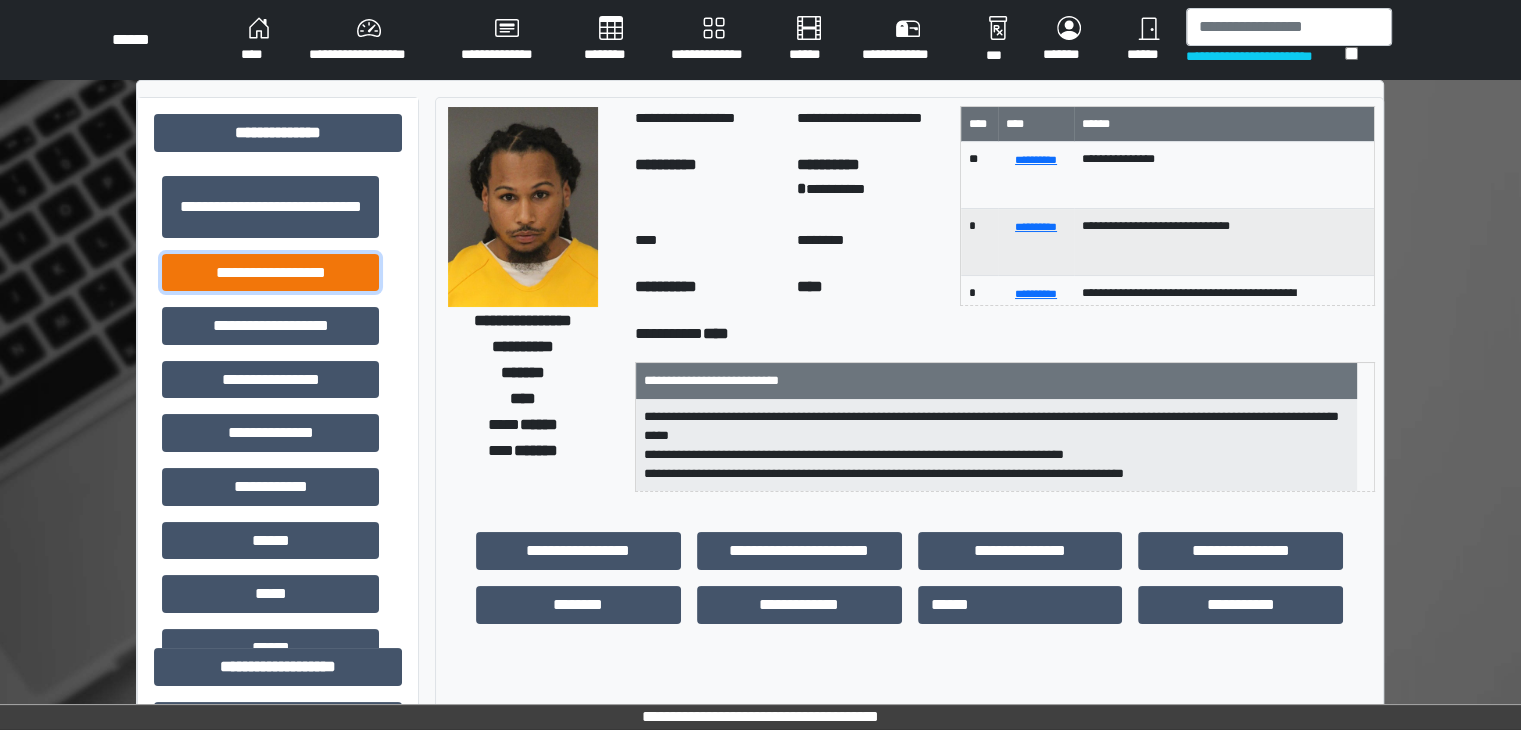 click on "**********" at bounding box center [270, 273] 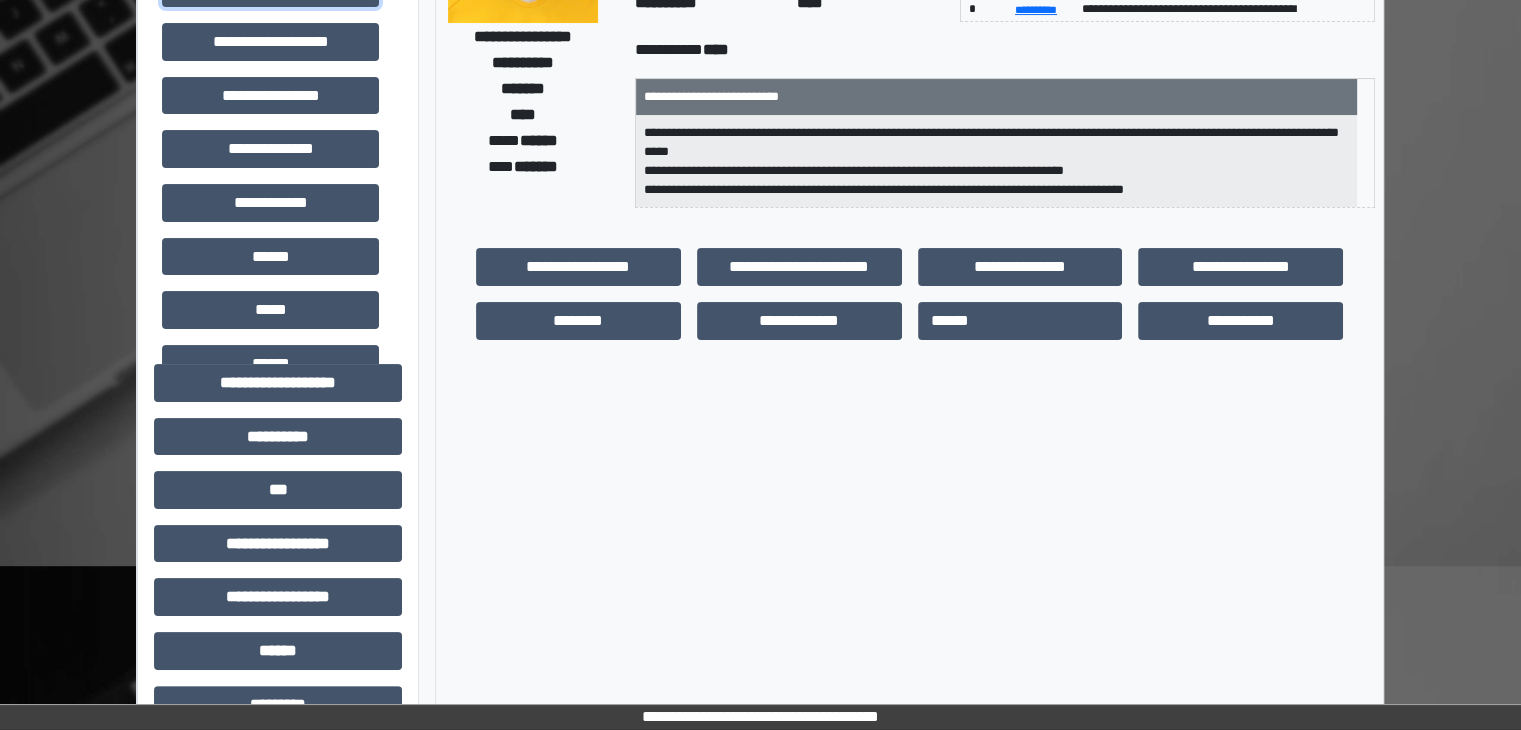 scroll, scrollTop: 300, scrollLeft: 0, axis: vertical 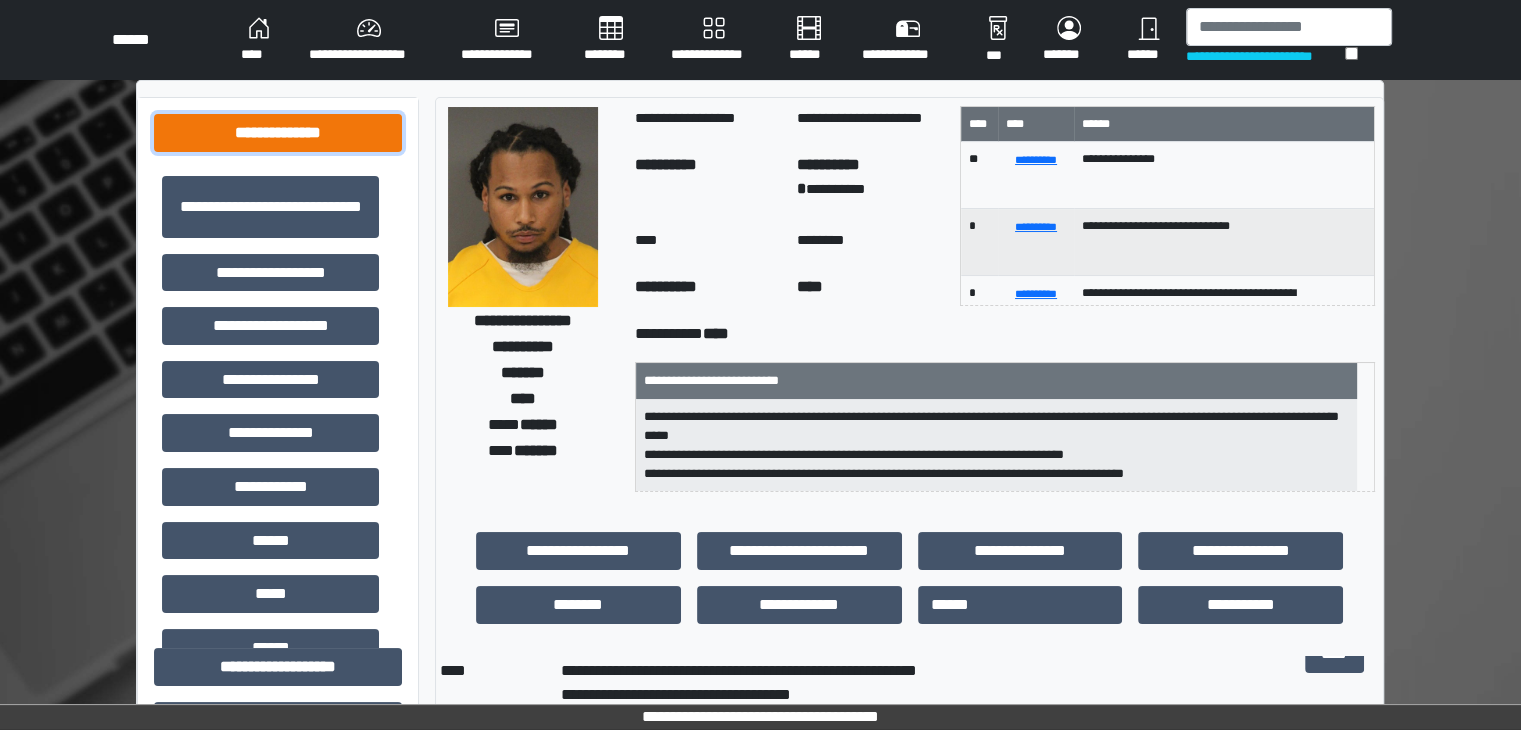click on "**********" at bounding box center (278, 133) 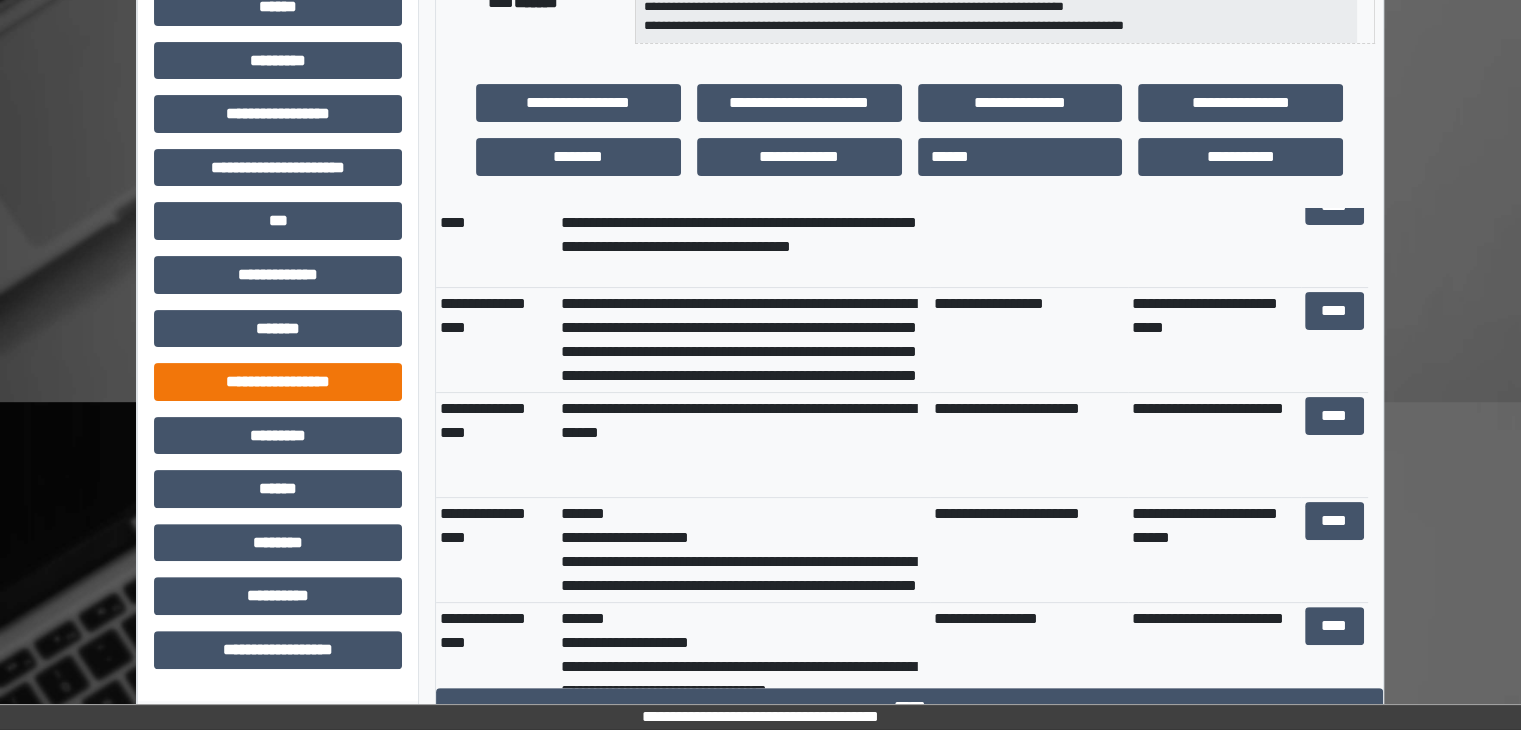 scroll, scrollTop: 460, scrollLeft: 0, axis: vertical 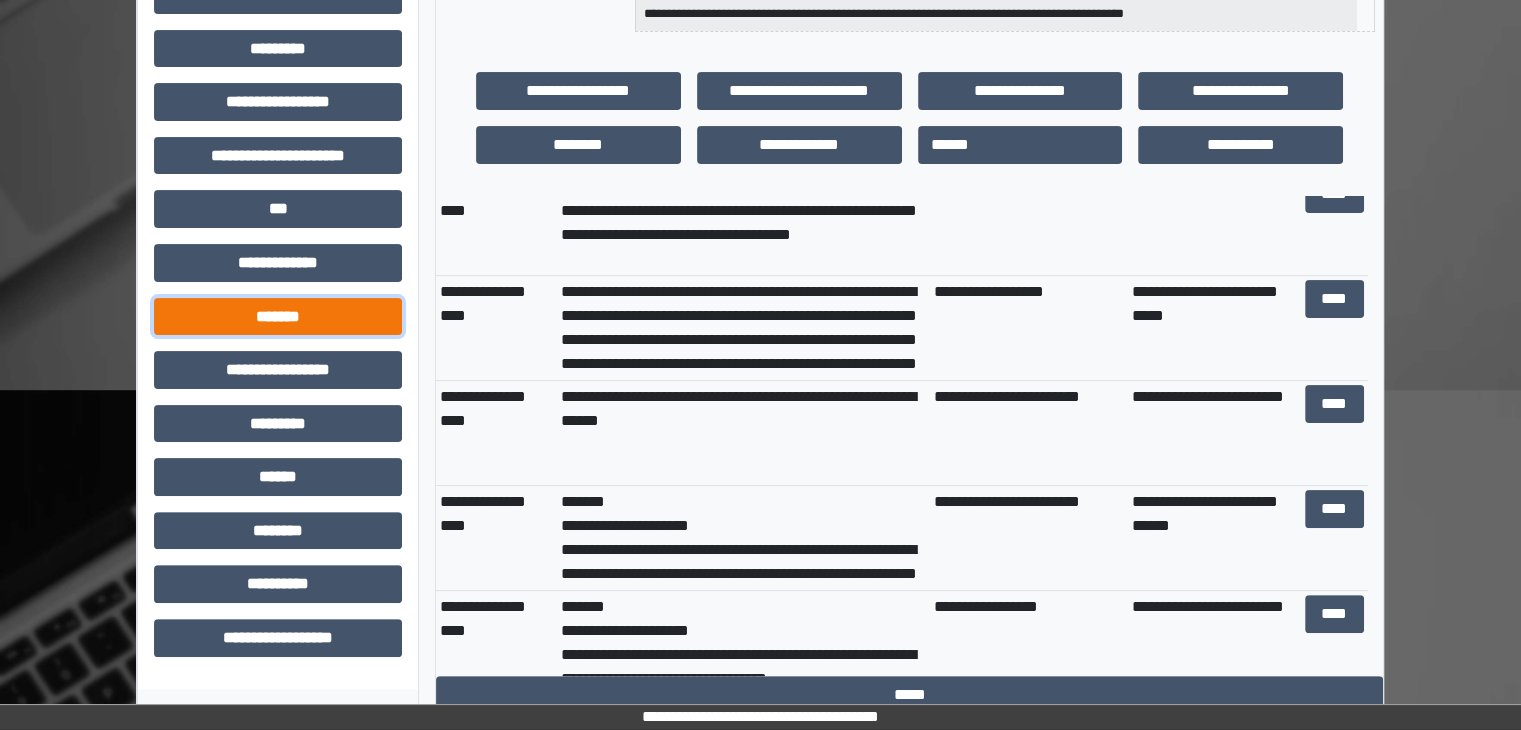 click on "*******" at bounding box center [278, 317] 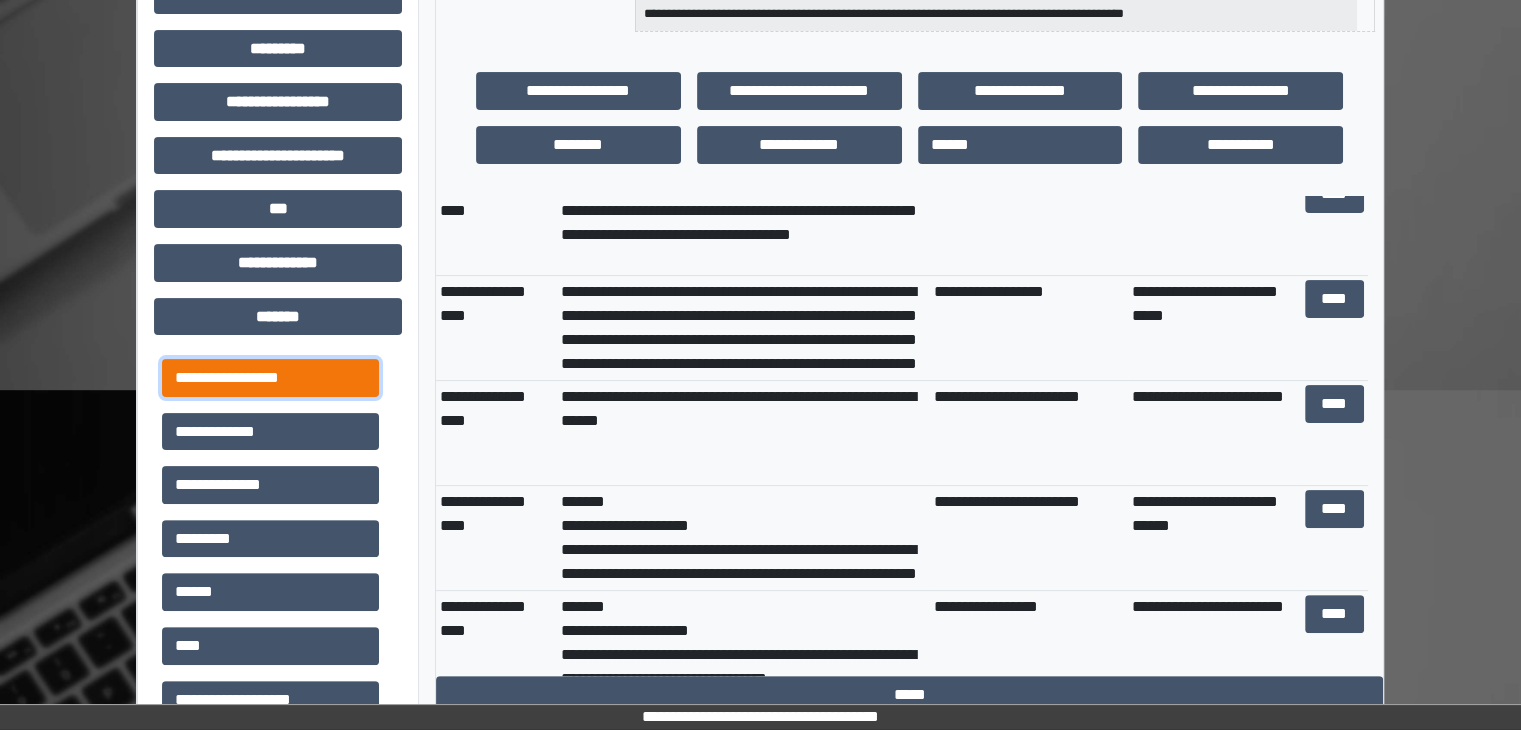 click on "**********" at bounding box center (270, 378) 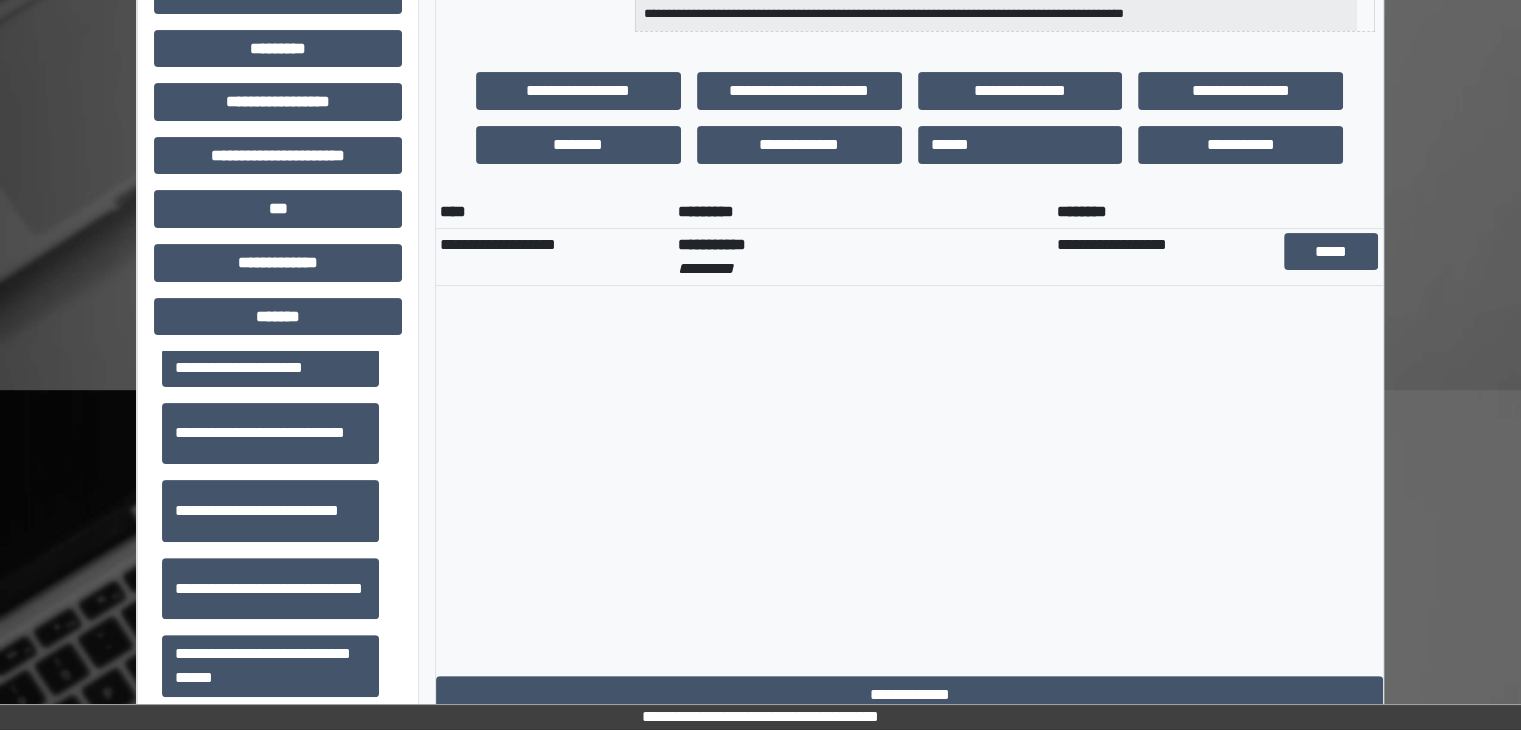scroll, scrollTop: 600, scrollLeft: 0, axis: vertical 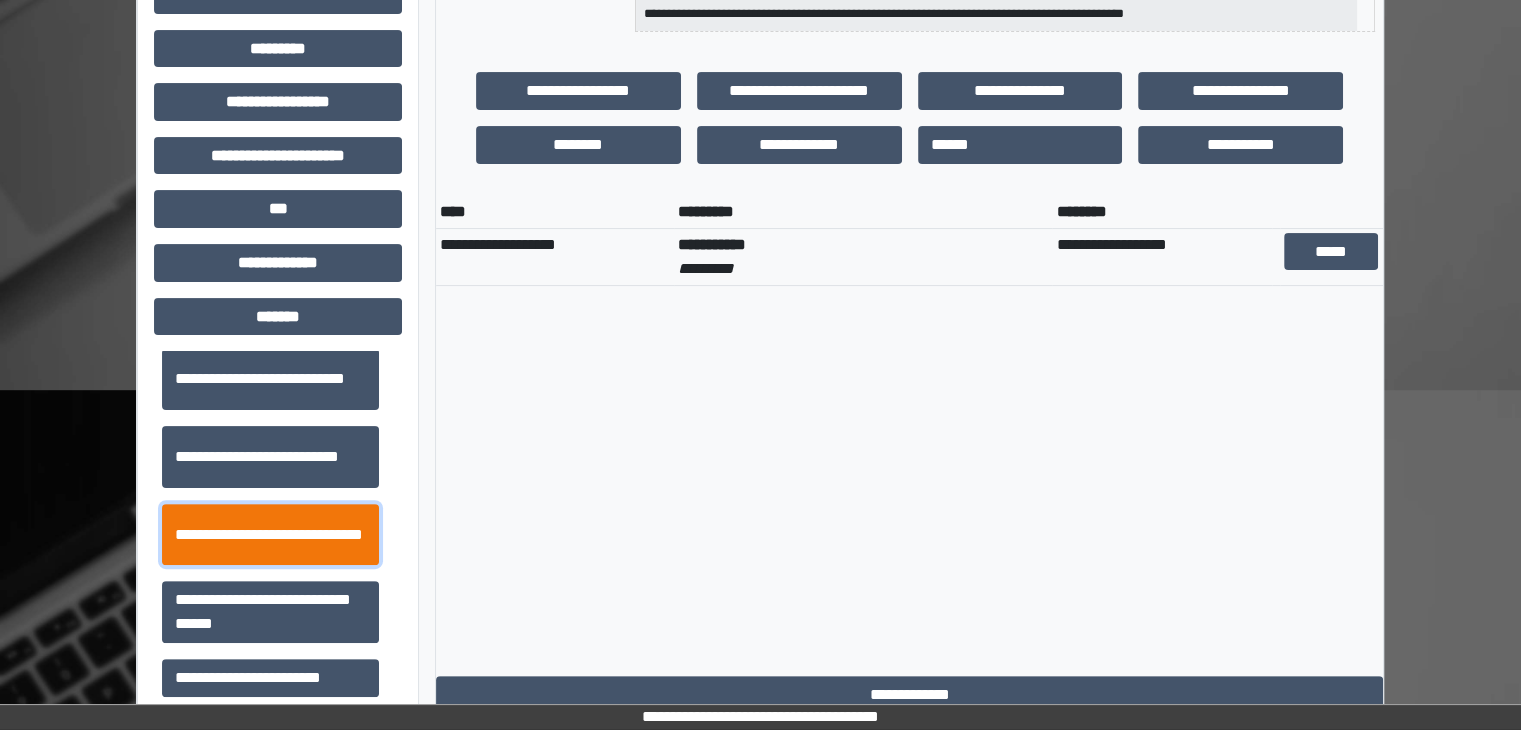 click on "**********" at bounding box center (270, 535) 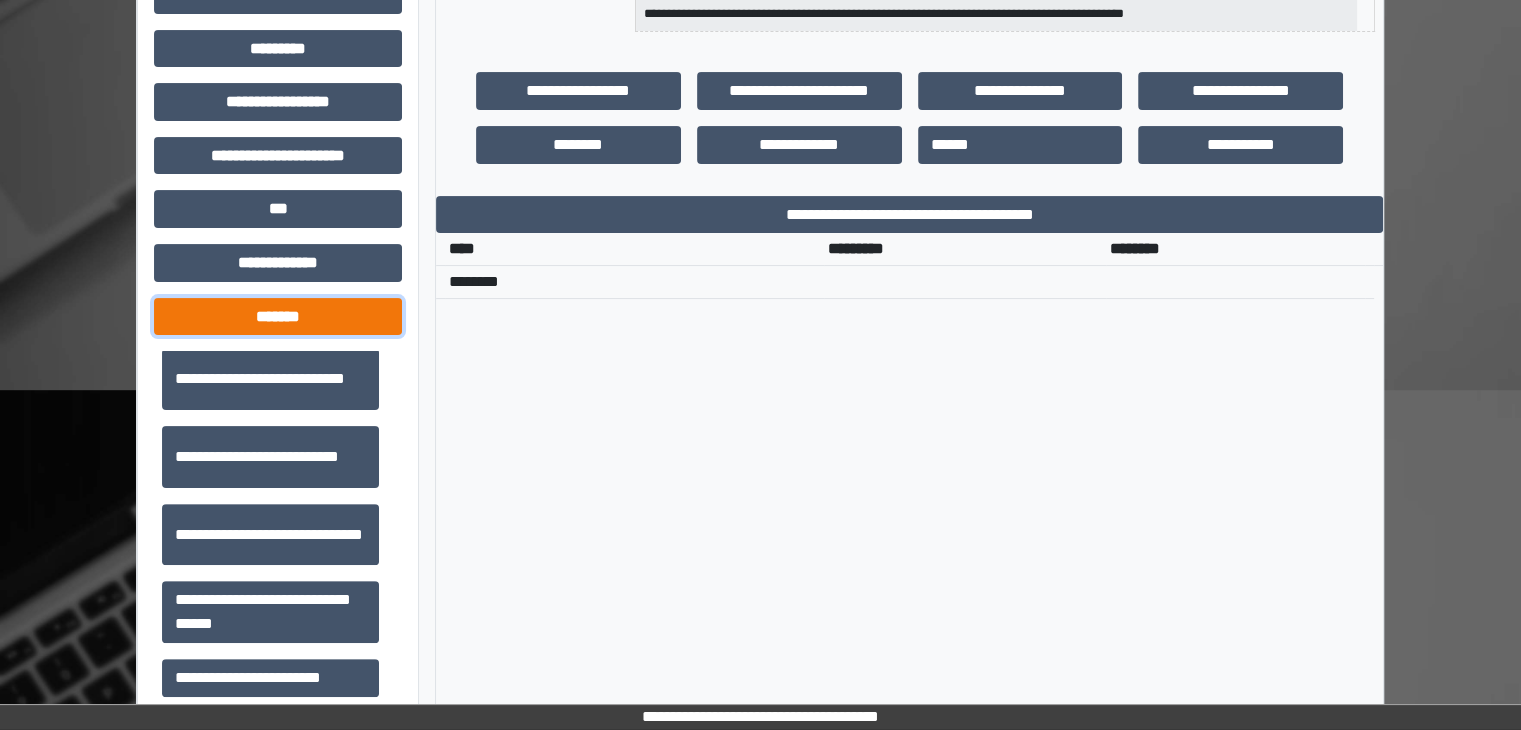 click on "*******" at bounding box center (278, 317) 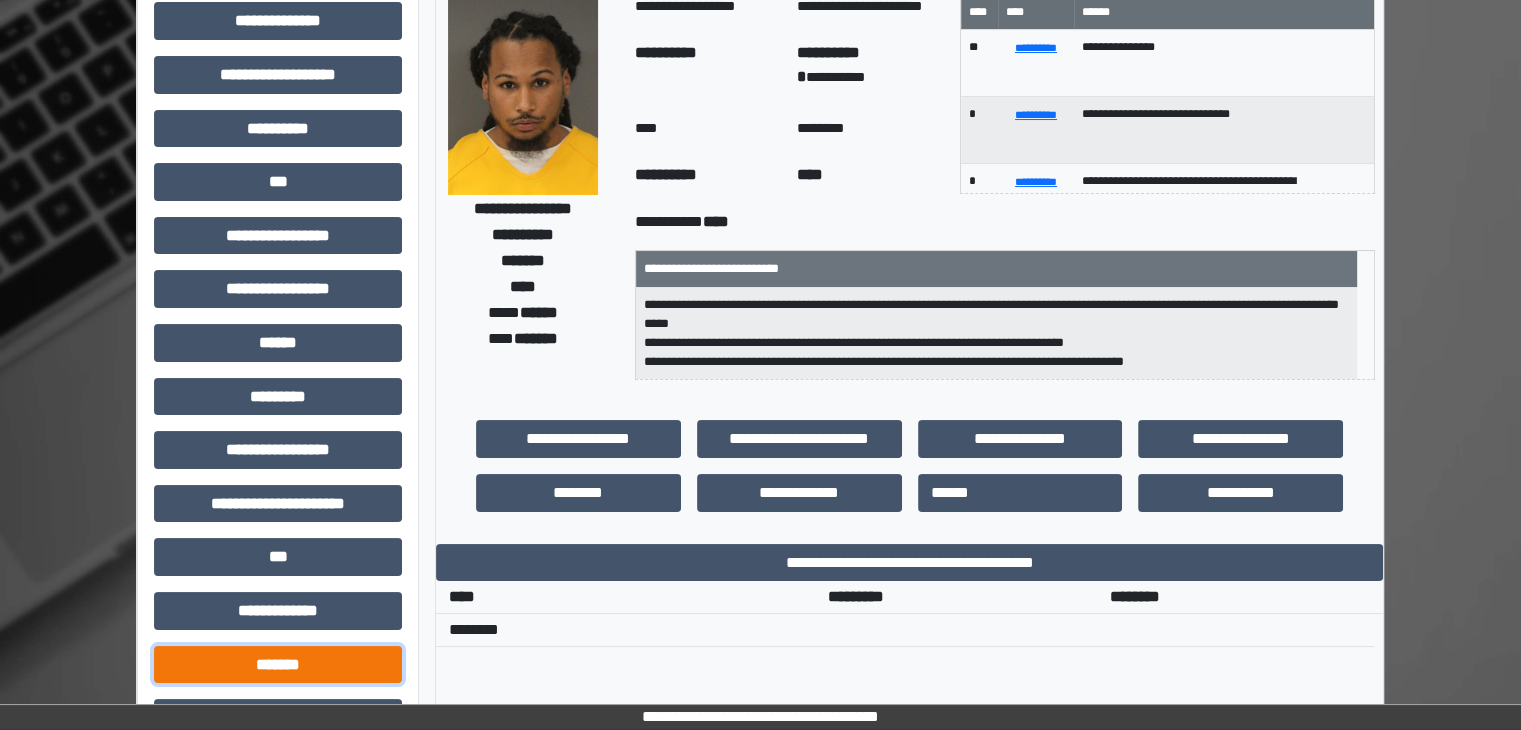 scroll, scrollTop: 60, scrollLeft: 0, axis: vertical 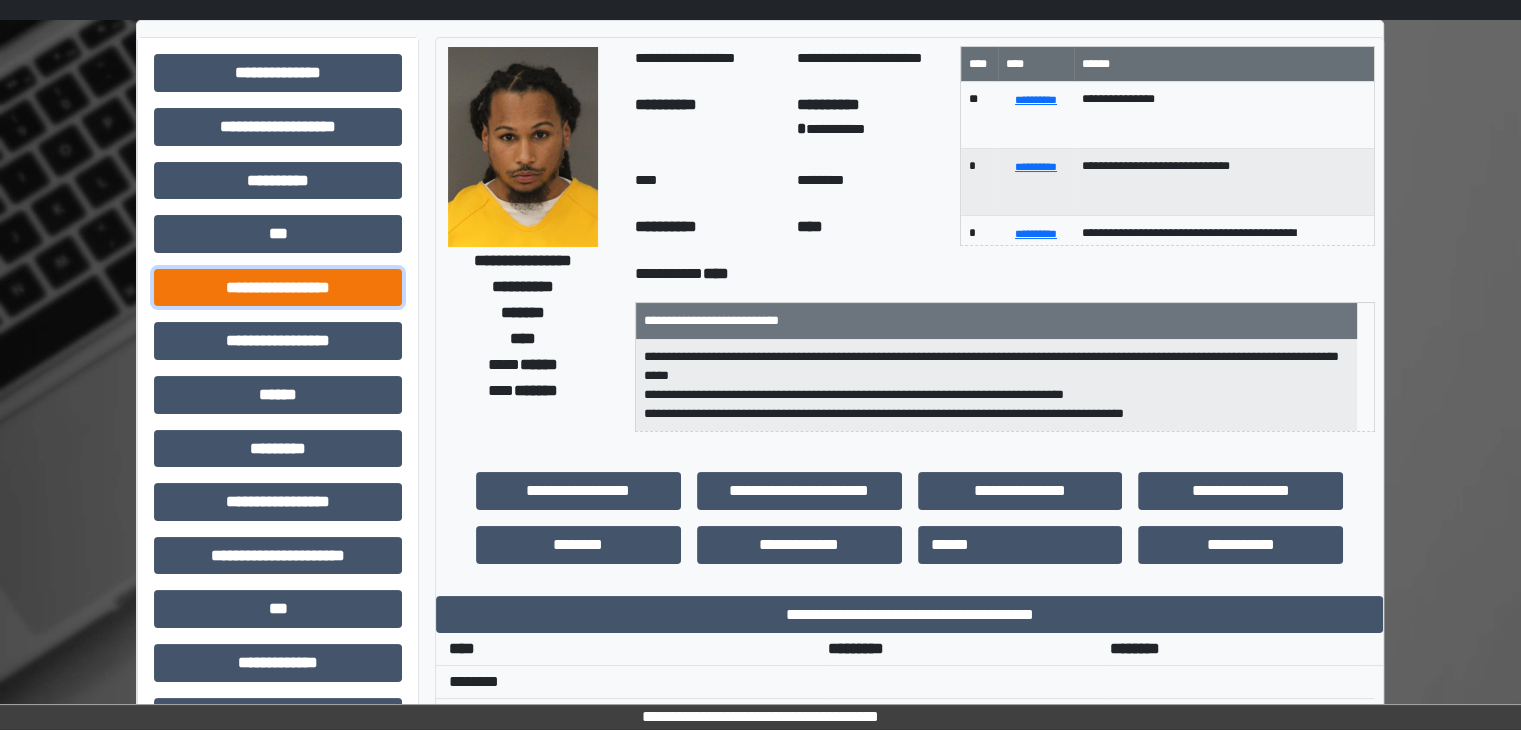 click on "**********" at bounding box center [278, 288] 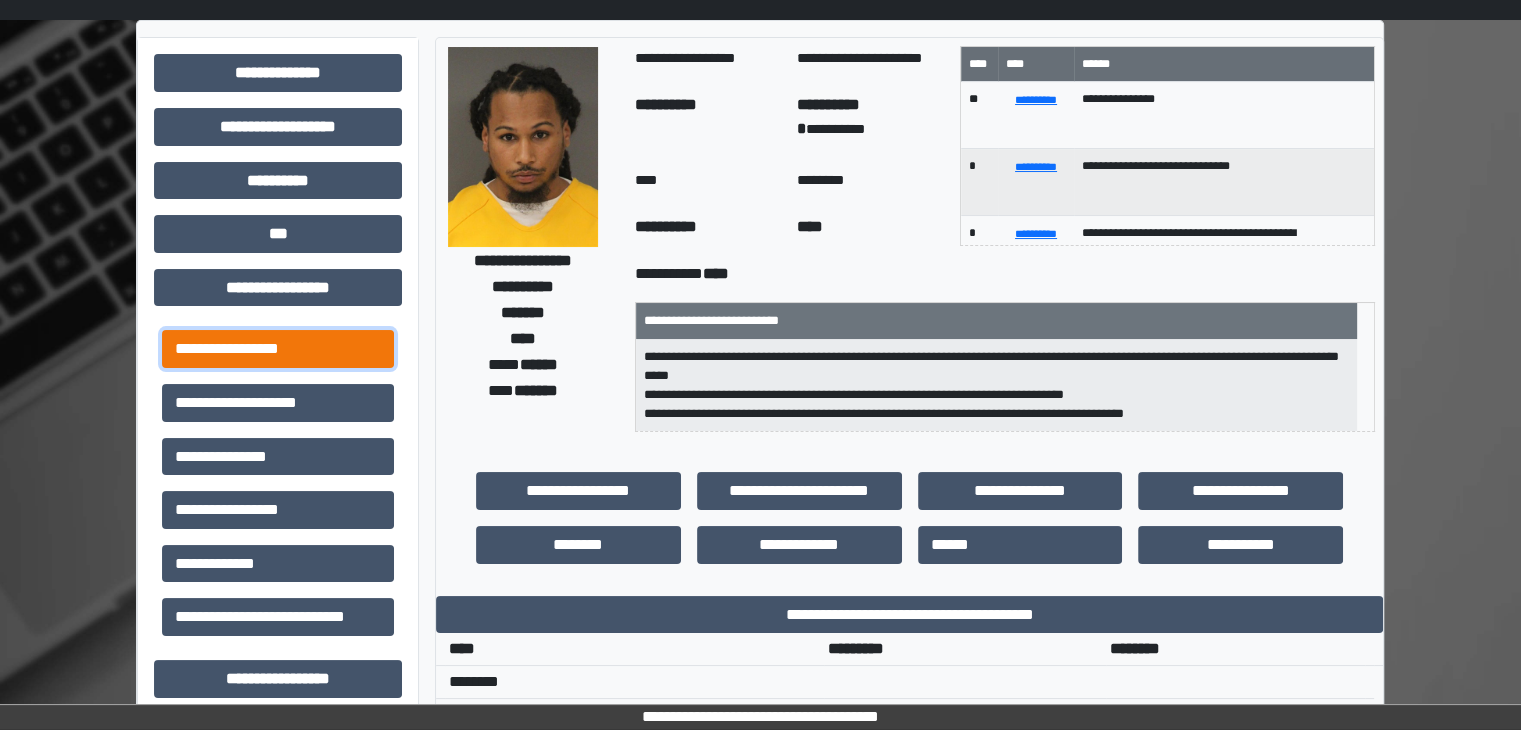 click on "**********" at bounding box center [278, 349] 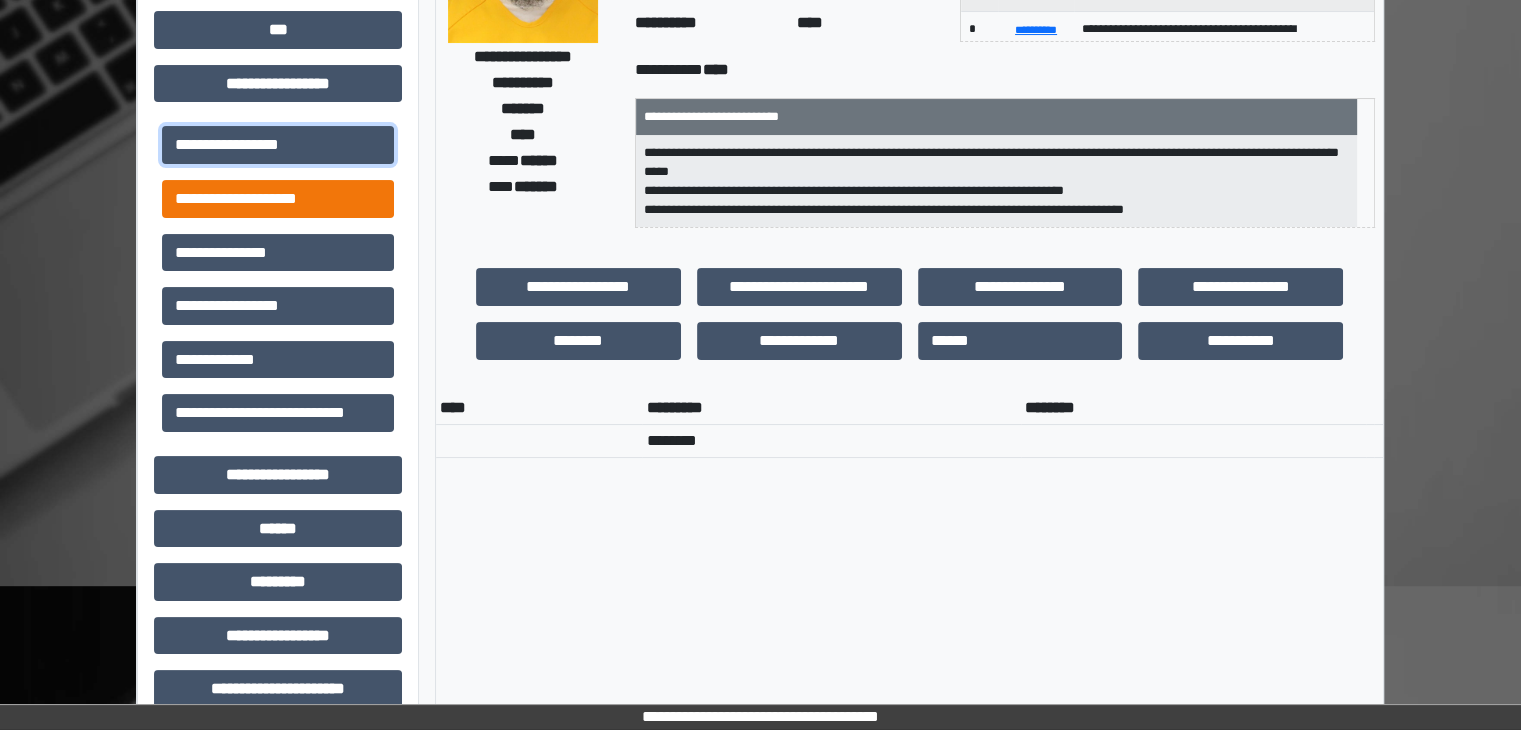 scroll, scrollTop: 260, scrollLeft: 0, axis: vertical 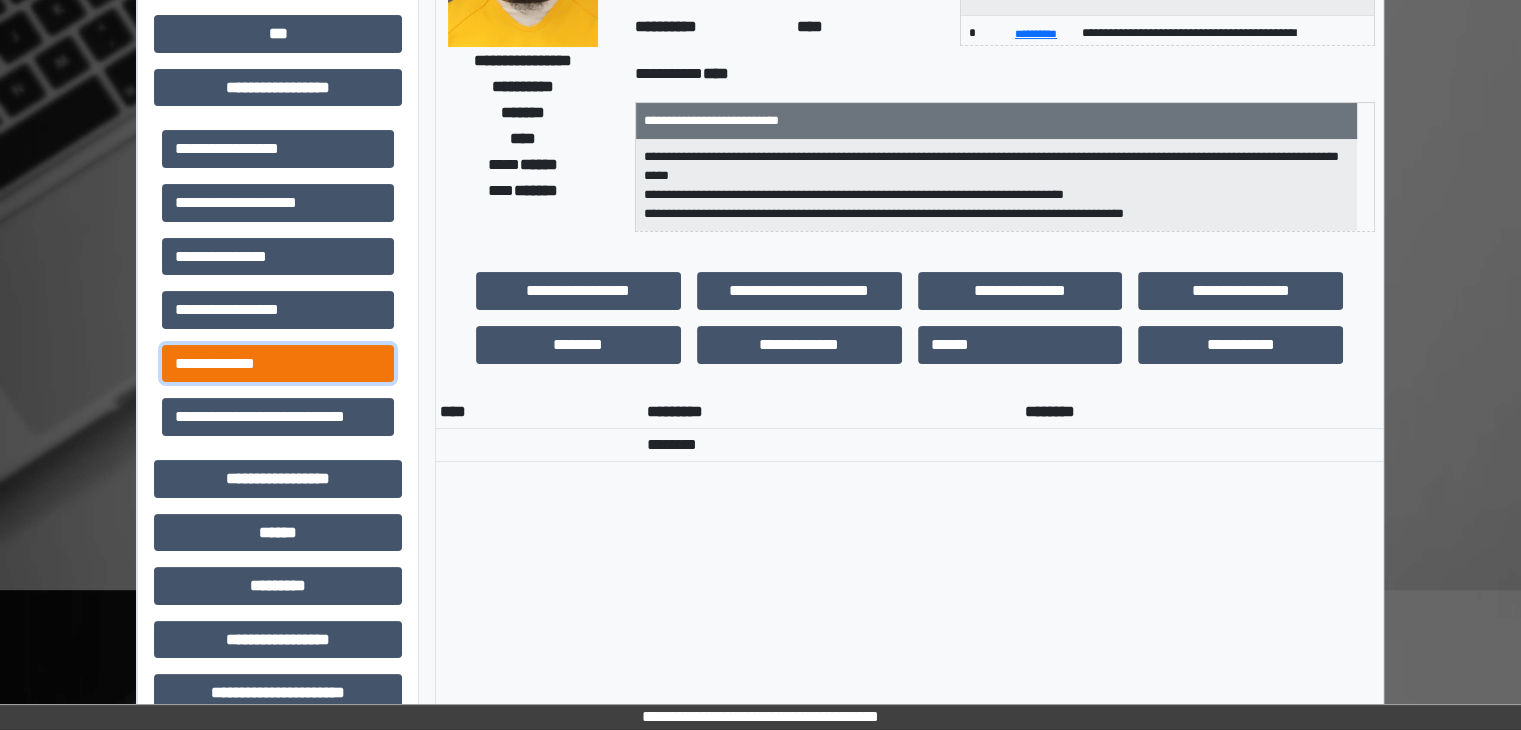 click on "**********" at bounding box center (278, 364) 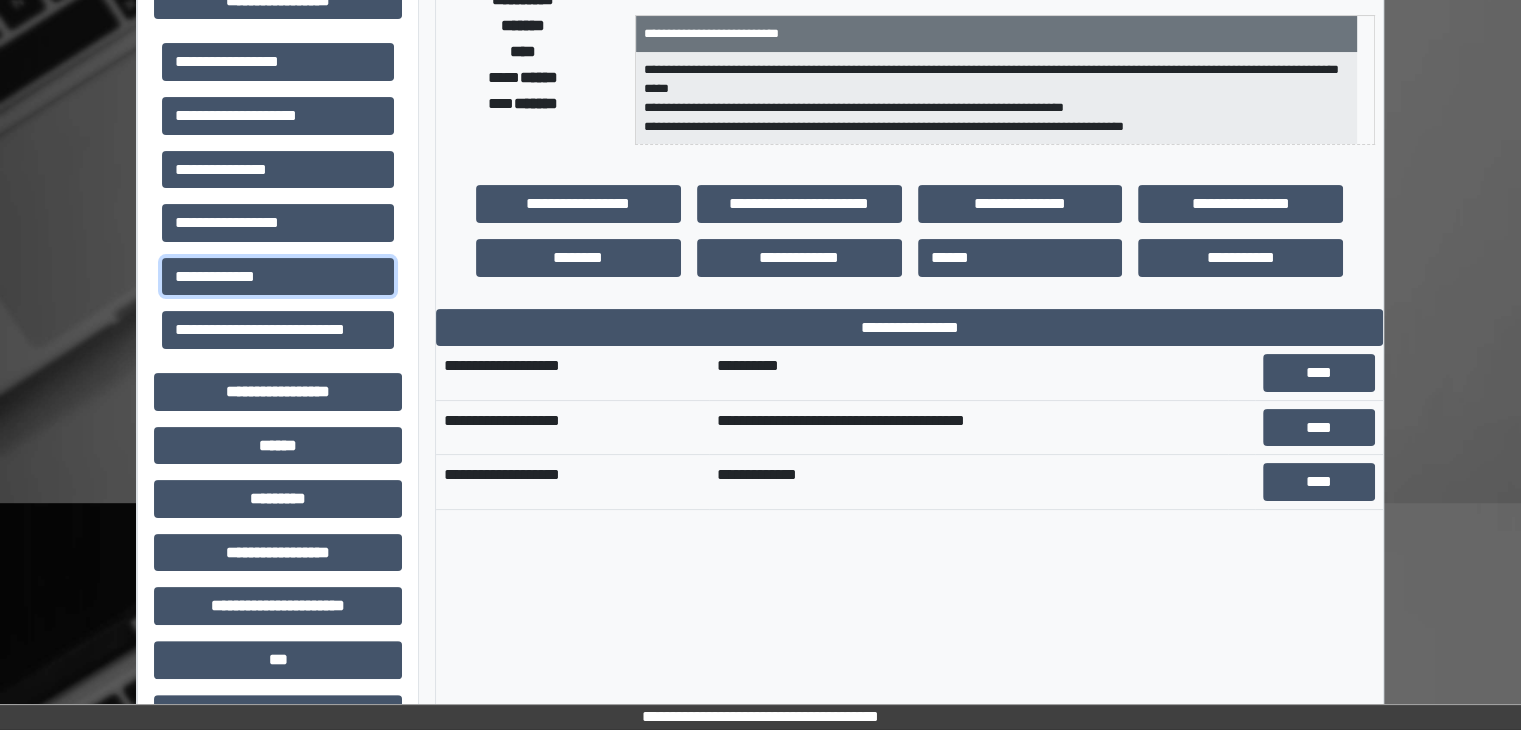 scroll, scrollTop: 360, scrollLeft: 0, axis: vertical 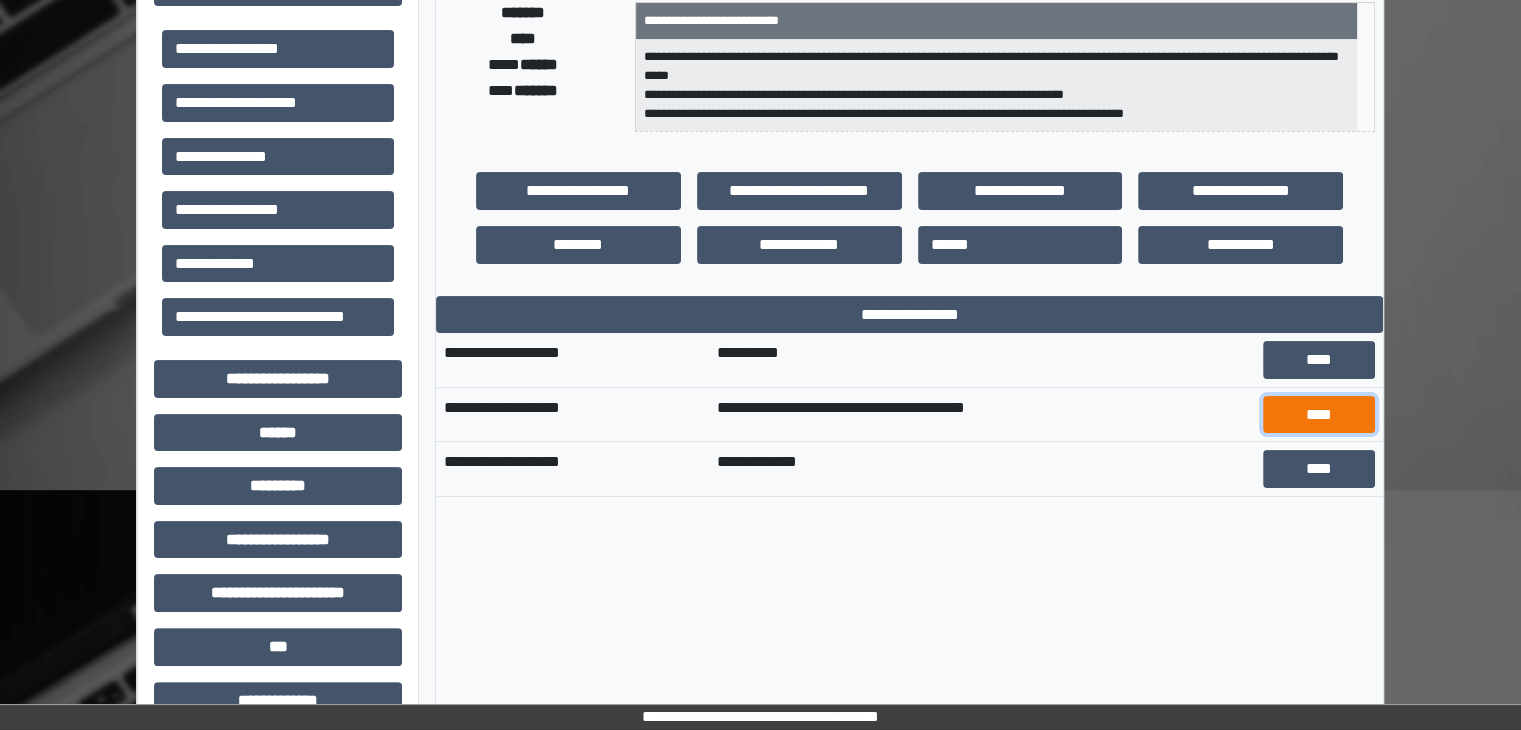 click on "****" at bounding box center (1319, 415) 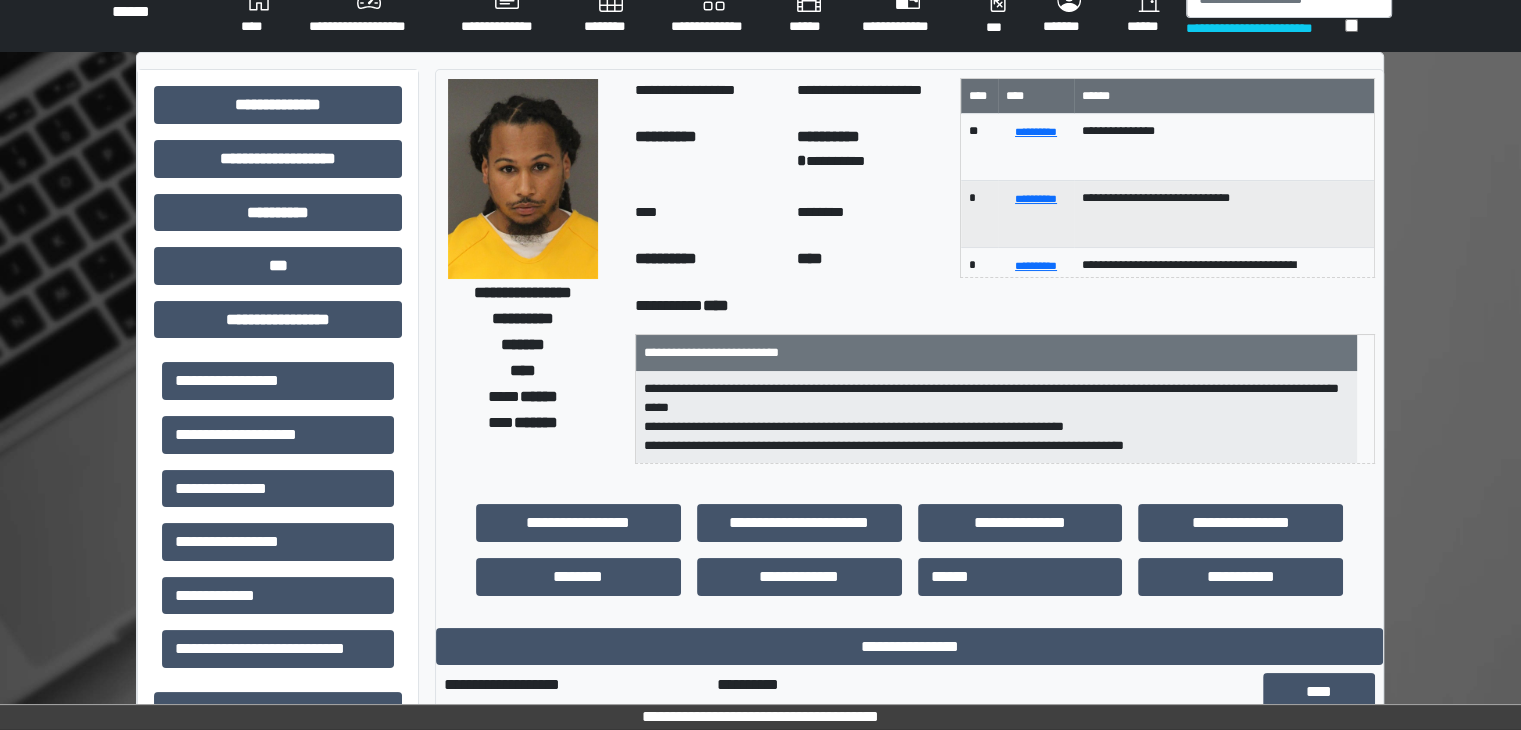 scroll, scrollTop: 0, scrollLeft: 0, axis: both 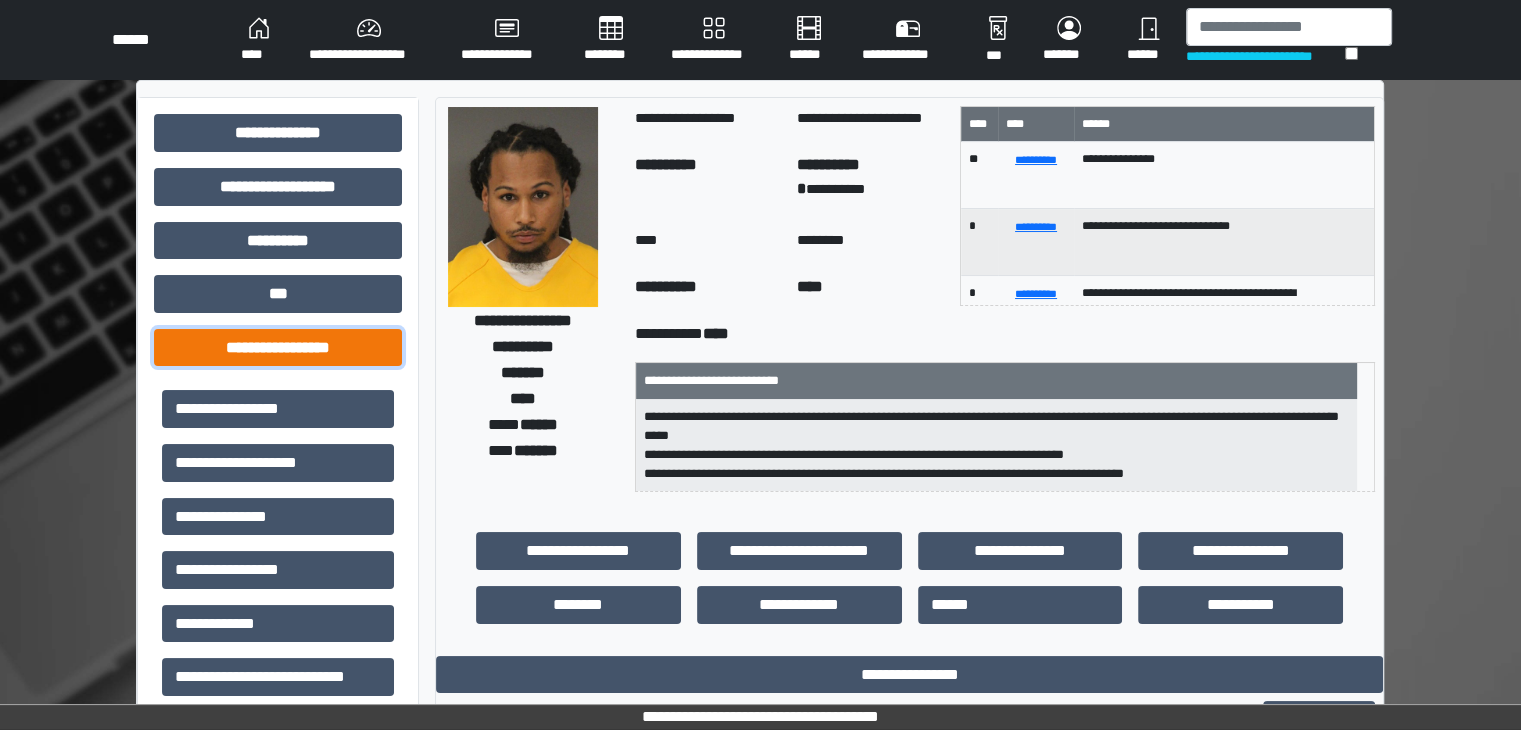 click on "**********" at bounding box center (278, 348) 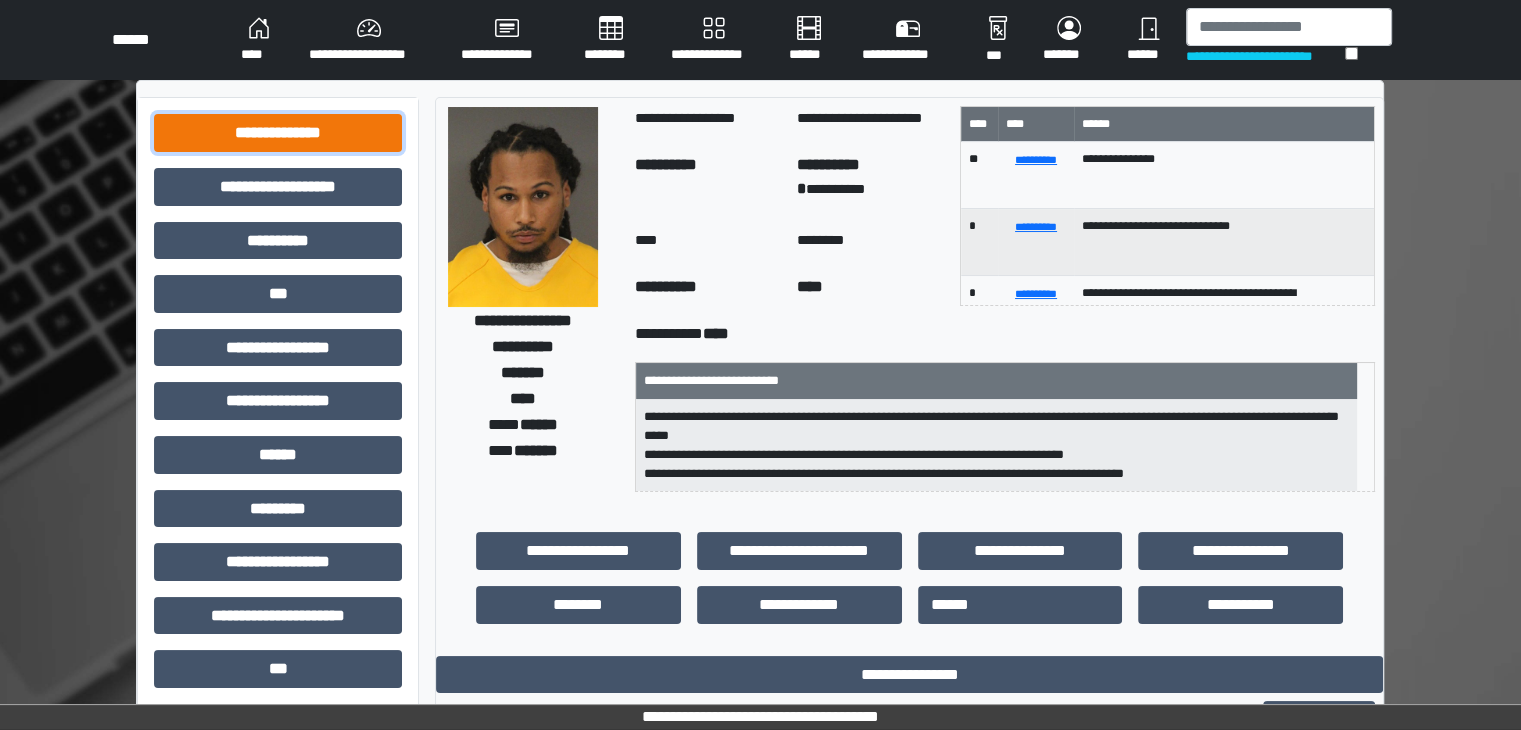 click on "**********" at bounding box center [278, 133] 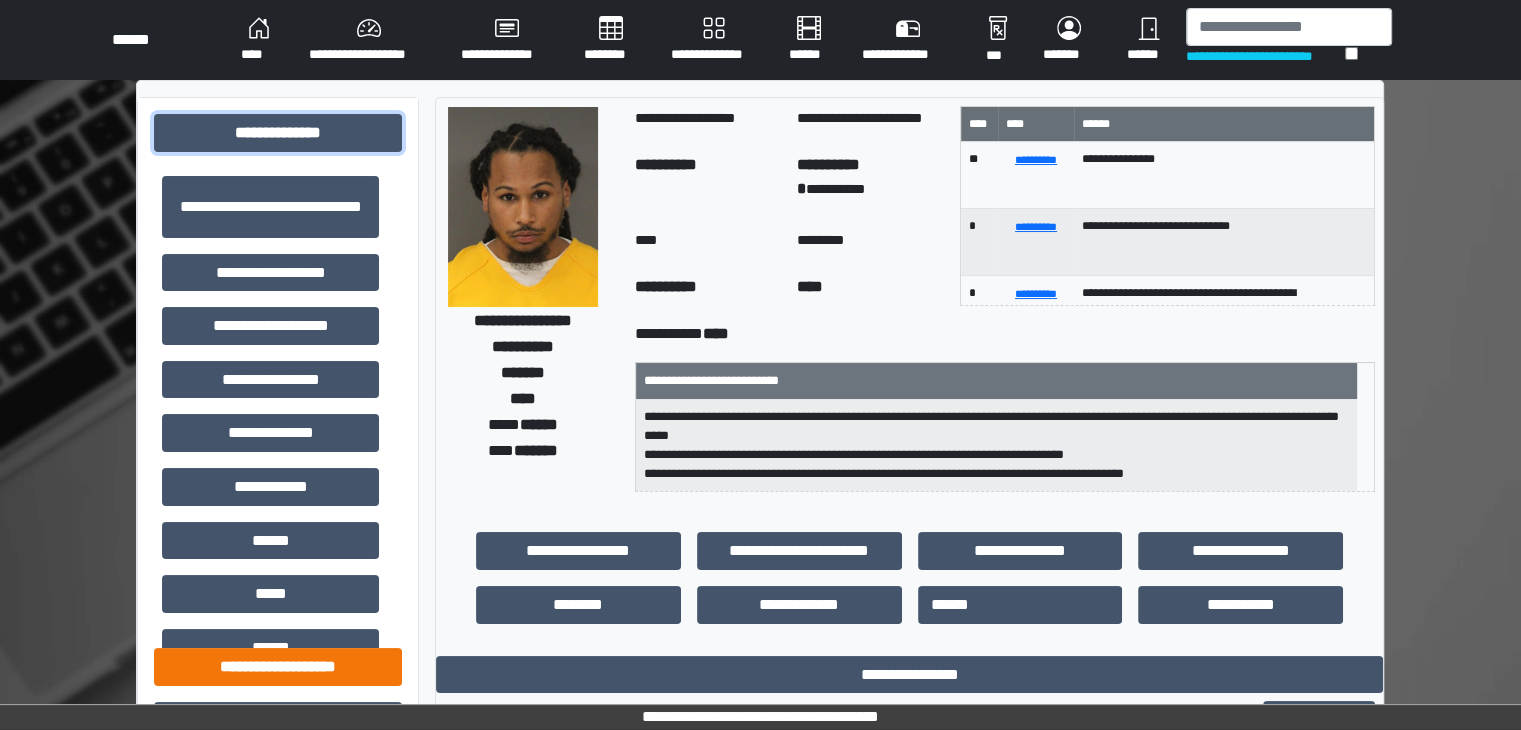 drag, startPoint x: 327, startPoint y: 116, endPoint x: 310, endPoint y: 178, distance: 64.288414 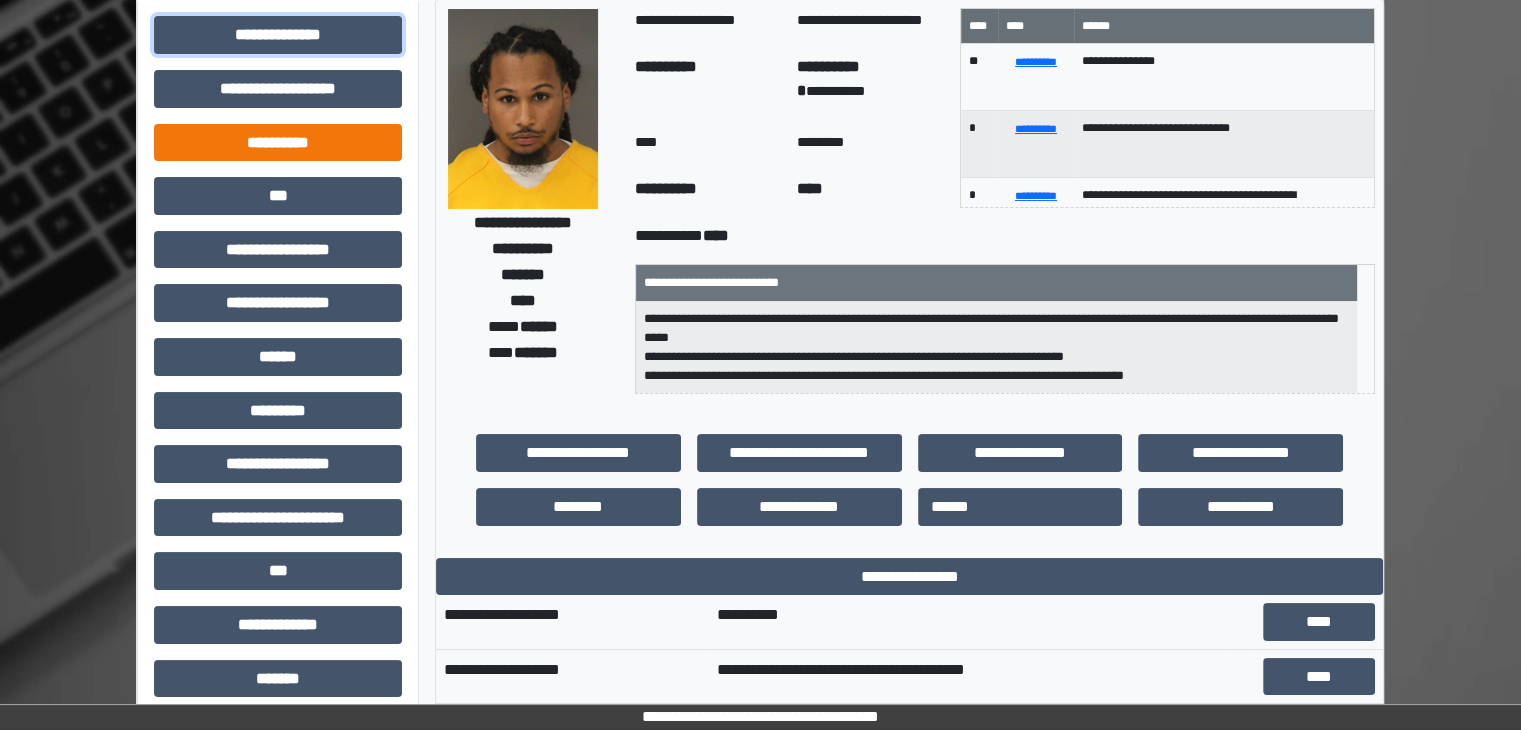 scroll, scrollTop: 100, scrollLeft: 0, axis: vertical 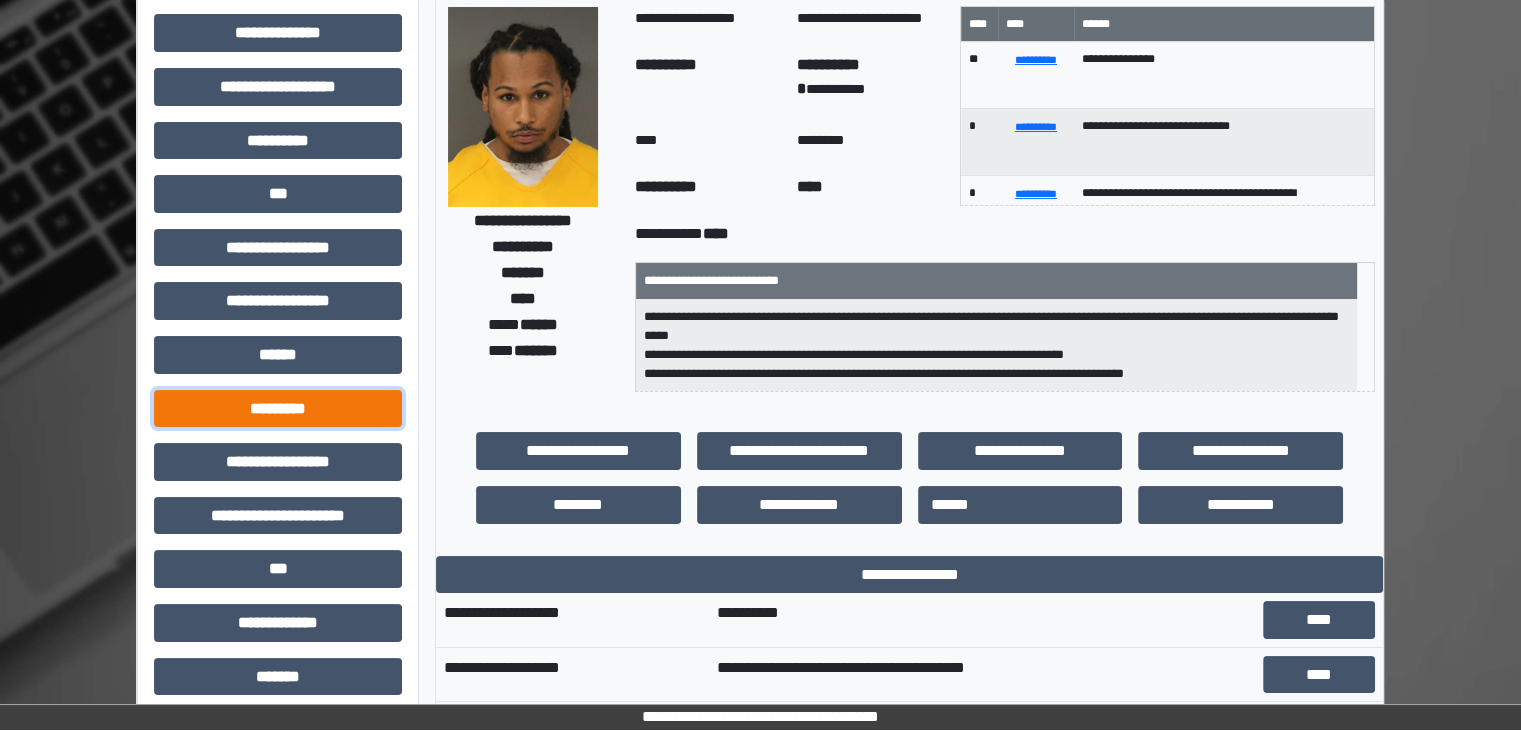 click on "*********" at bounding box center (278, 409) 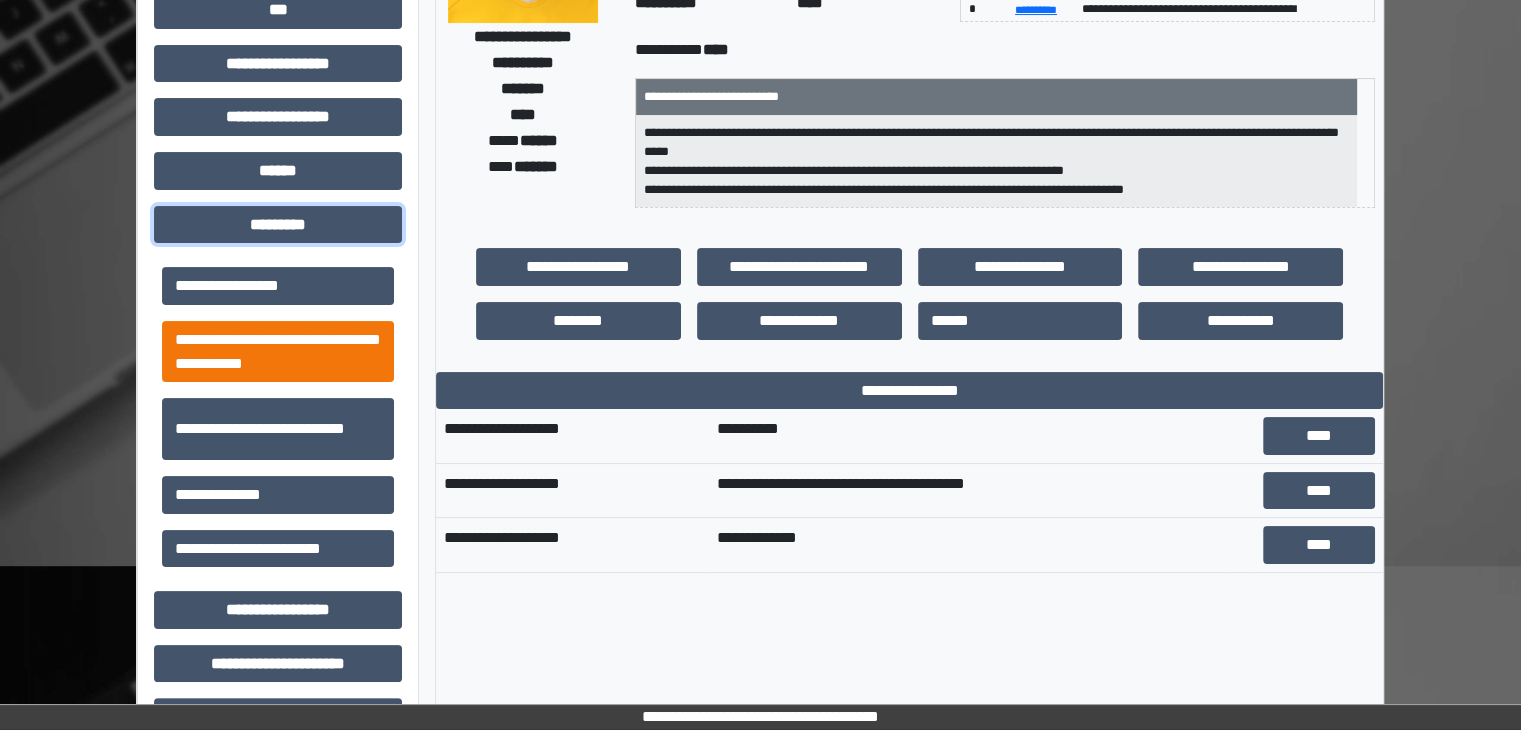scroll, scrollTop: 300, scrollLeft: 0, axis: vertical 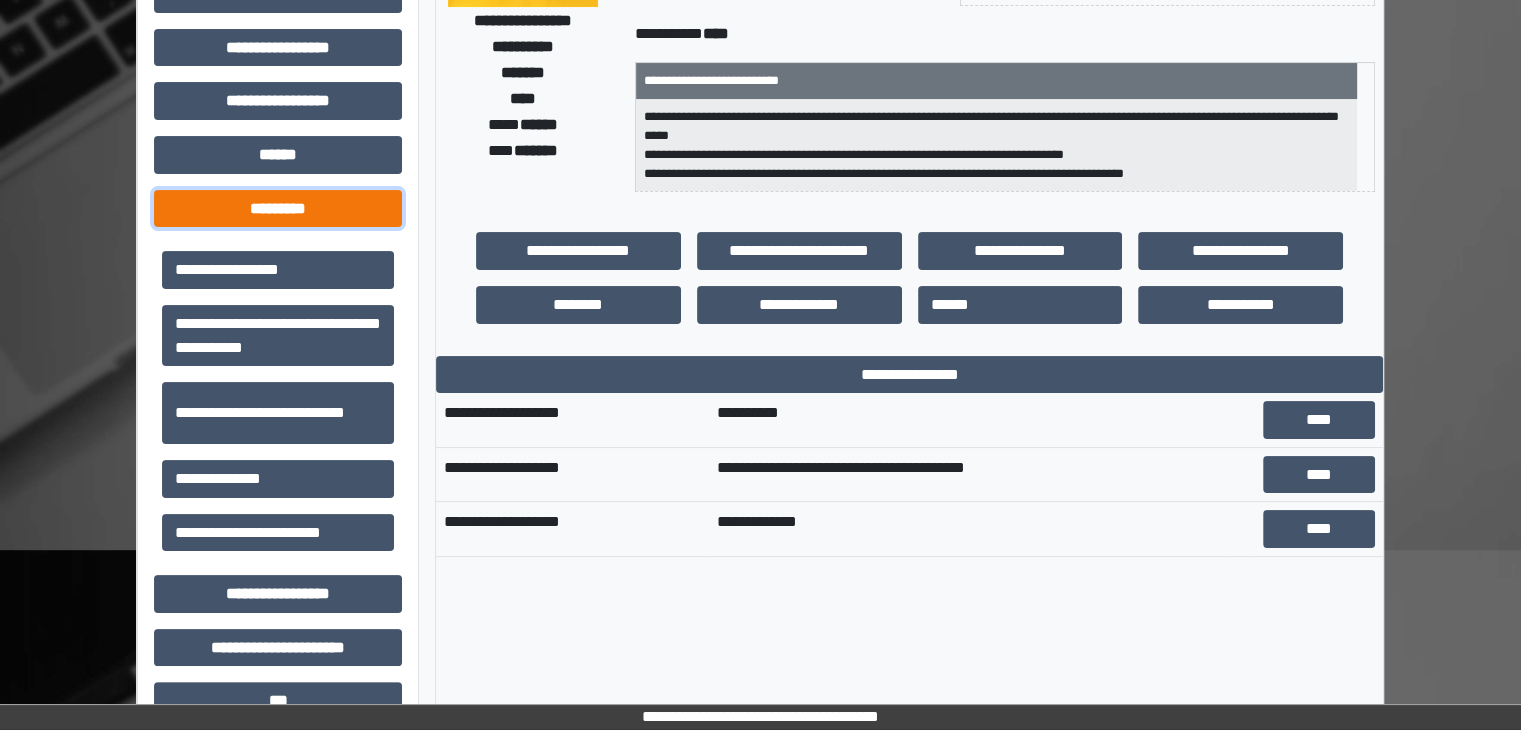 click on "*********" at bounding box center (278, 209) 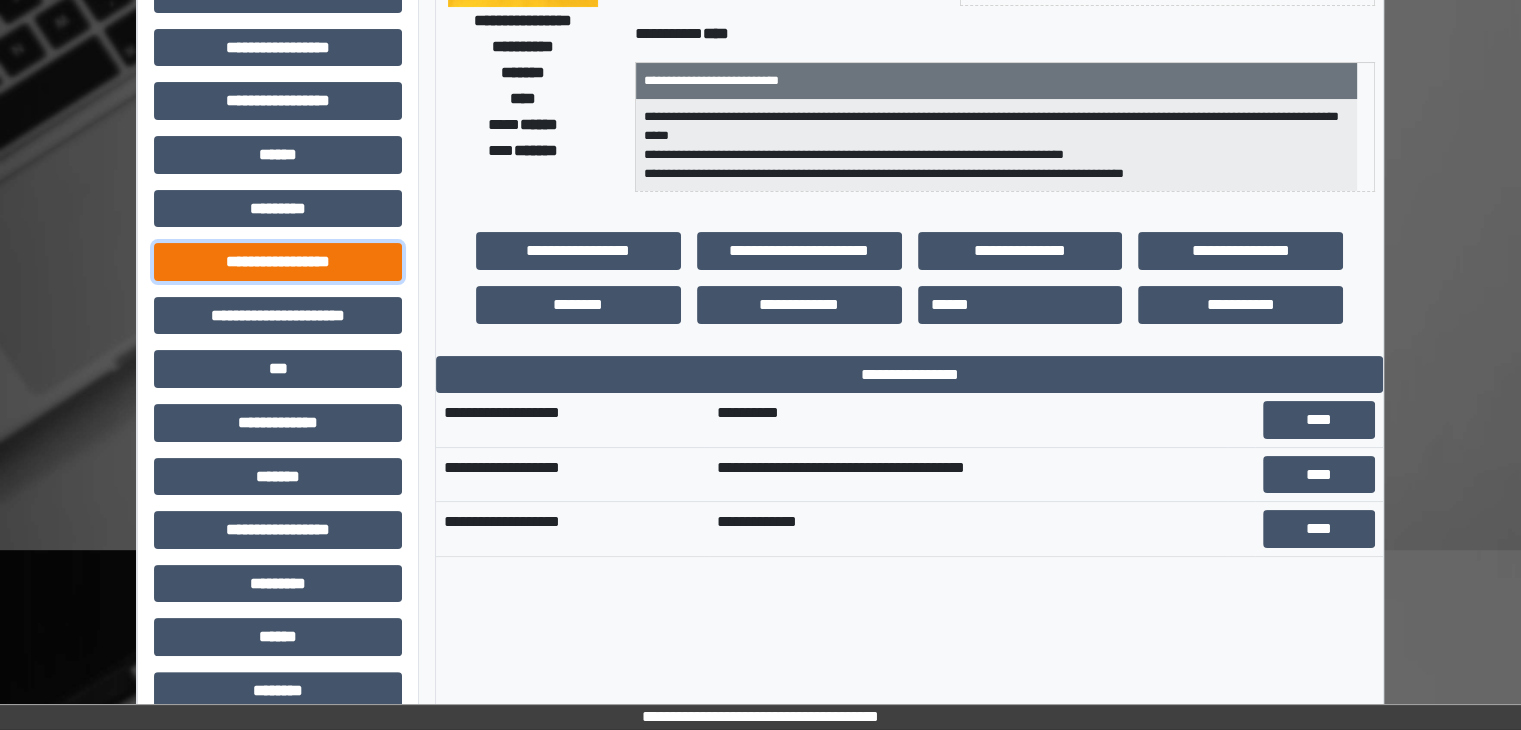 click on "**********" at bounding box center (278, 262) 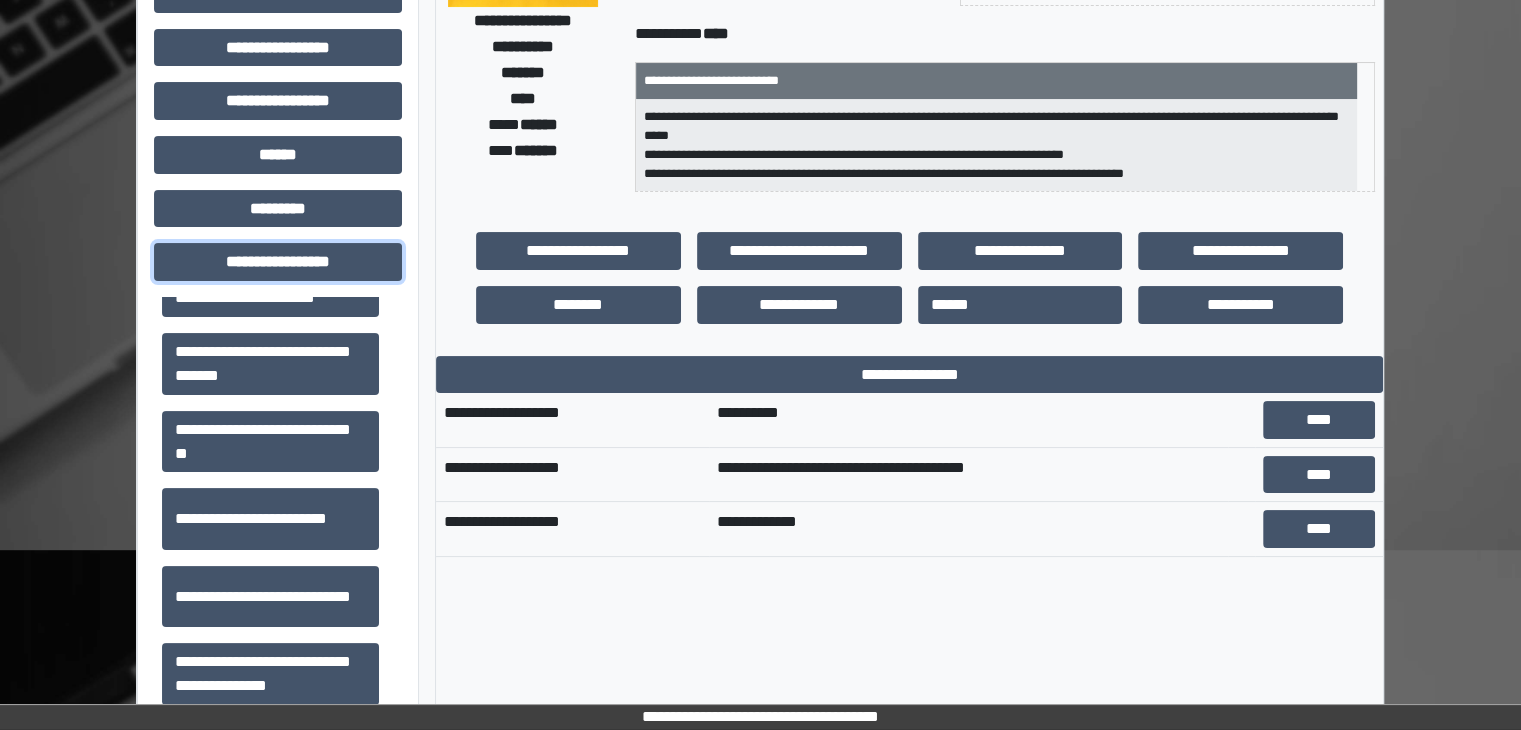 scroll, scrollTop: 0, scrollLeft: 0, axis: both 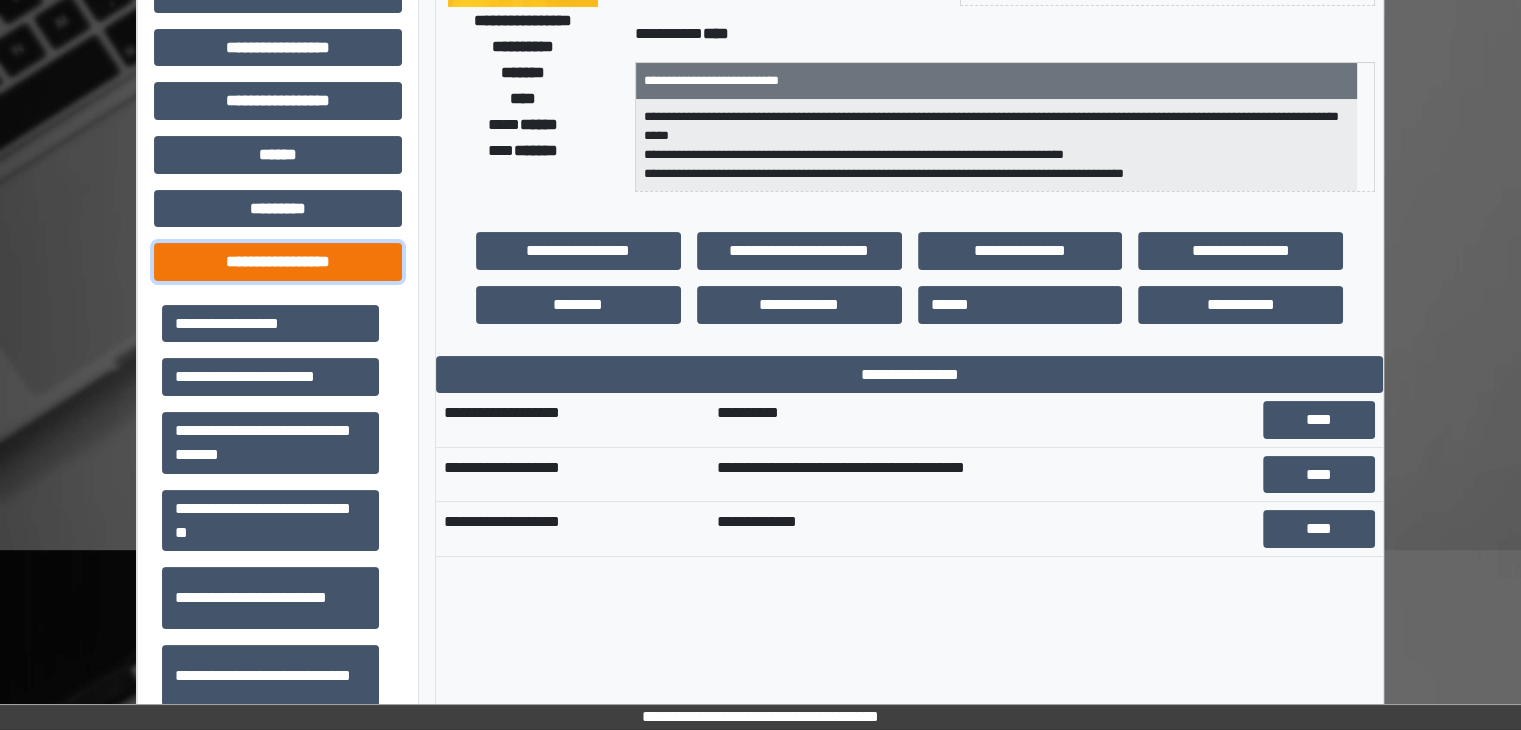 click on "**********" at bounding box center [278, 262] 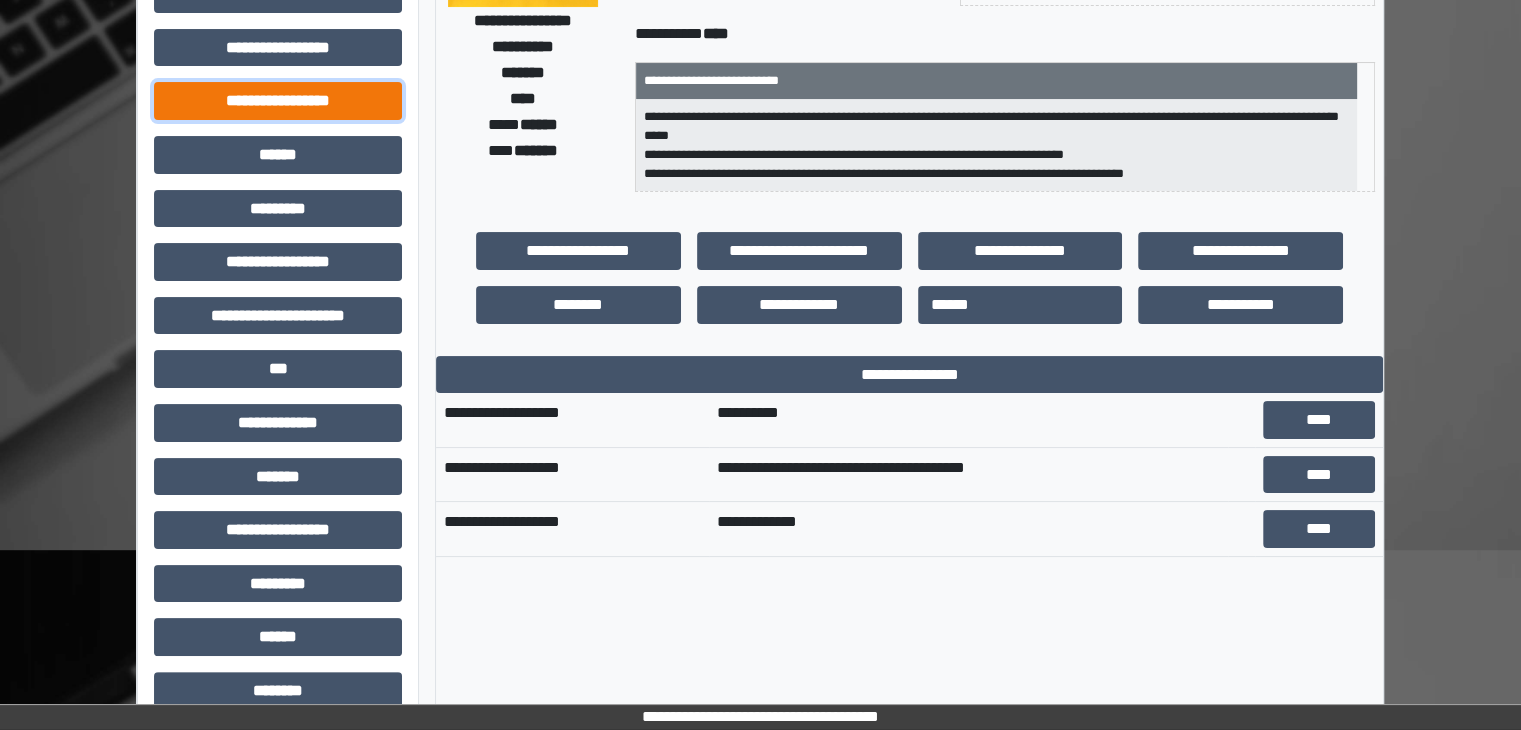 click on "**********" at bounding box center (278, 101) 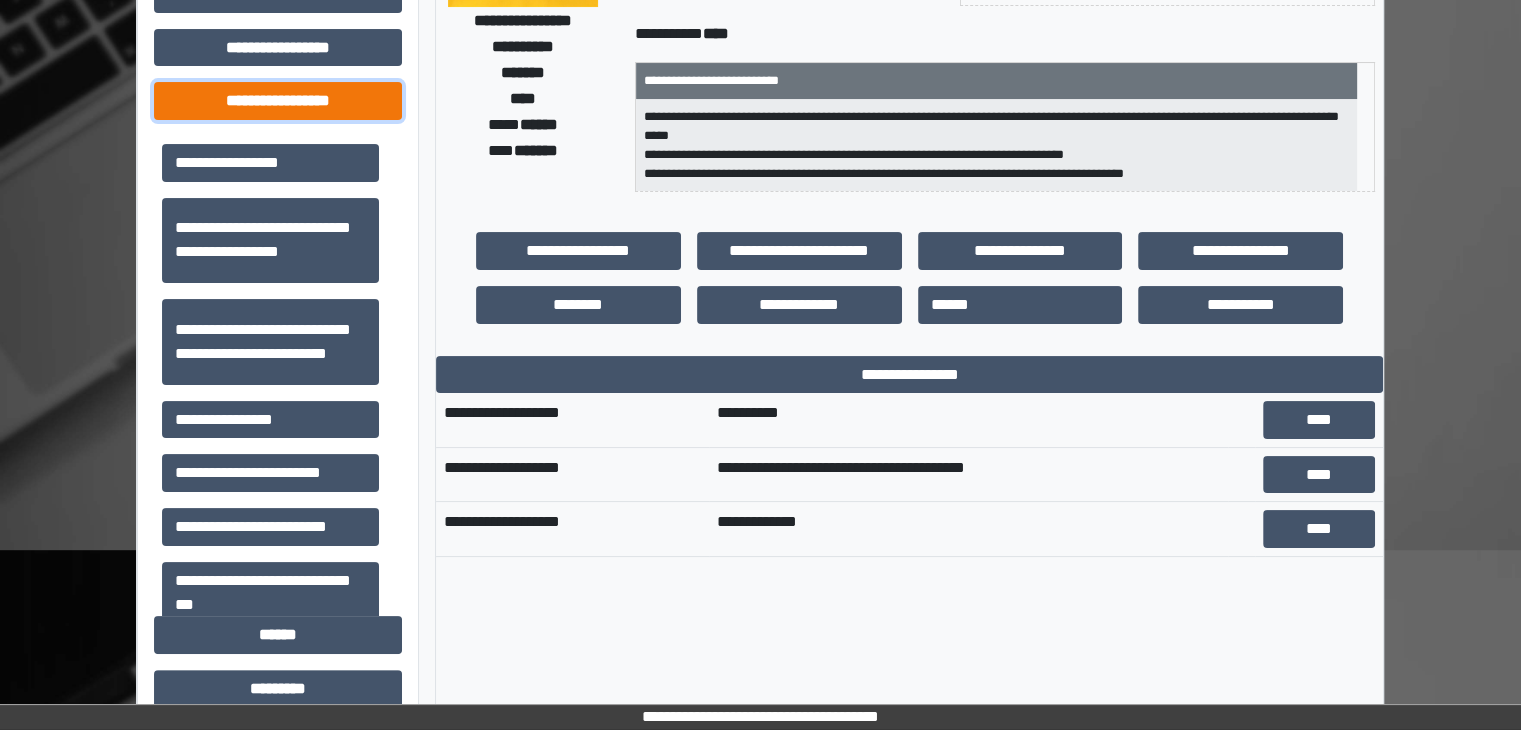 click on "**********" at bounding box center [278, 101] 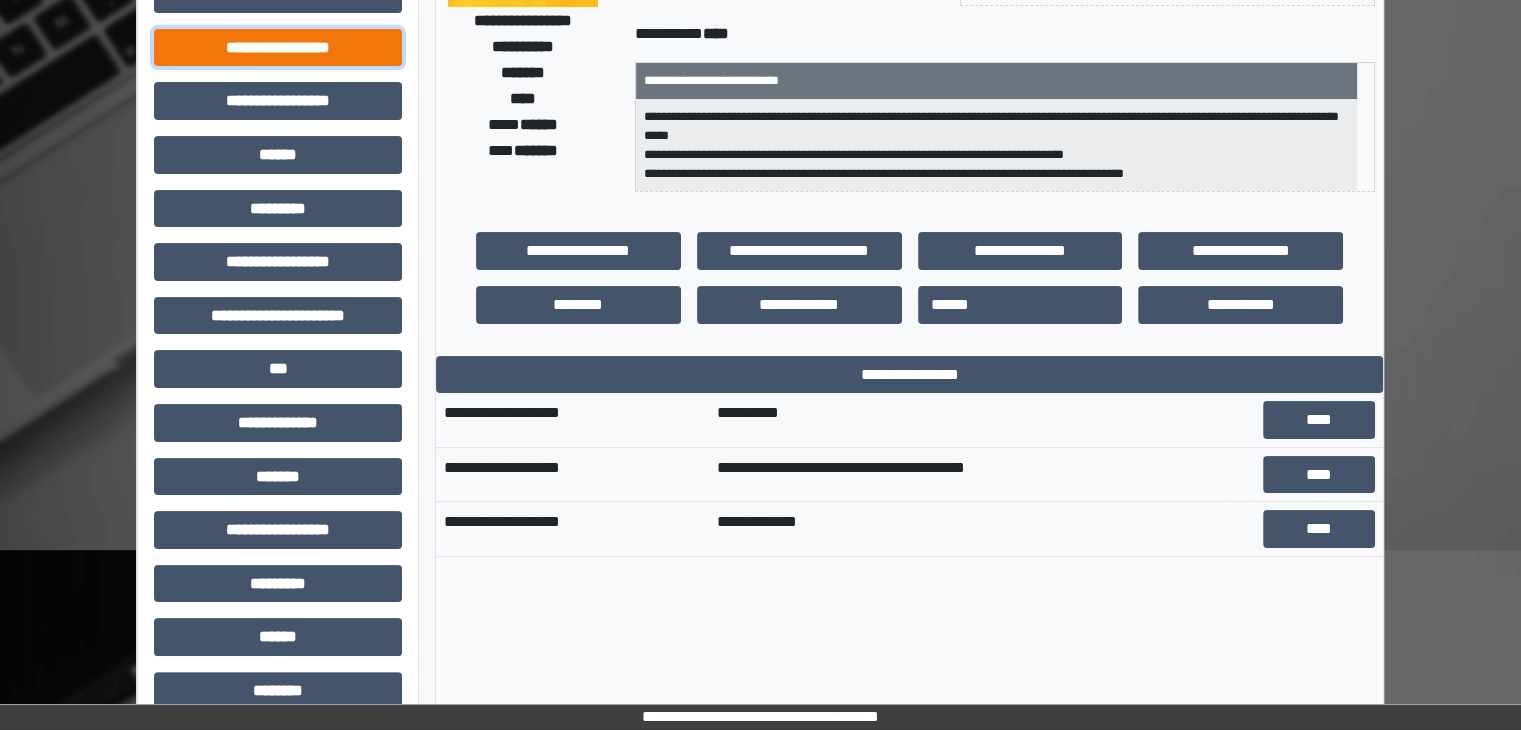 click on "**********" at bounding box center (278, 48) 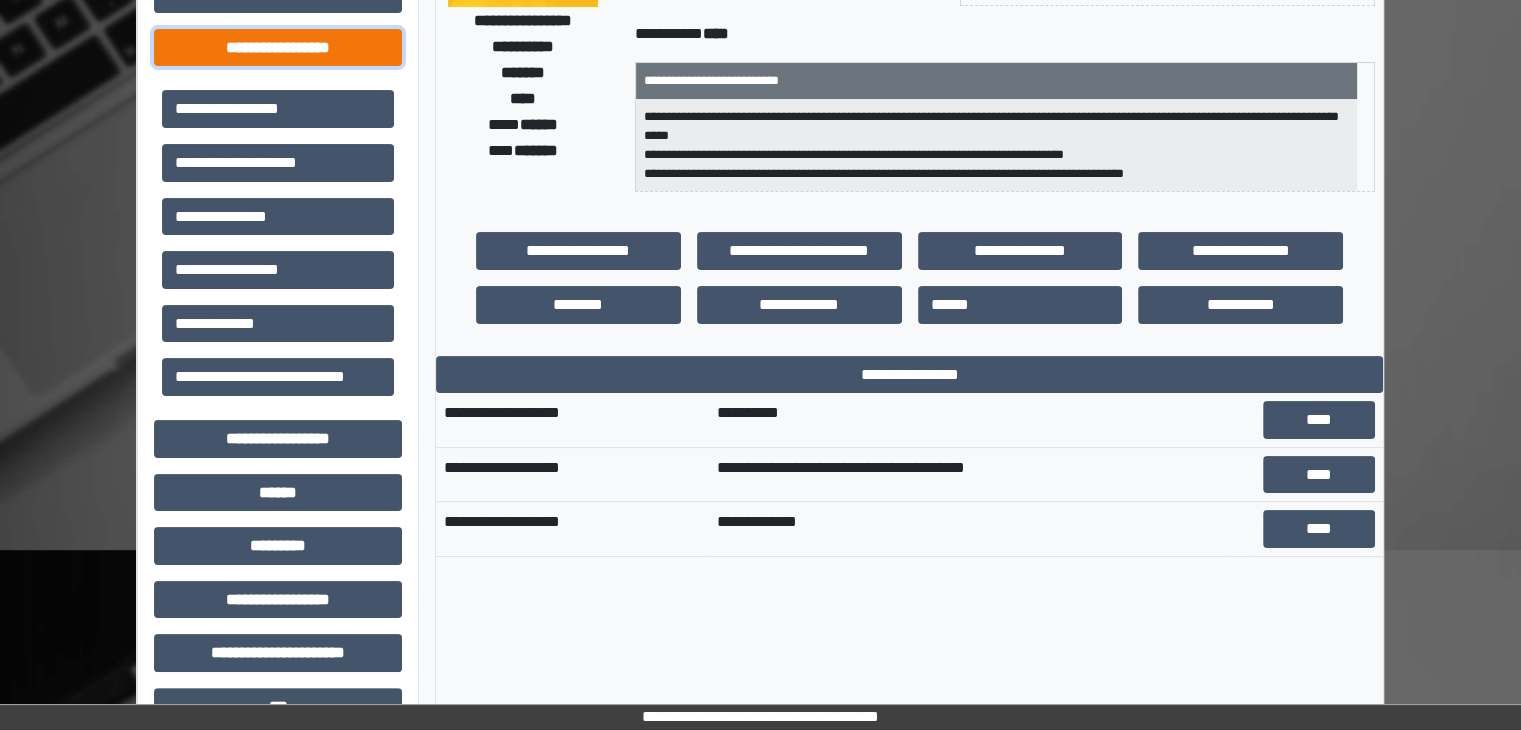 click on "**********" at bounding box center (278, 48) 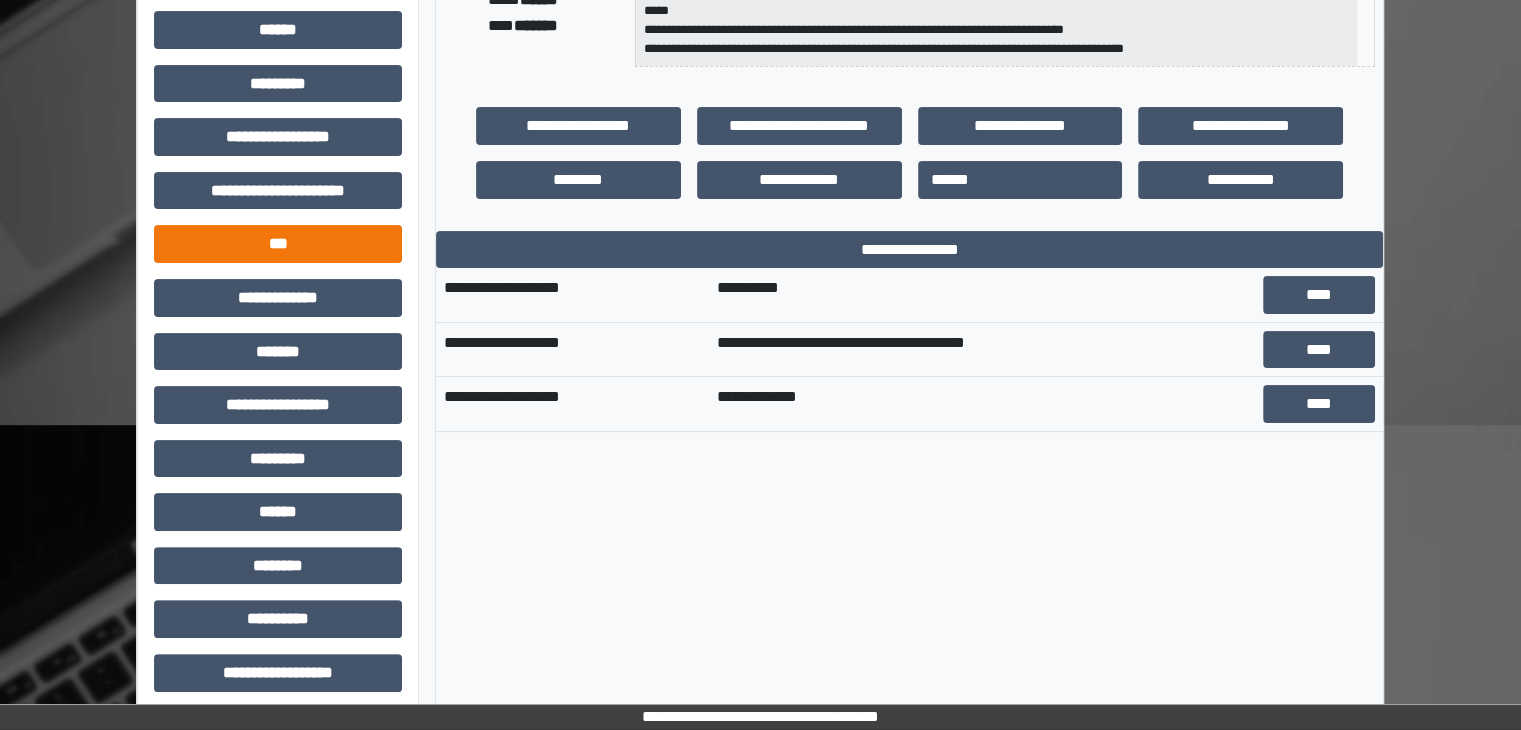 scroll, scrollTop: 436, scrollLeft: 0, axis: vertical 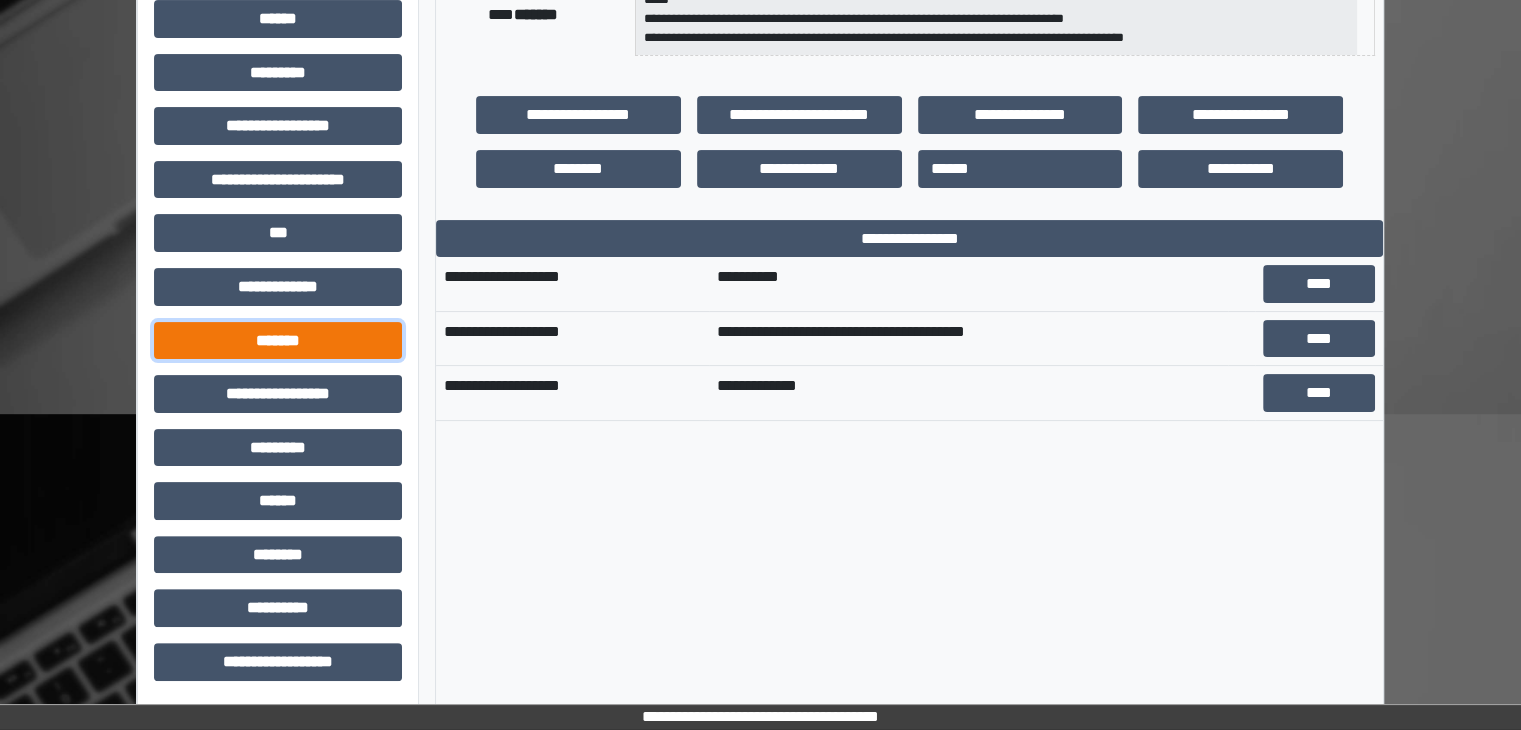 click on "*******" at bounding box center (278, 341) 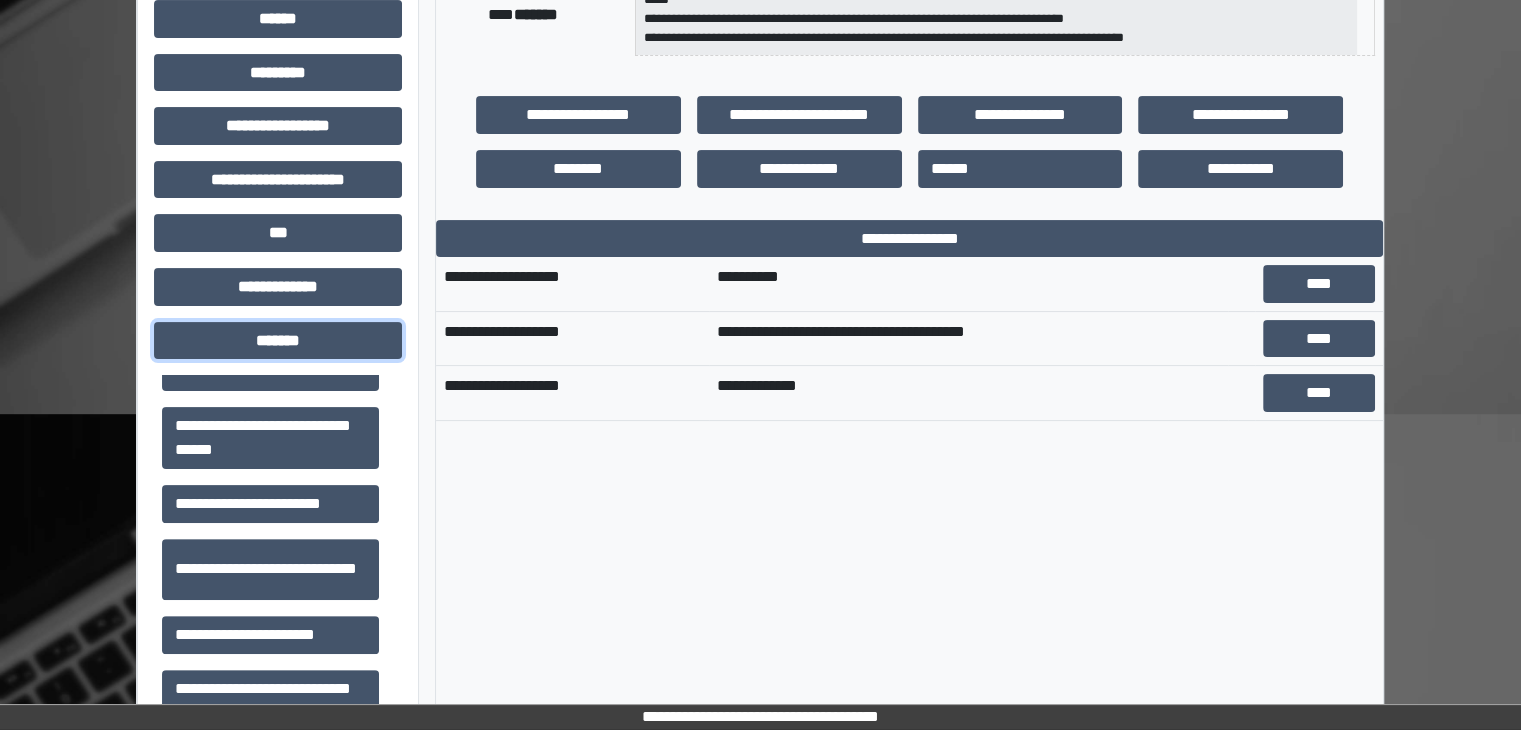 scroll, scrollTop: 800, scrollLeft: 0, axis: vertical 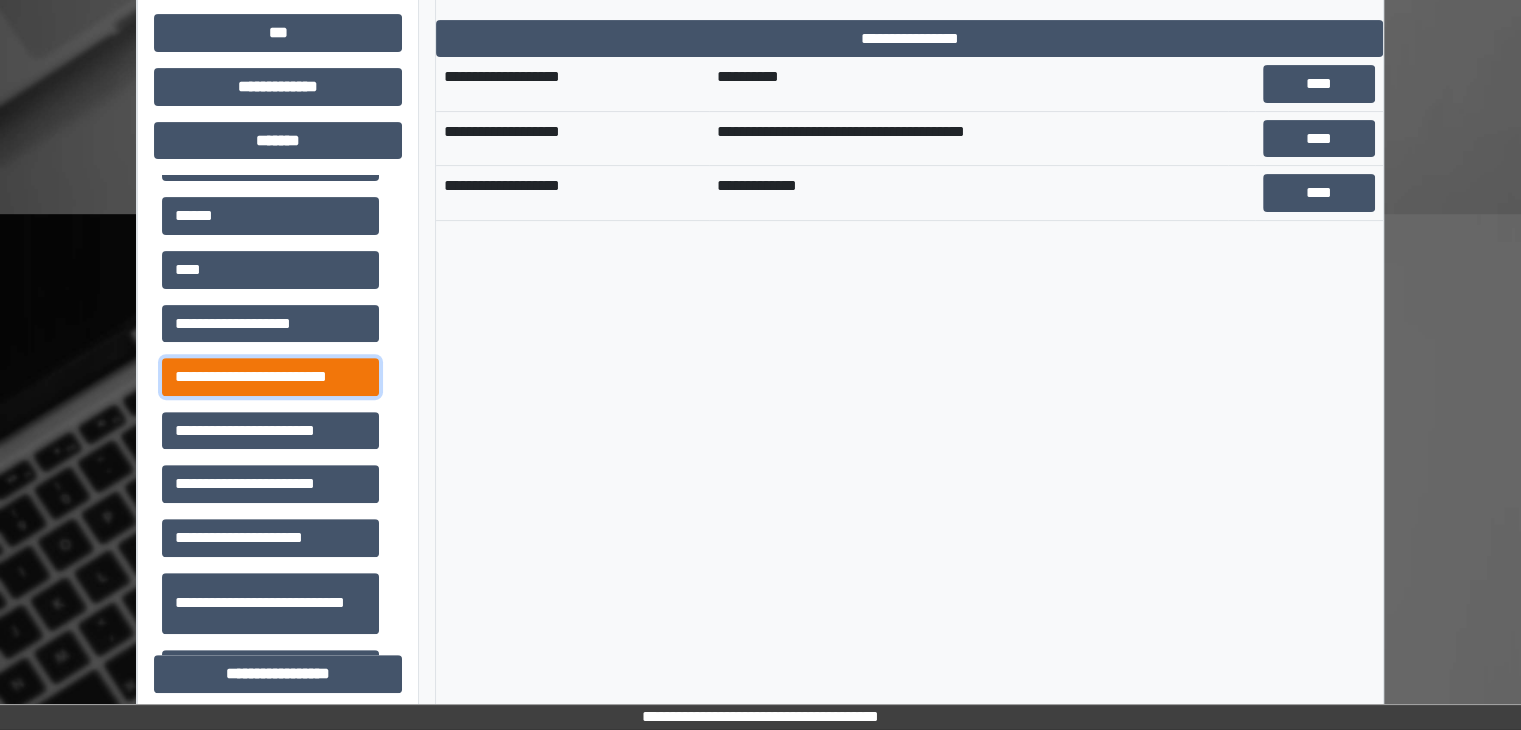 click on "**********" at bounding box center [270, 377] 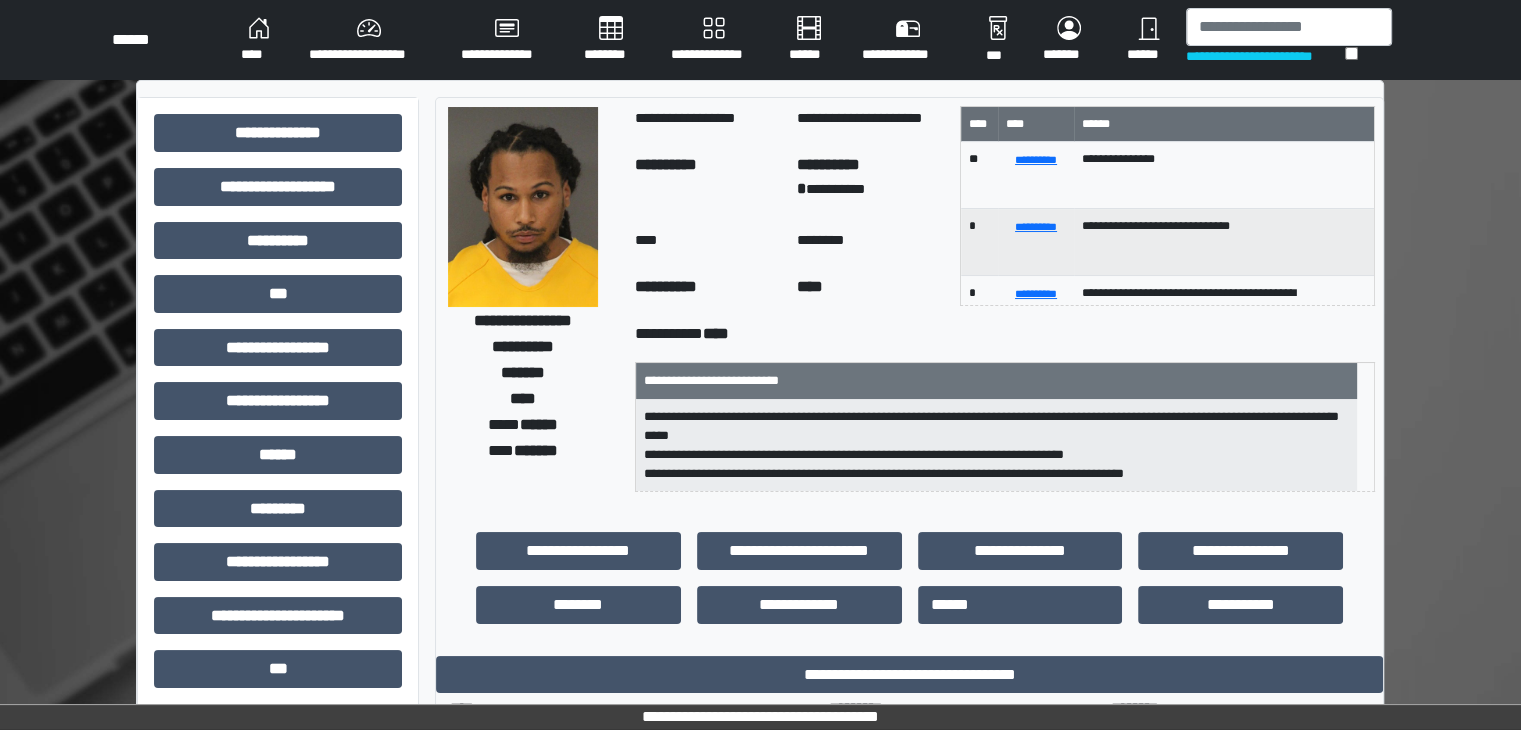 scroll, scrollTop: 0, scrollLeft: 0, axis: both 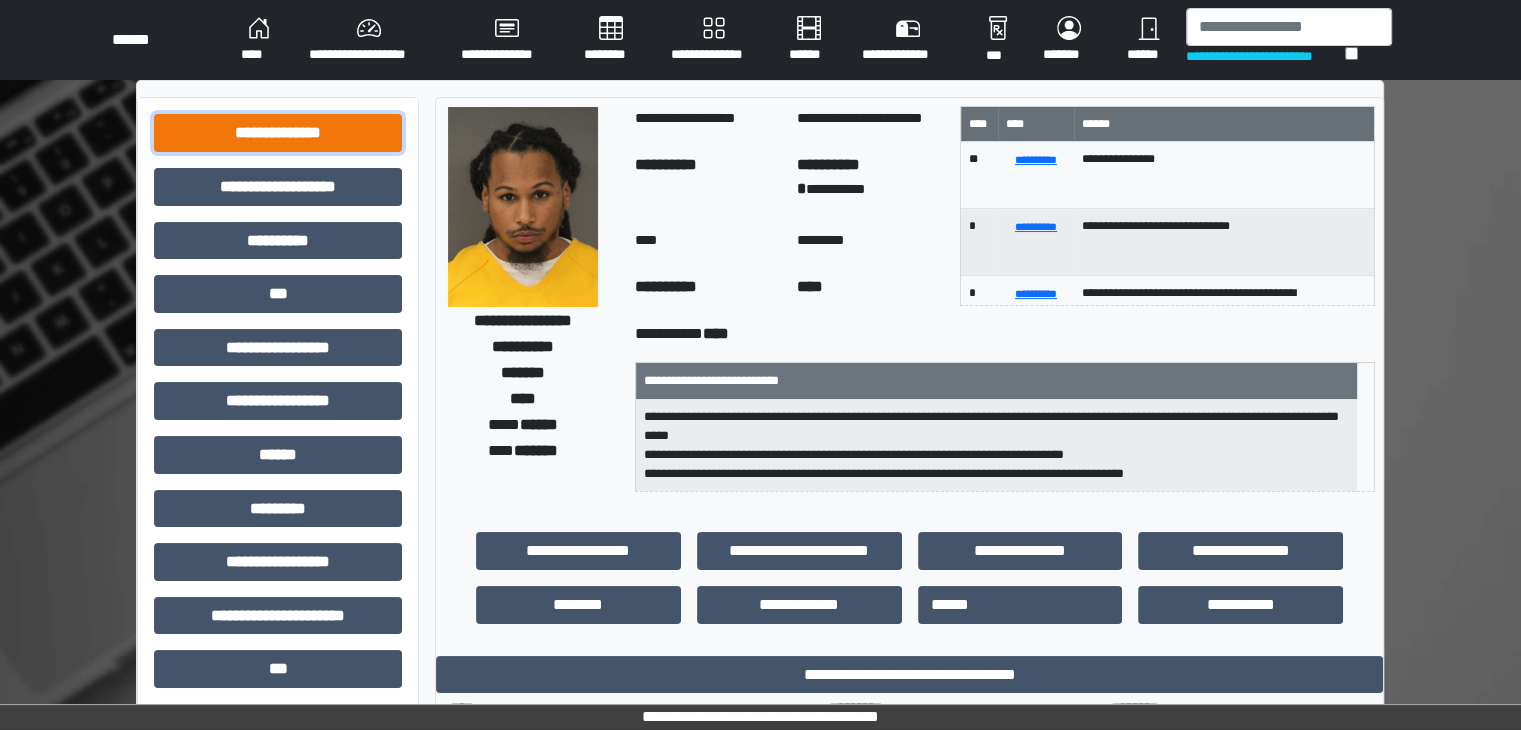 click on "**********" at bounding box center [278, 133] 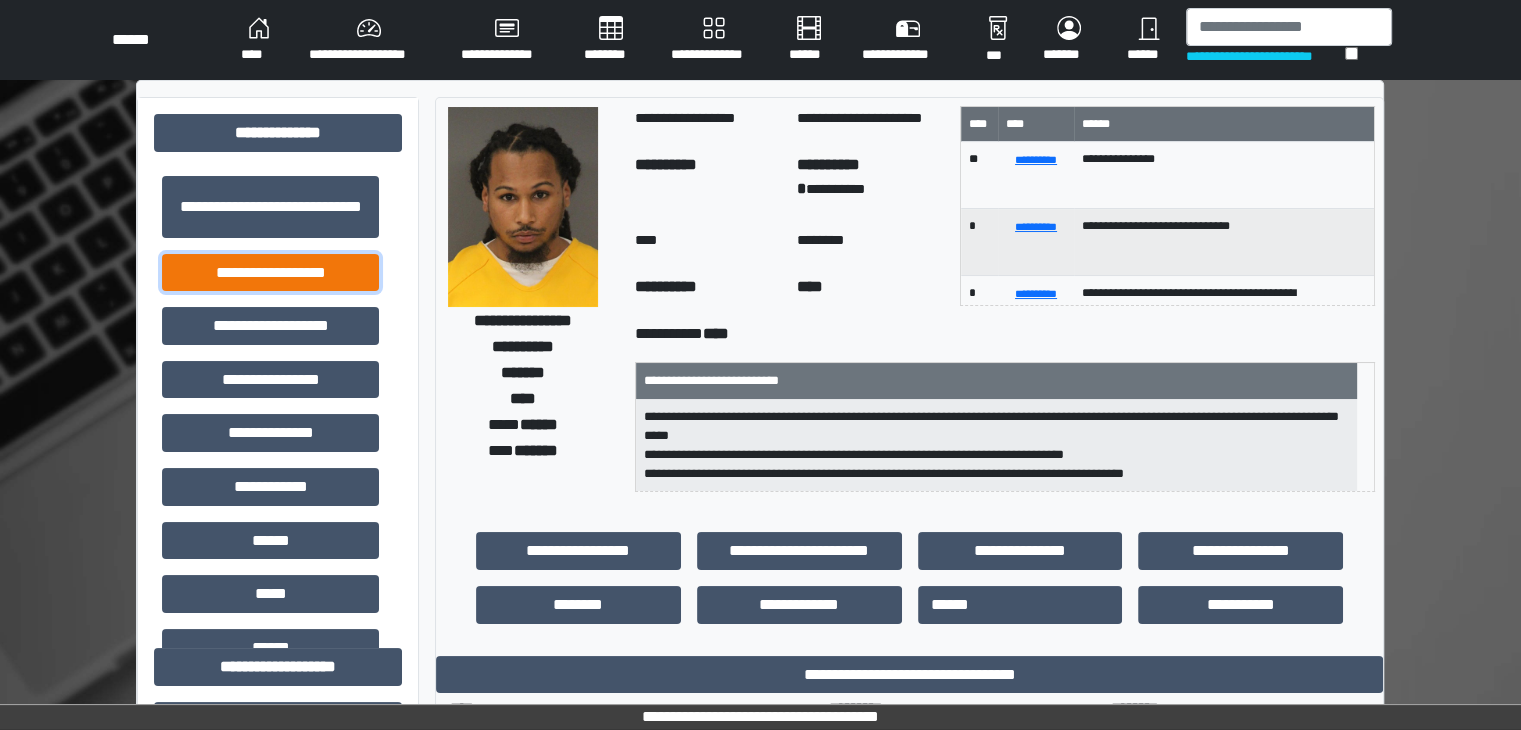 click on "**********" at bounding box center (270, 273) 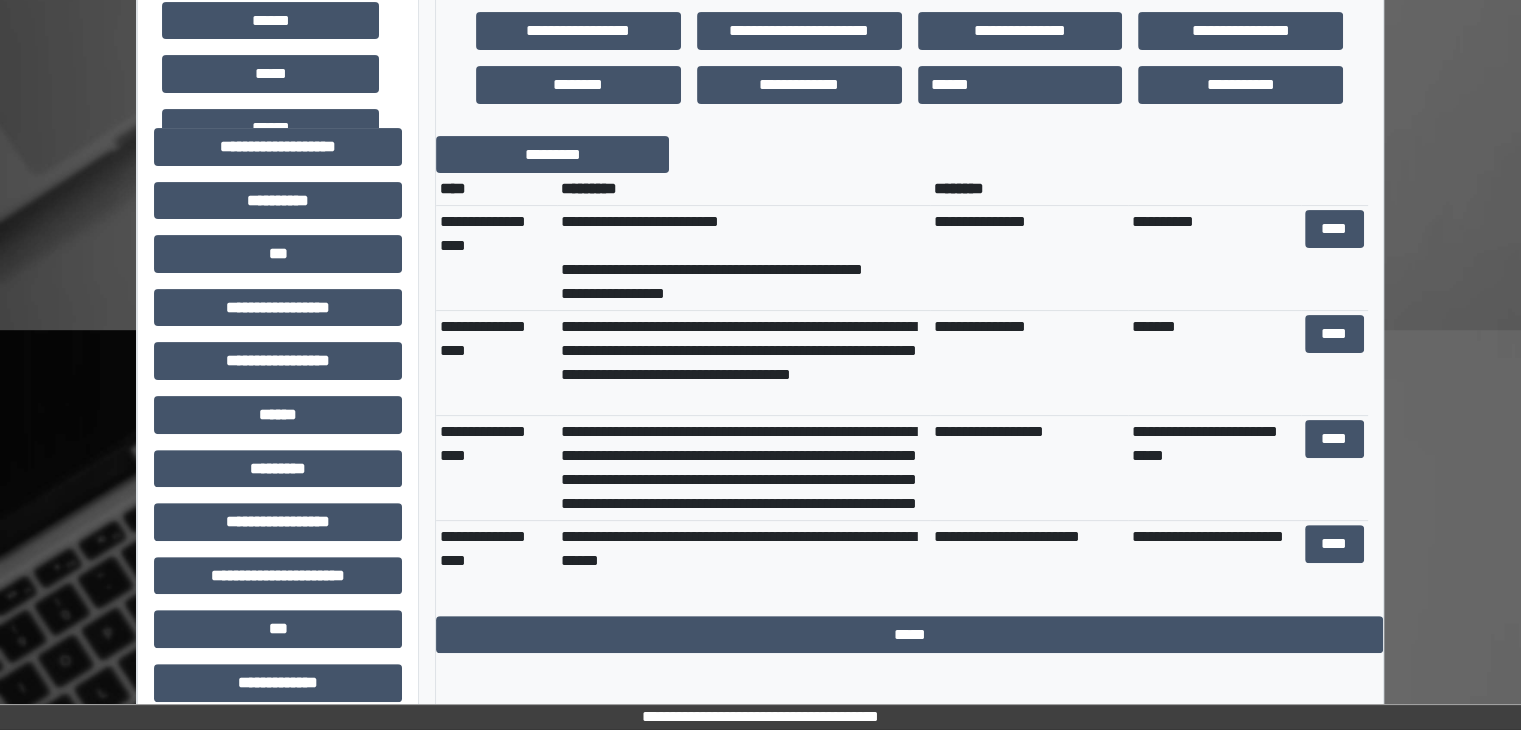 scroll, scrollTop: 500, scrollLeft: 0, axis: vertical 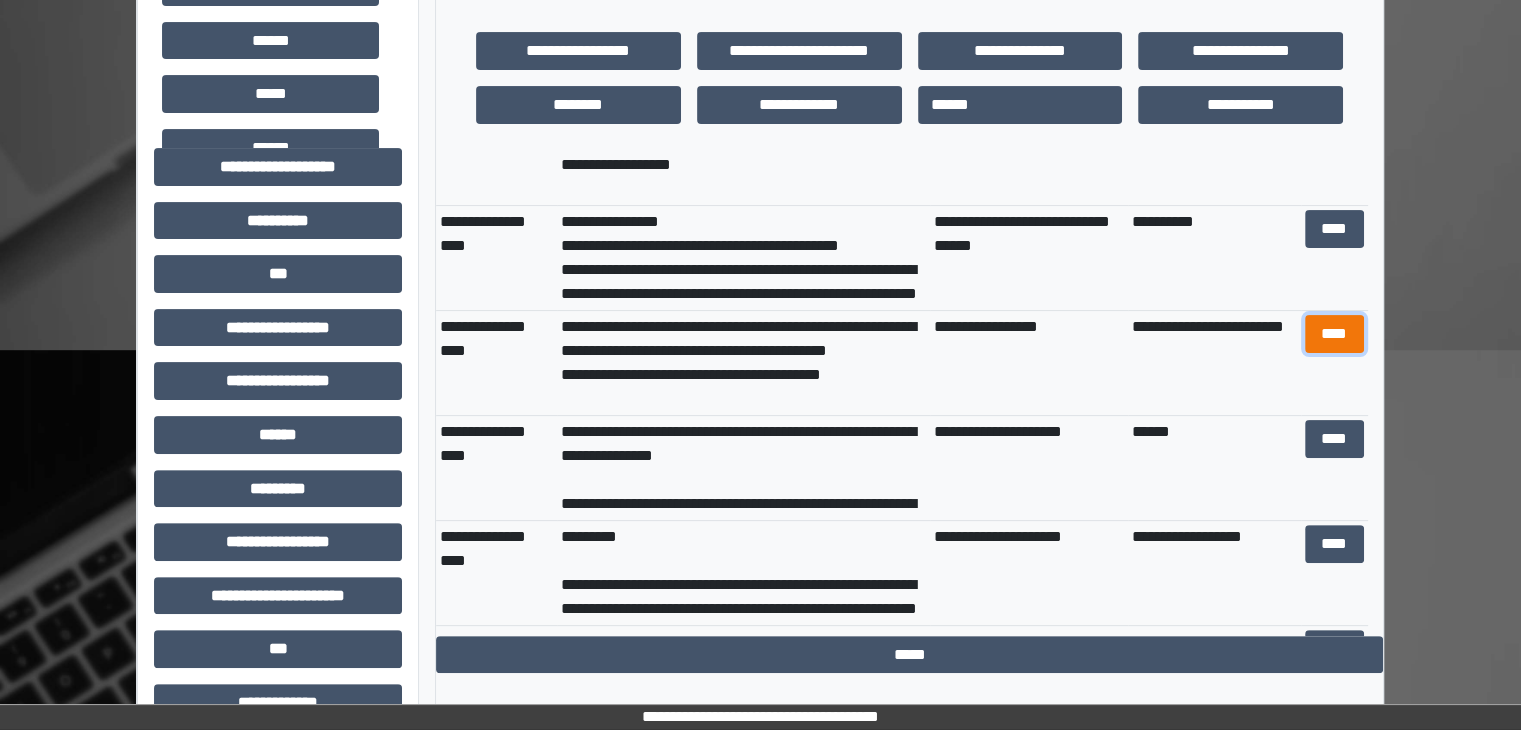 click on "****" at bounding box center [1334, 334] 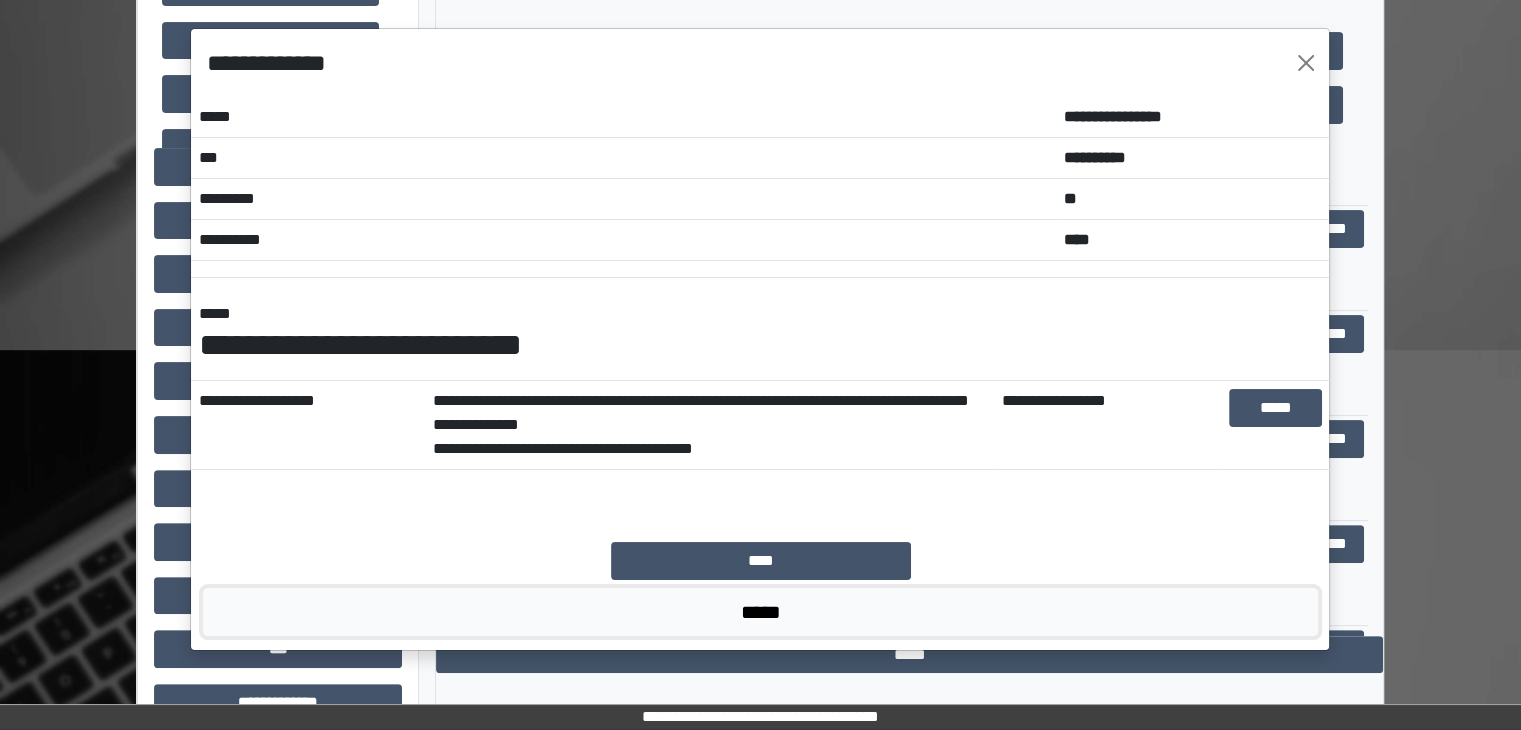 click on "*****" at bounding box center (760, 612) 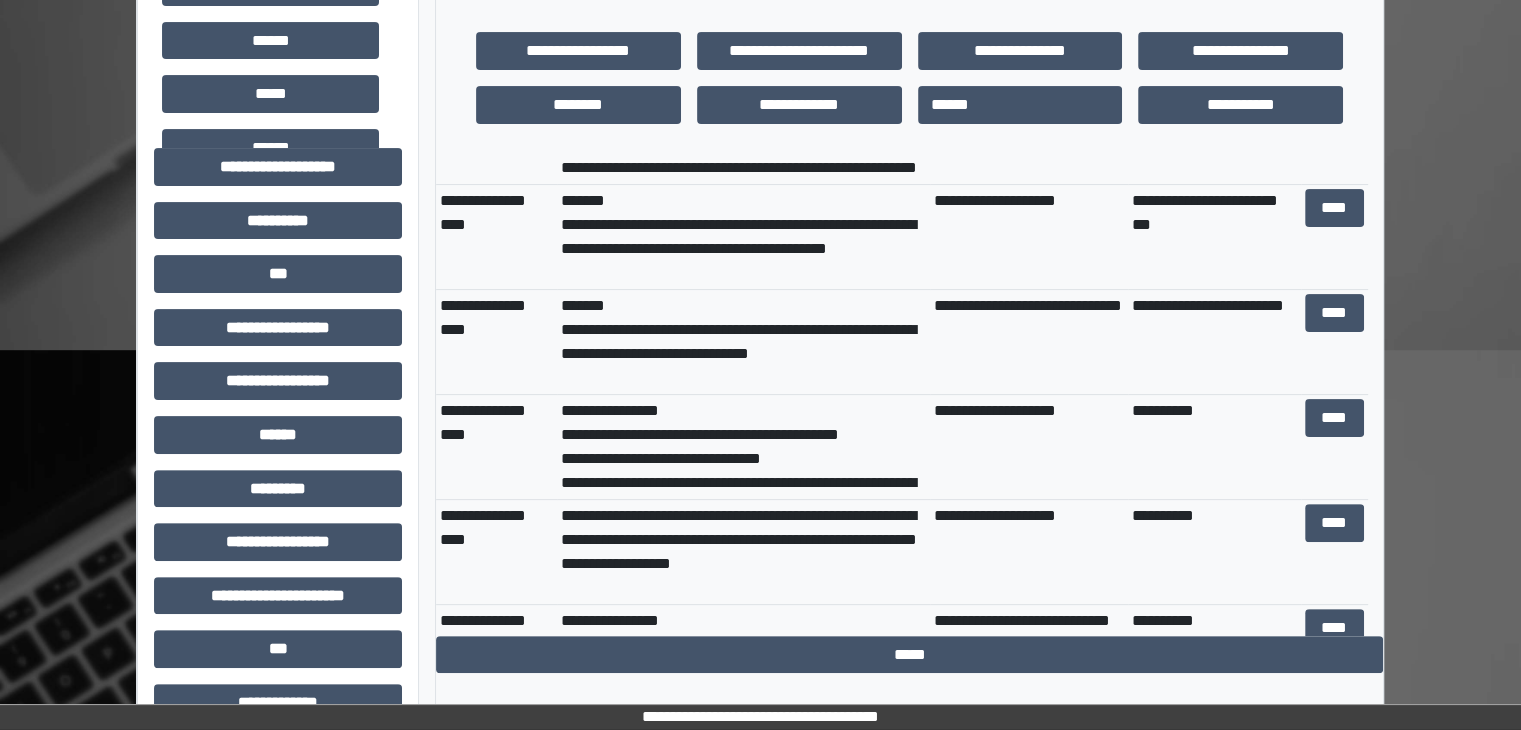 scroll, scrollTop: 1300, scrollLeft: 0, axis: vertical 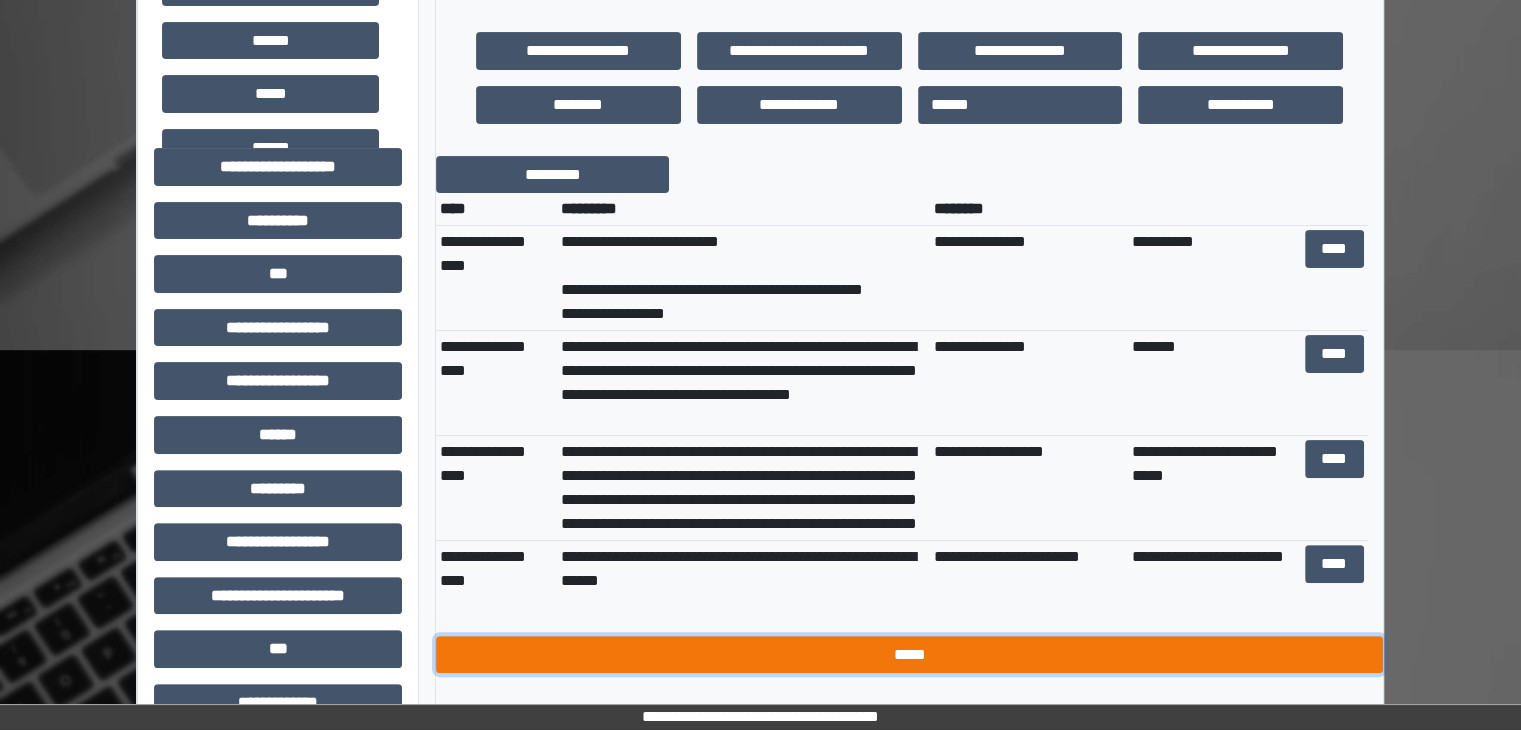 click on "*****" at bounding box center [909, 655] 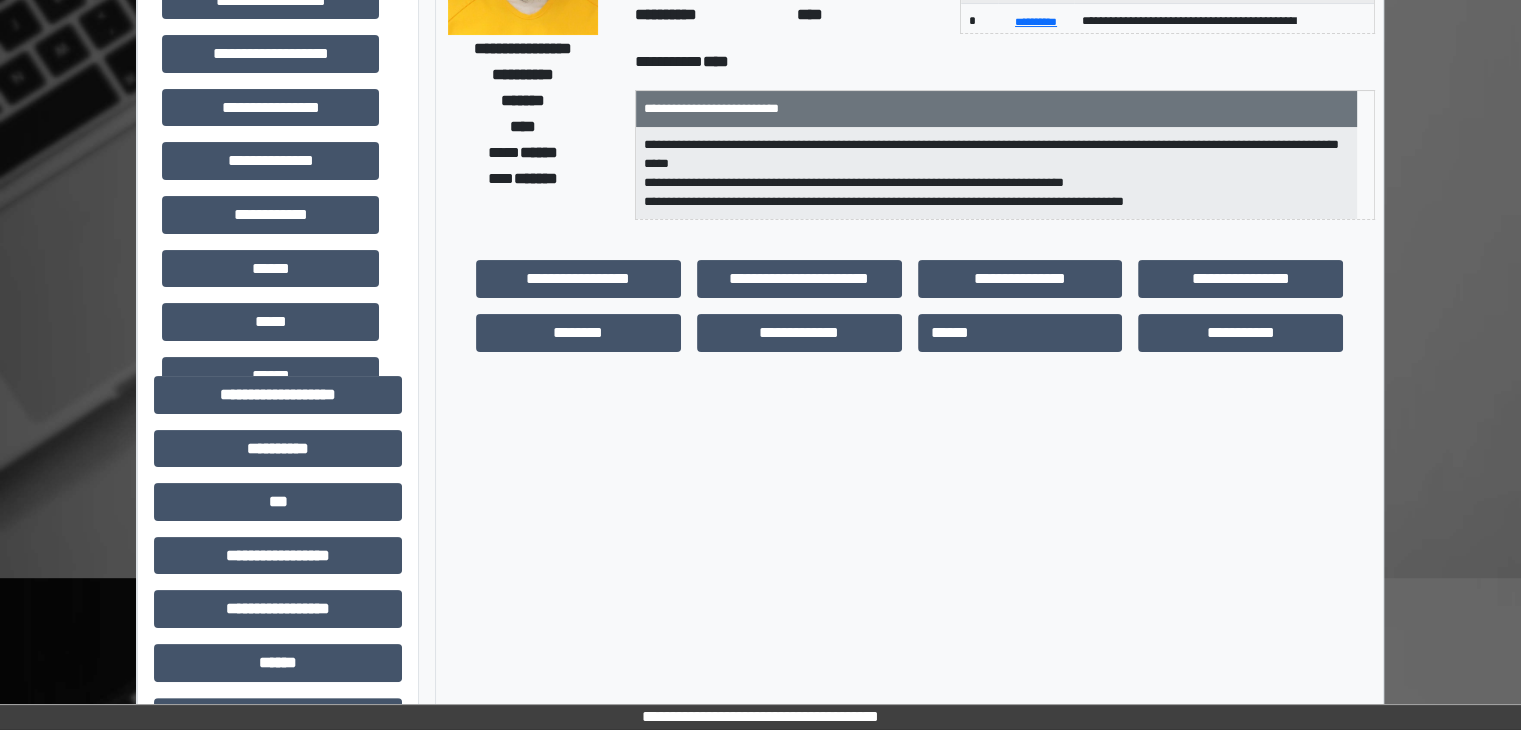 scroll, scrollTop: 0, scrollLeft: 0, axis: both 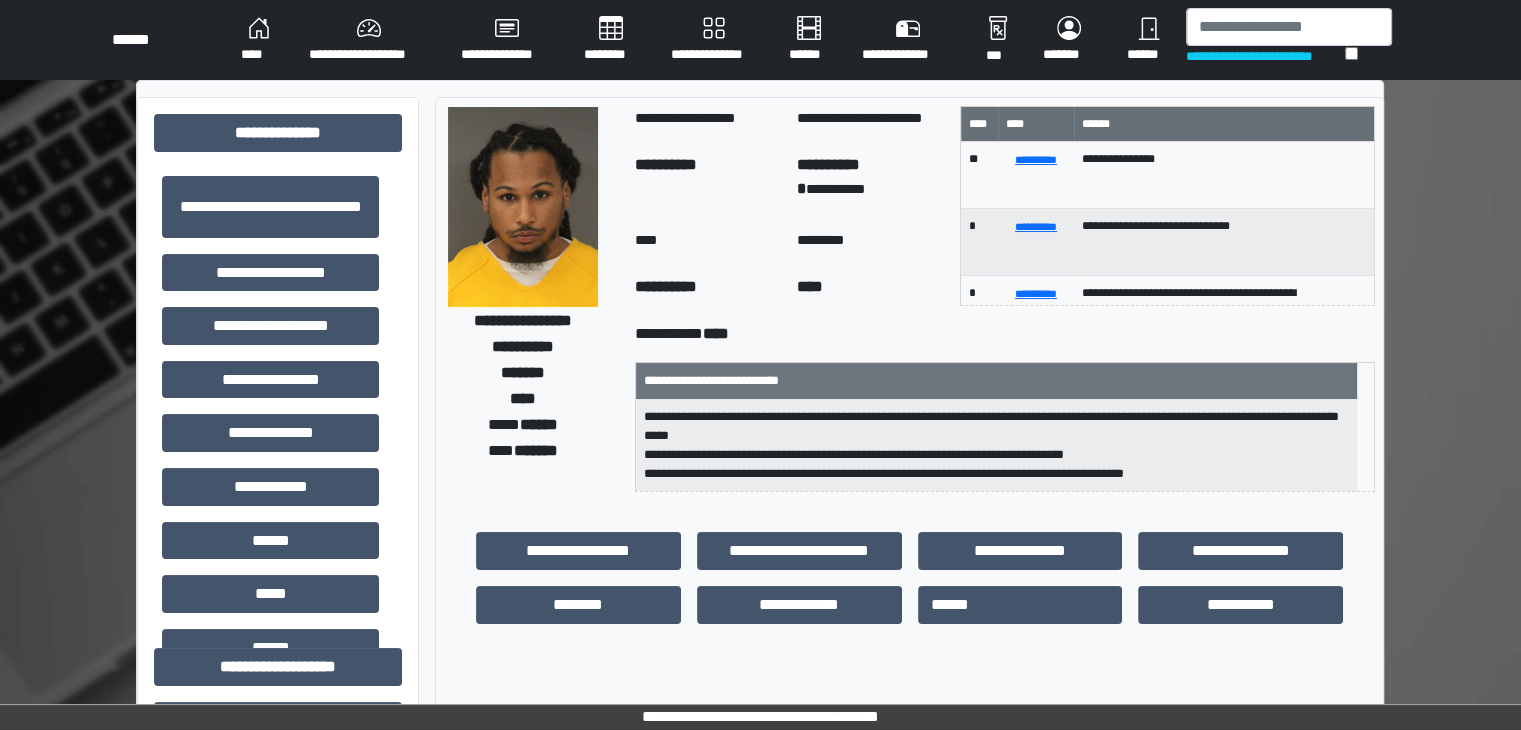 click on "**********" at bounding box center [760, 1103] 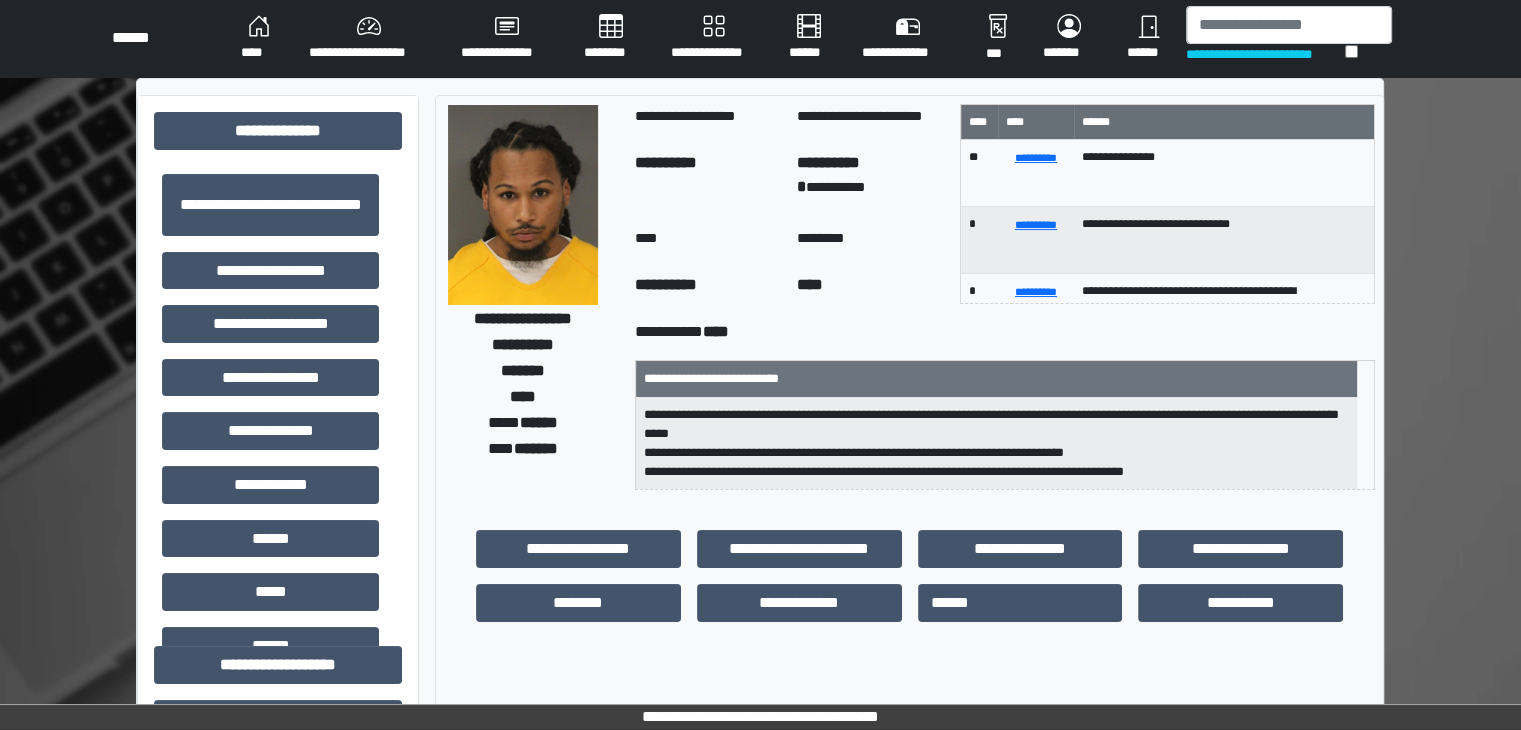 scroll, scrollTop: 0, scrollLeft: 0, axis: both 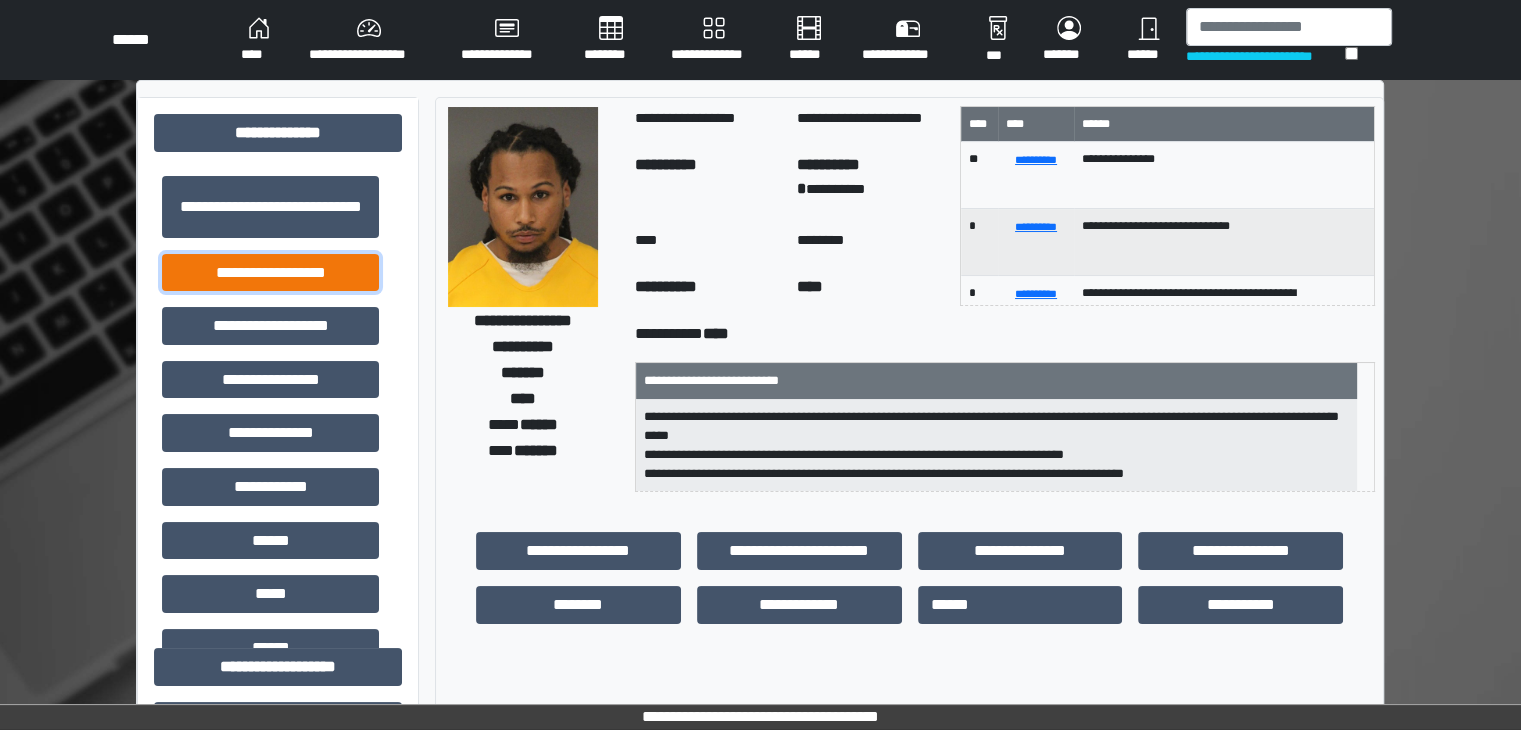 click on "**********" at bounding box center (270, 273) 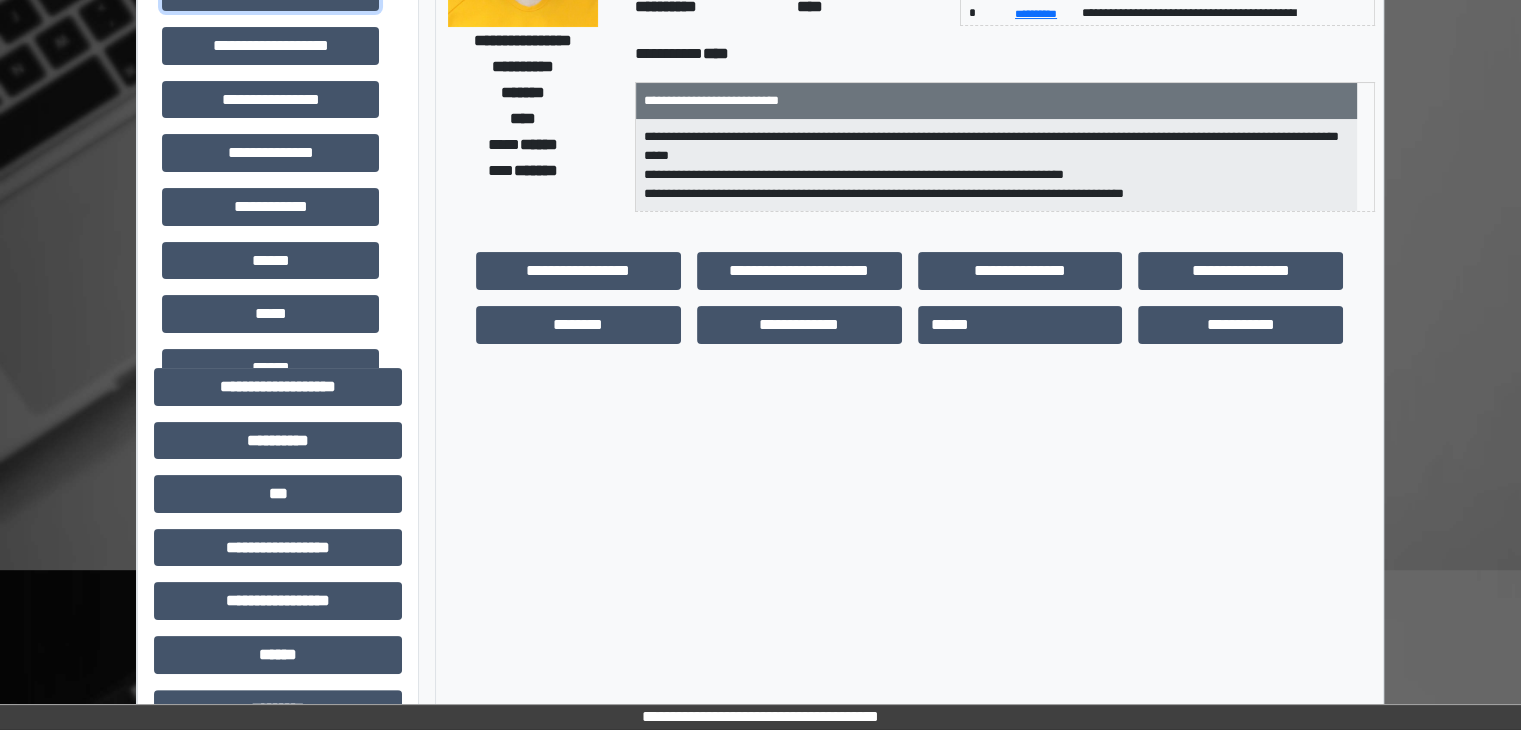 scroll, scrollTop: 400, scrollLeft: 0, axis: vertical 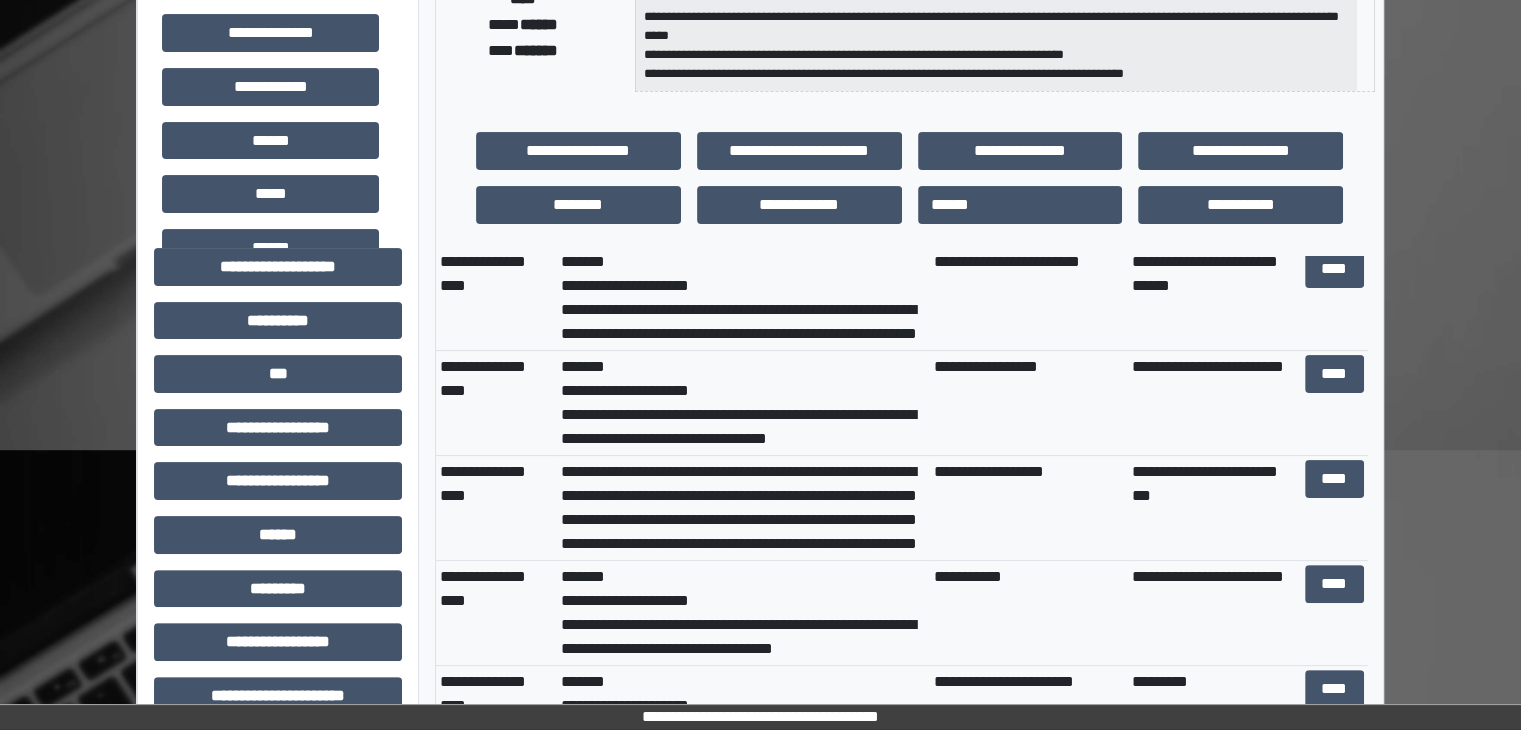 drag, startPoint x: 1468, startPoint y: 151, endPoint x: 1306, endPoint y: 103, distance: 168.96153 